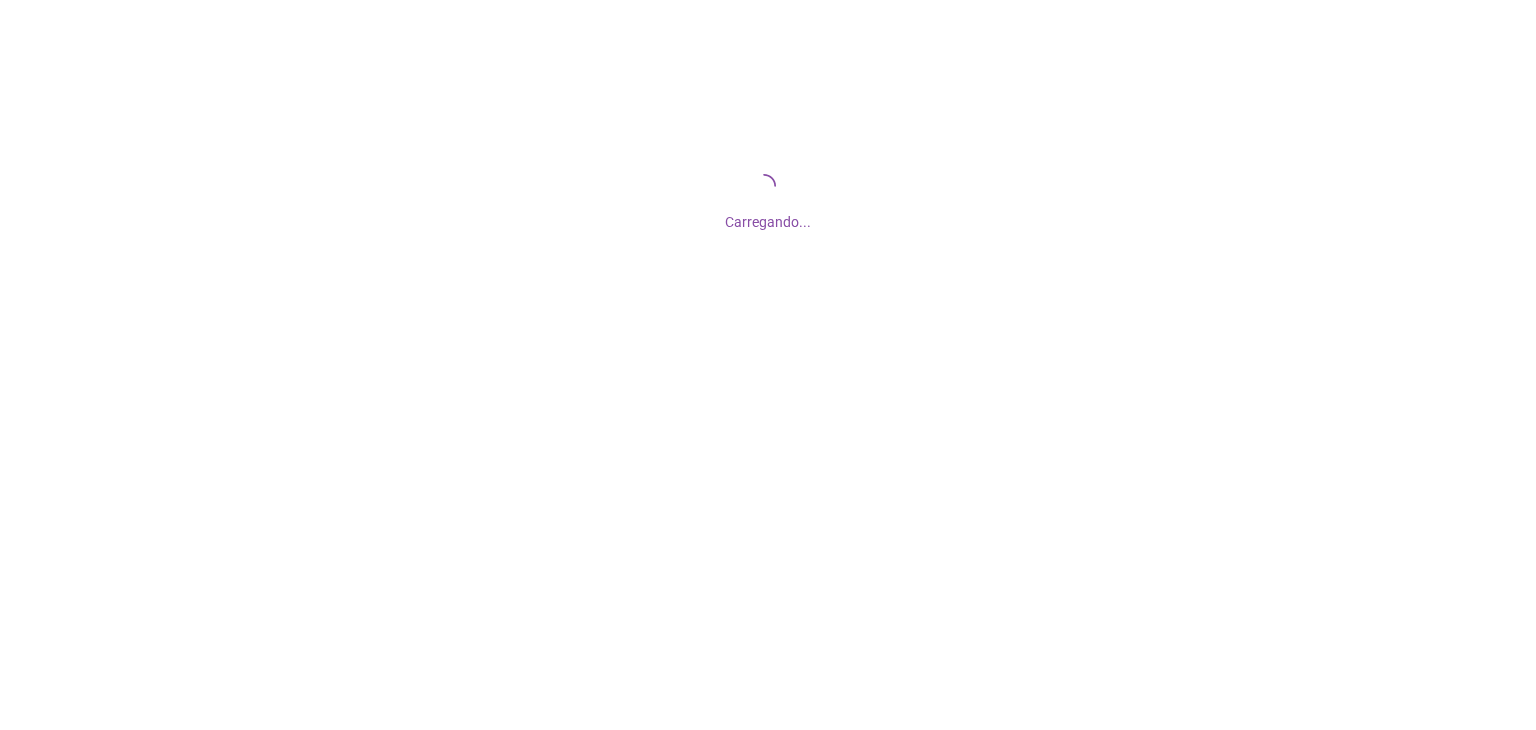 scroll, scrollTop: 0, scrollLeft: 0, axis: both 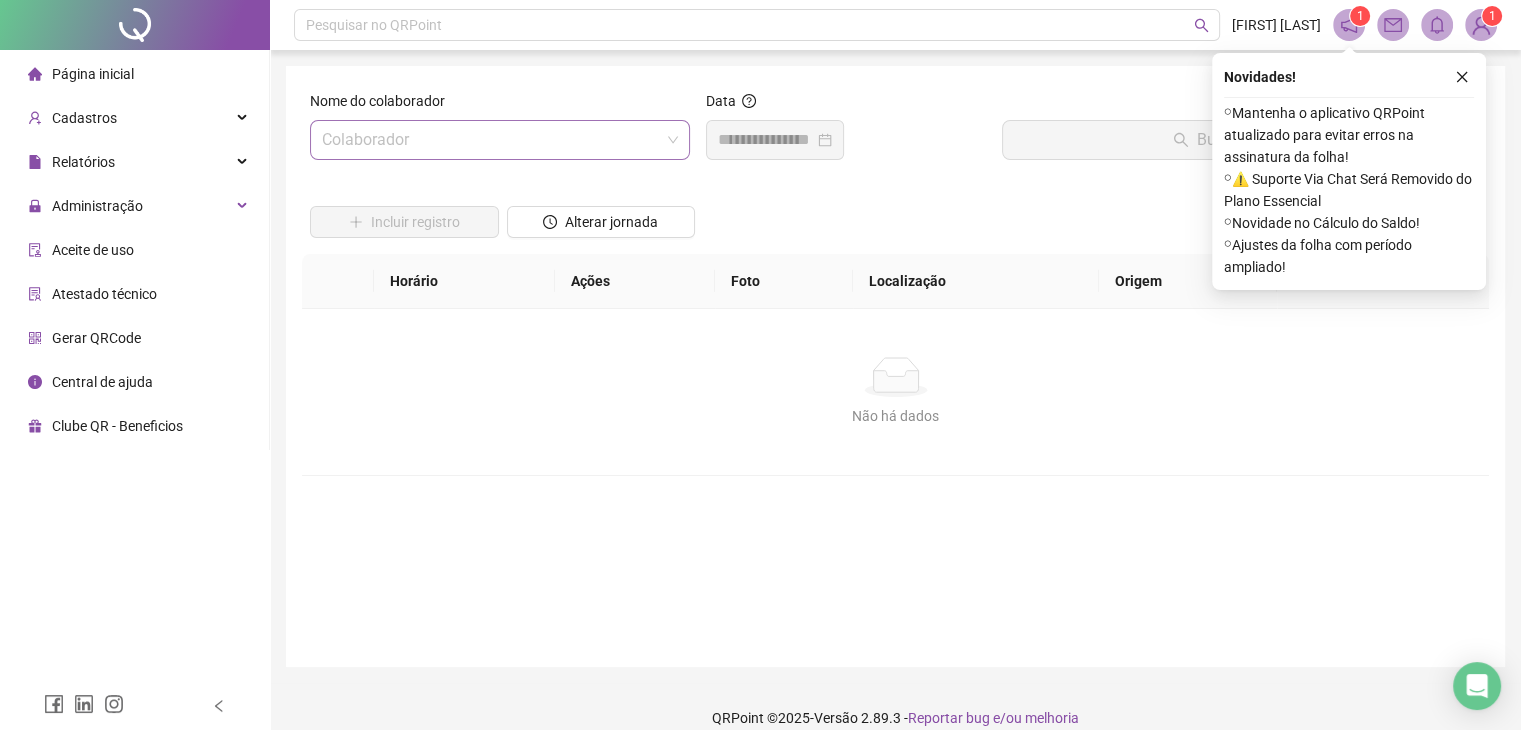 click at bounding box center [491, 140] 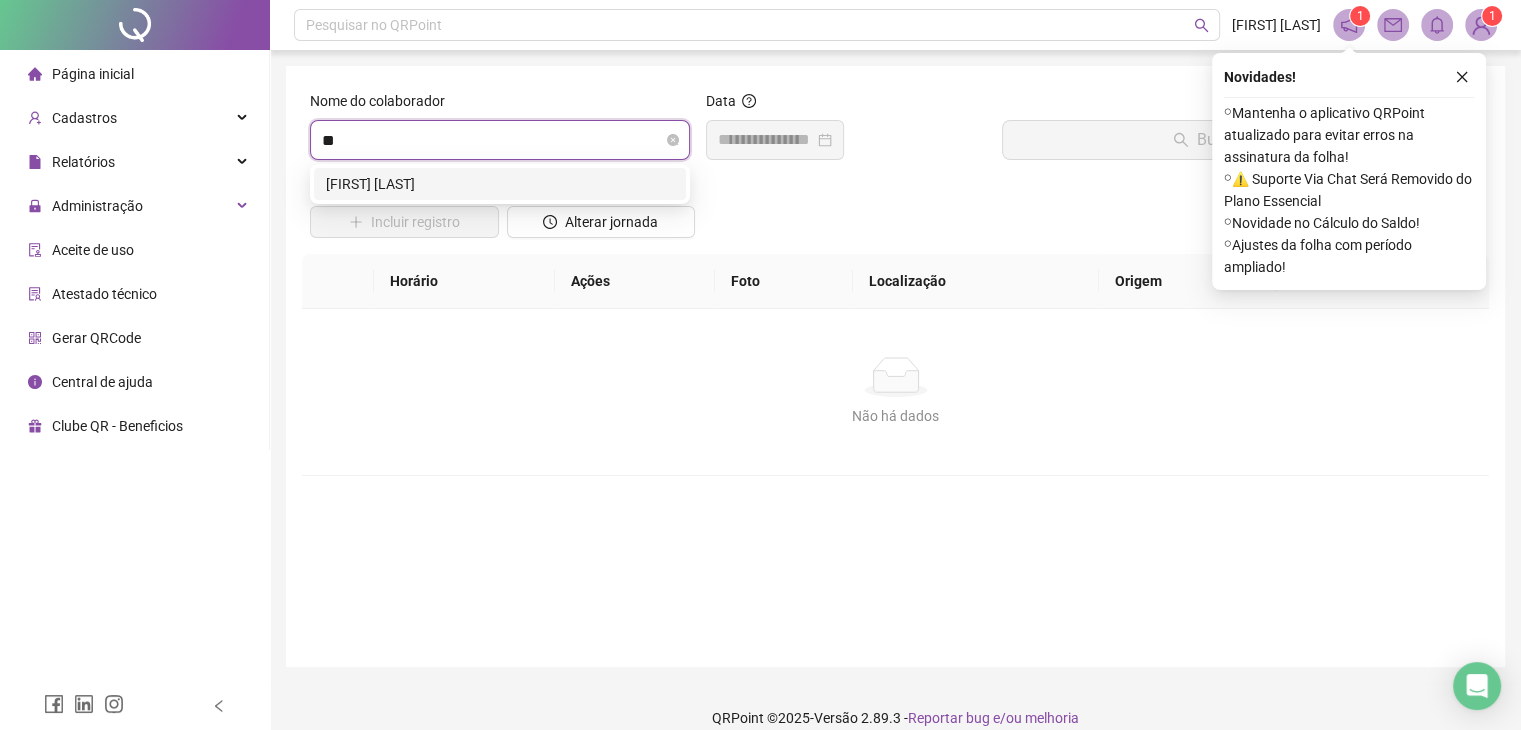 type on "***" 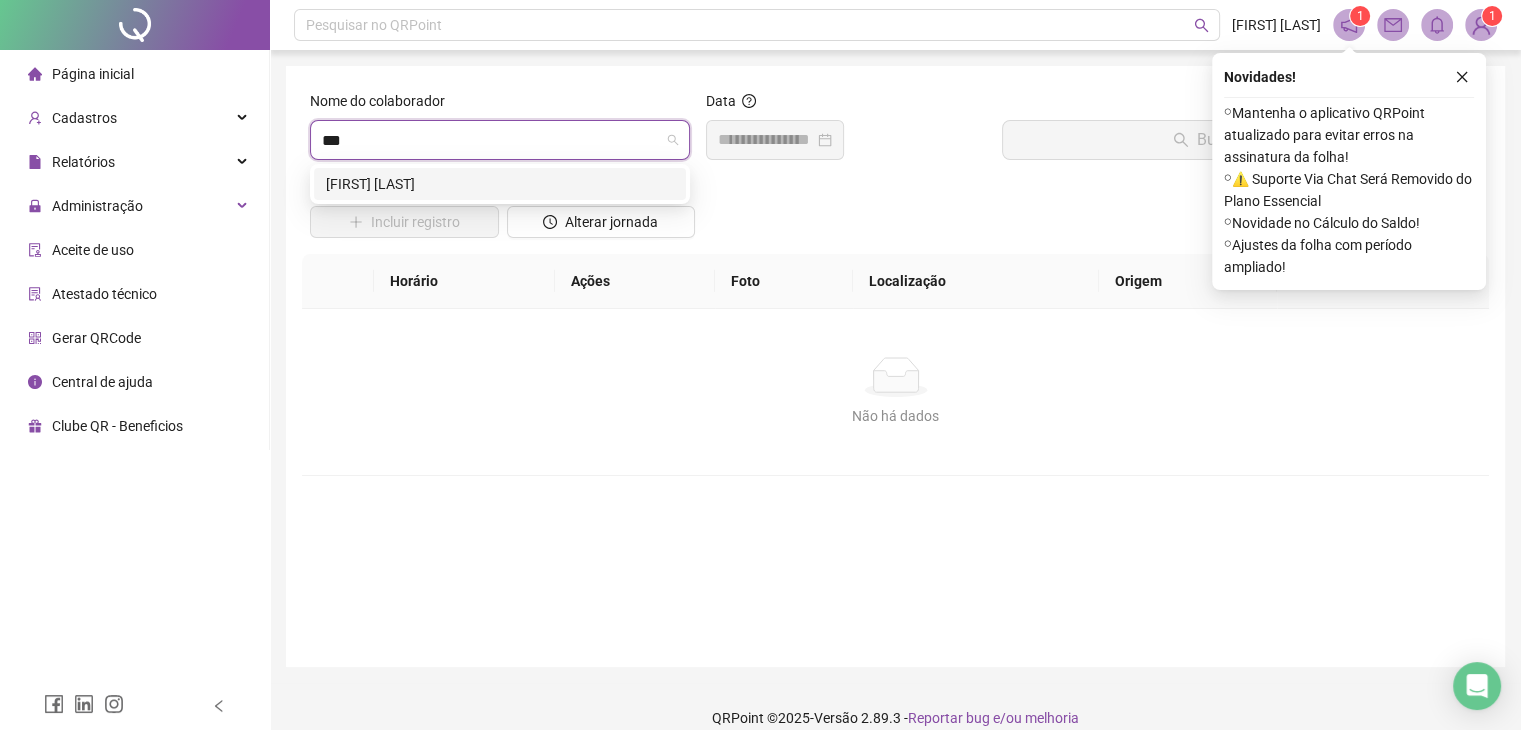 click on "[FIRST] [LAST]" at bounding box center (500, 184) 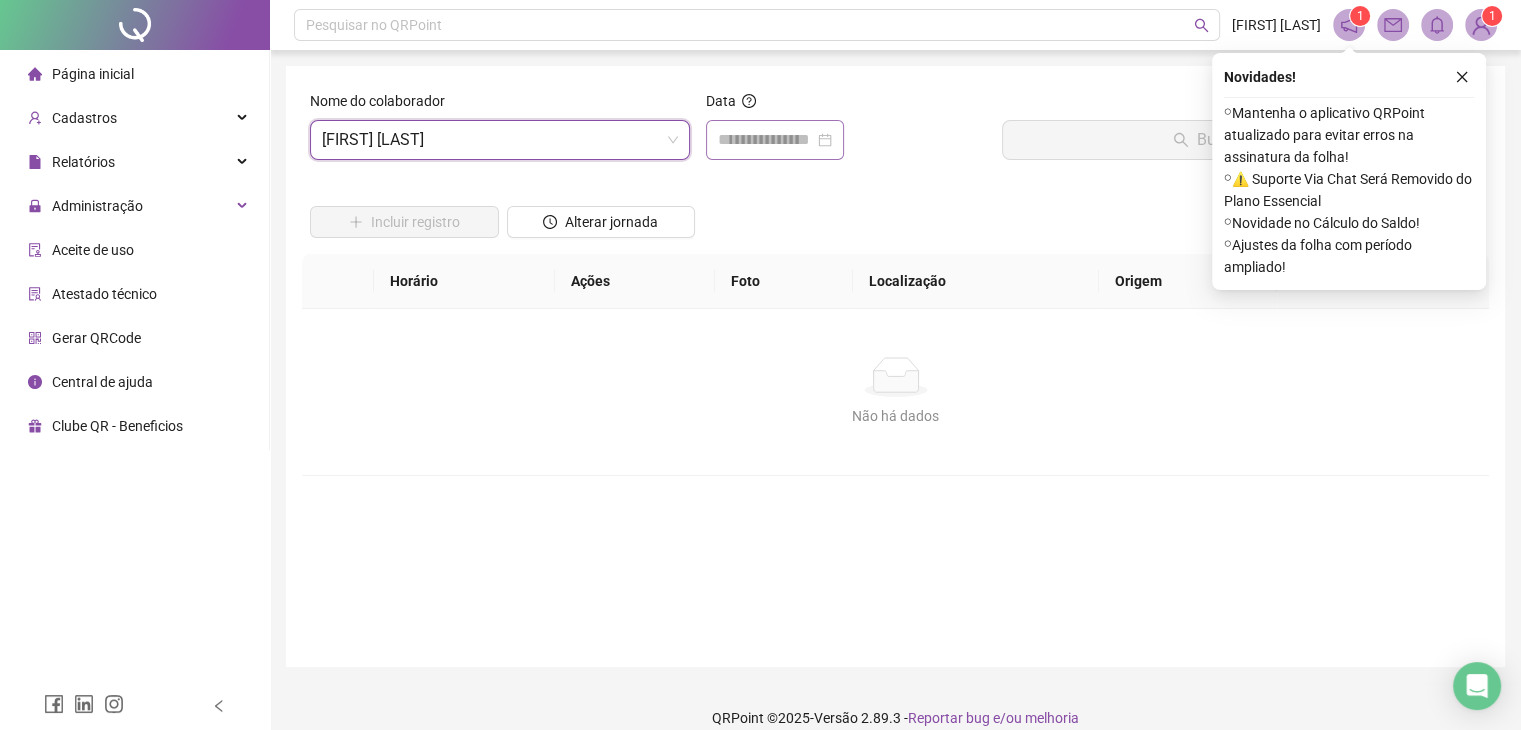 click at bounding box center (775, 140) 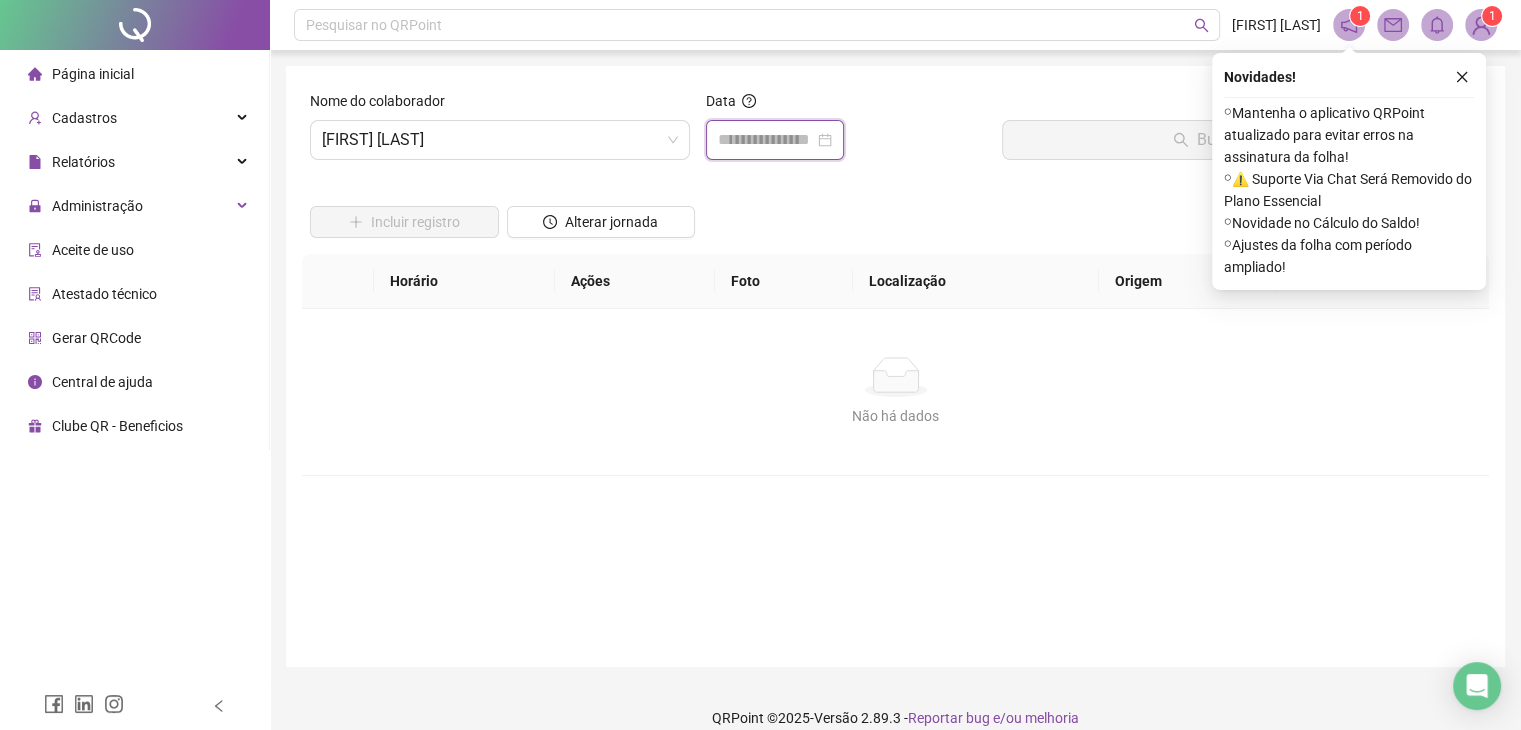 click at bounding box center [775, 140] 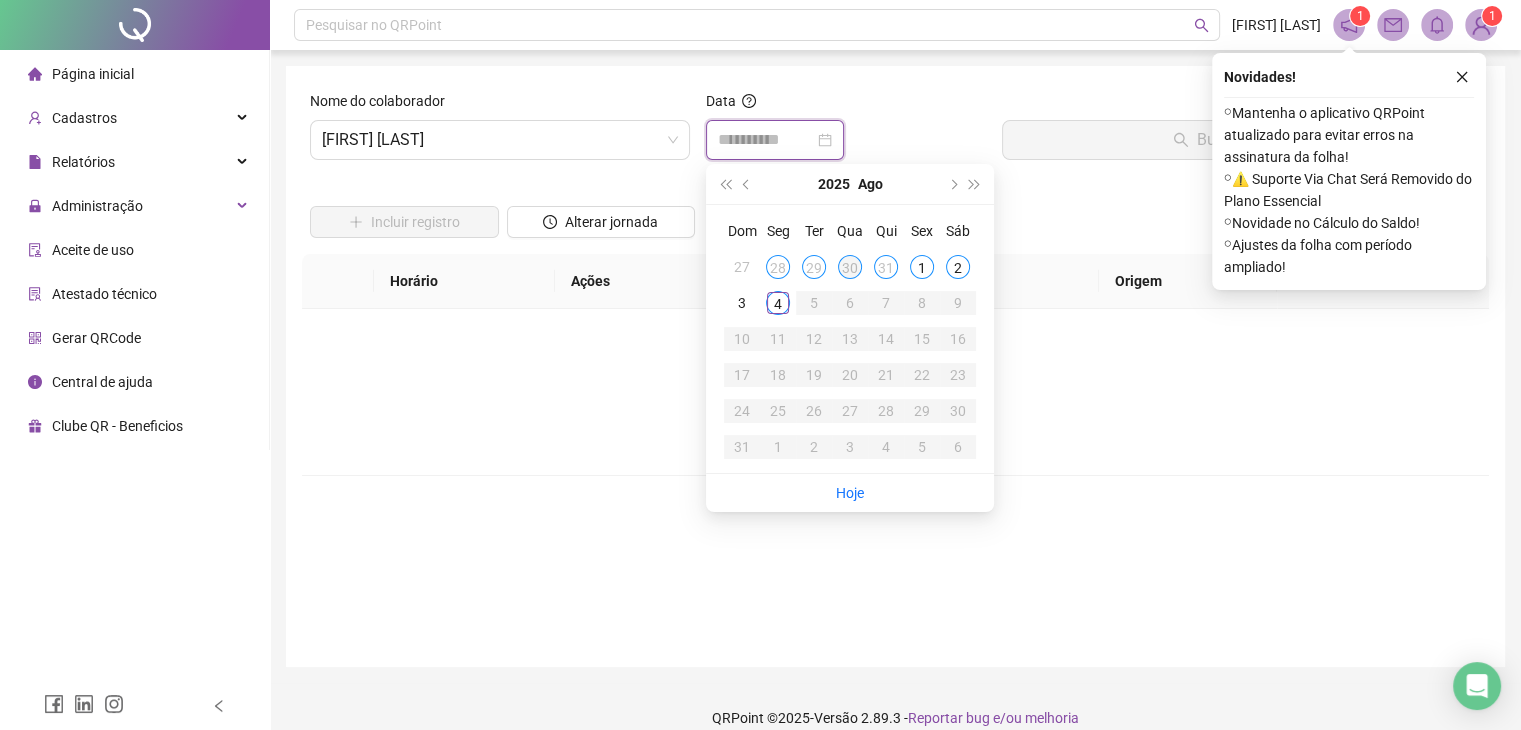 type on "**********" 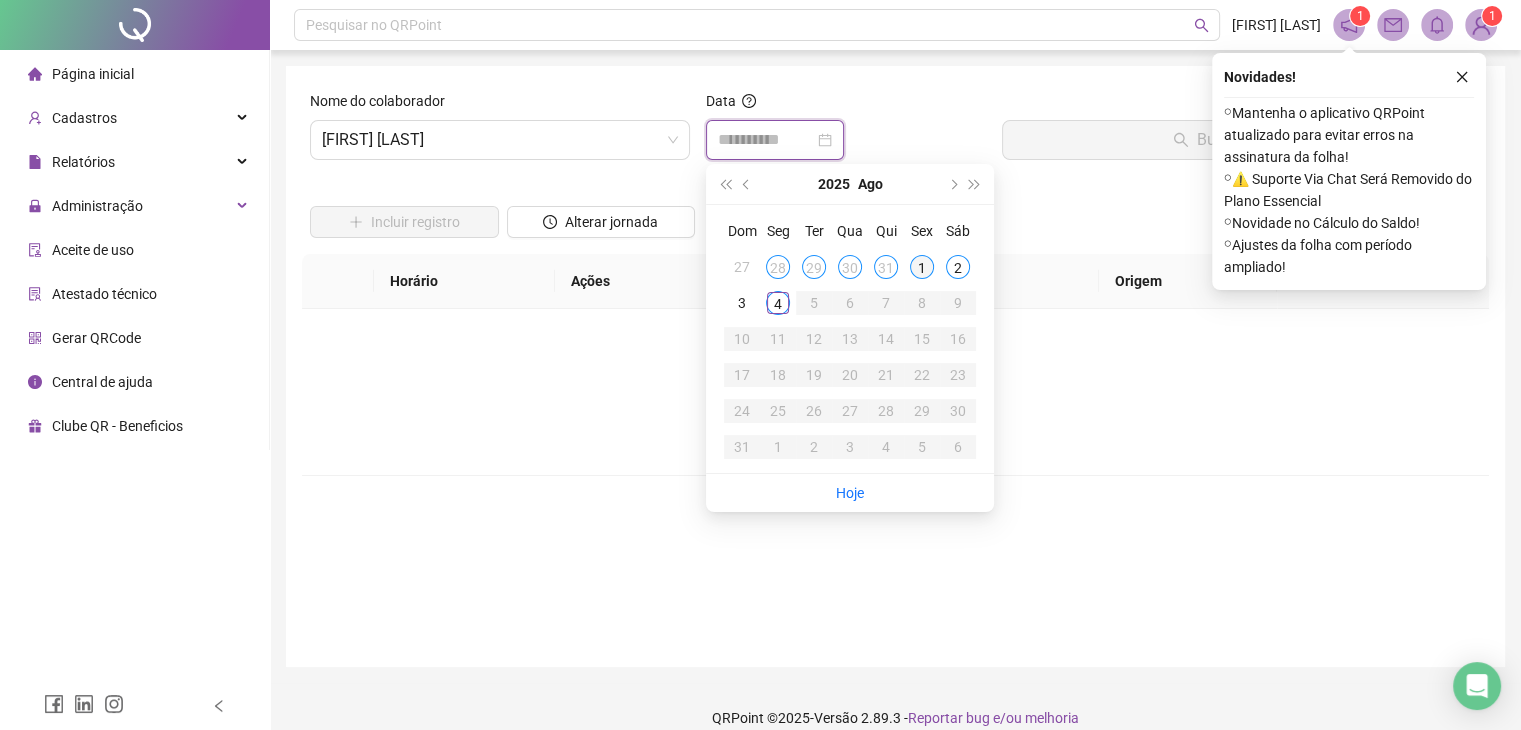 type on "**********" 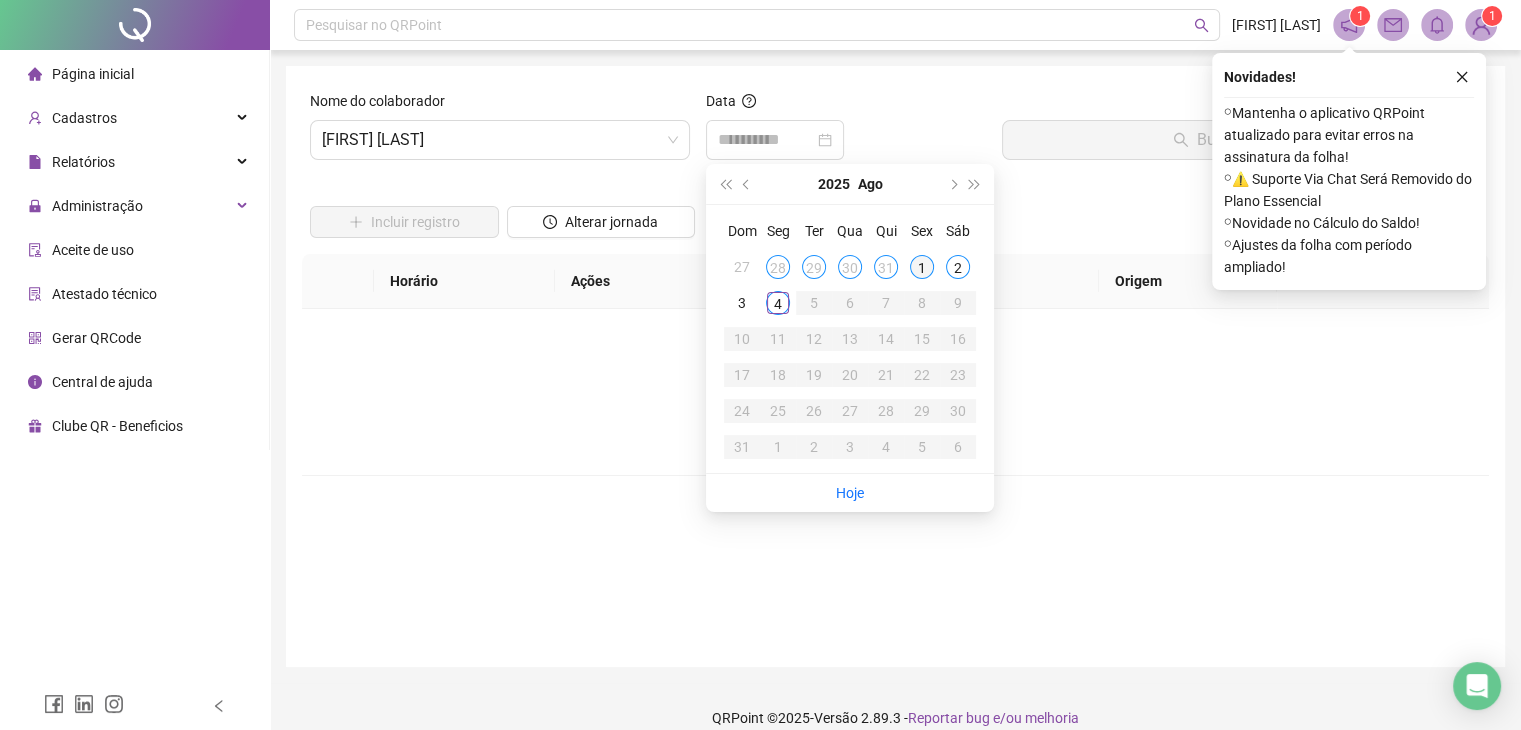 click on "1" at bounding box center (922, 267) 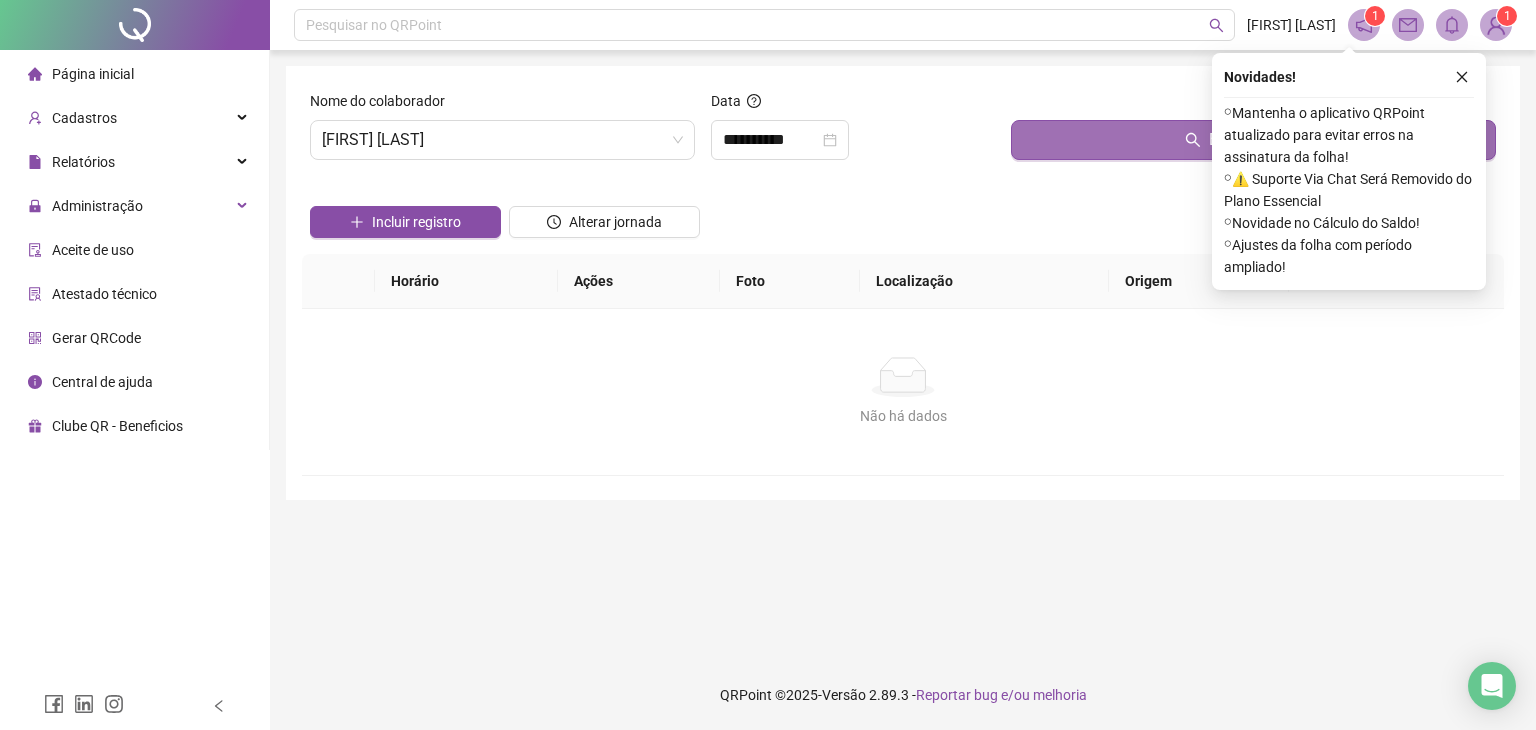 click on "Buscar registros" at bounding box center (1253, 140) 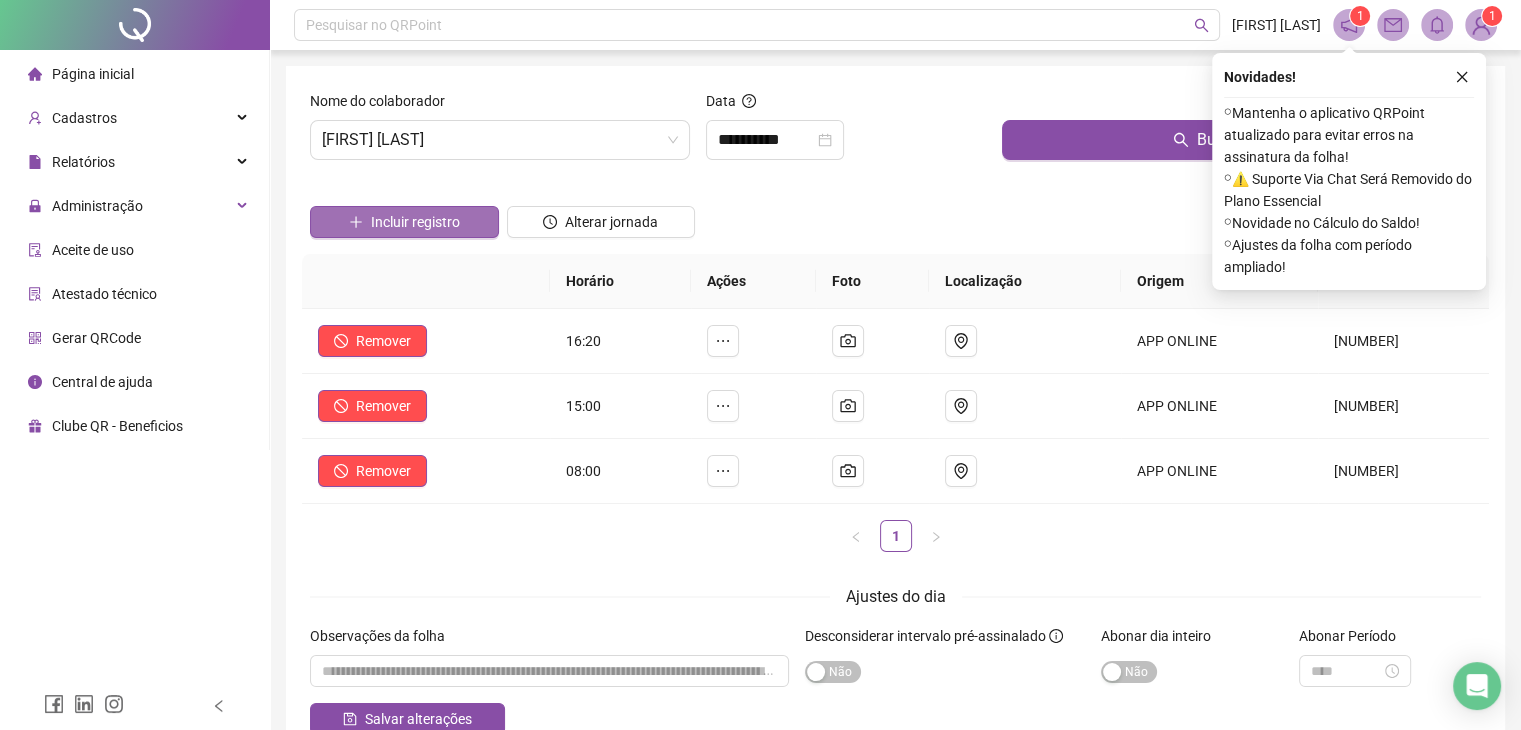 click on "Incluir registro" at bounding box center [415, 222] 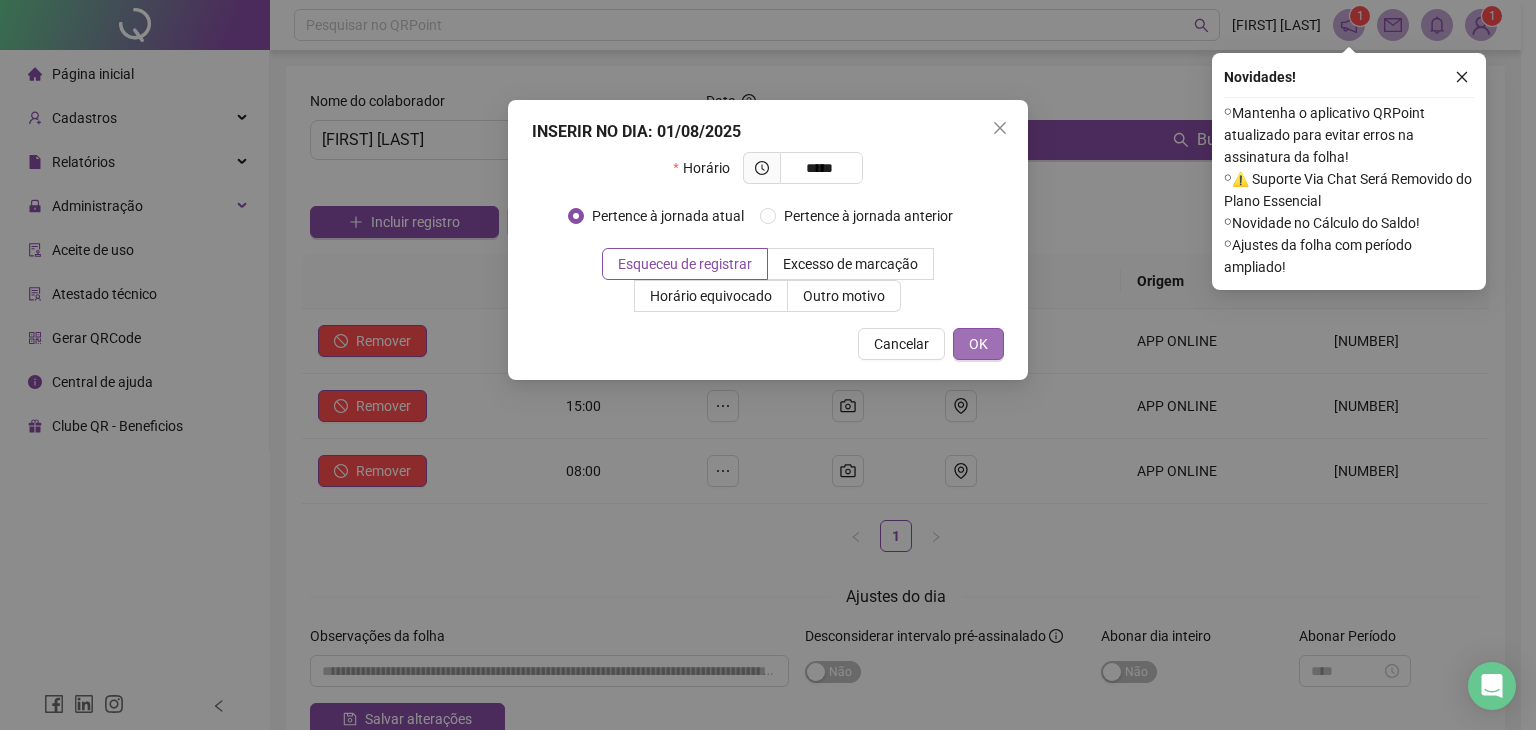 type on "*****" 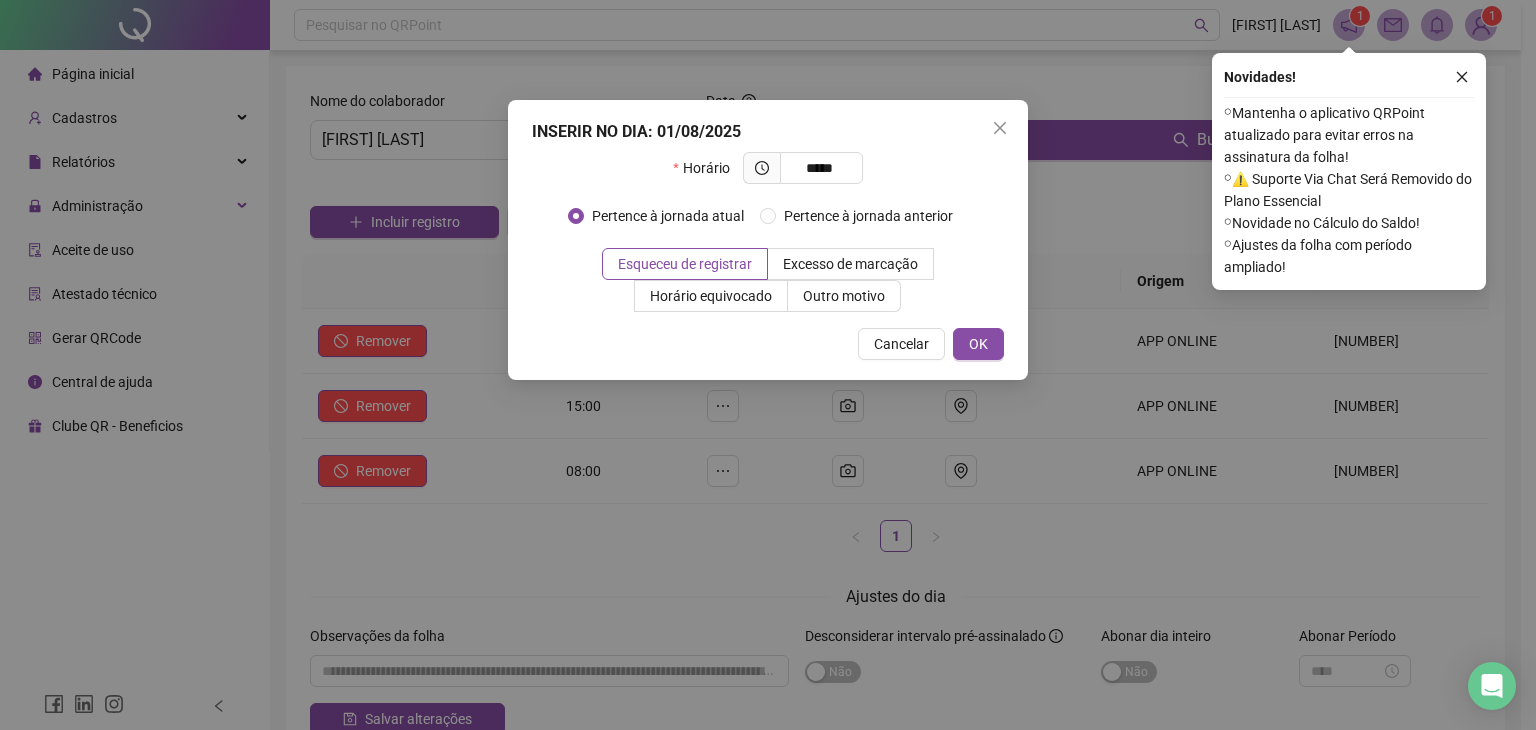 drag, startPoint x: 976, startPoint y: 357, endPoint x: 958, endPoint y: 371, distance: 22.803509 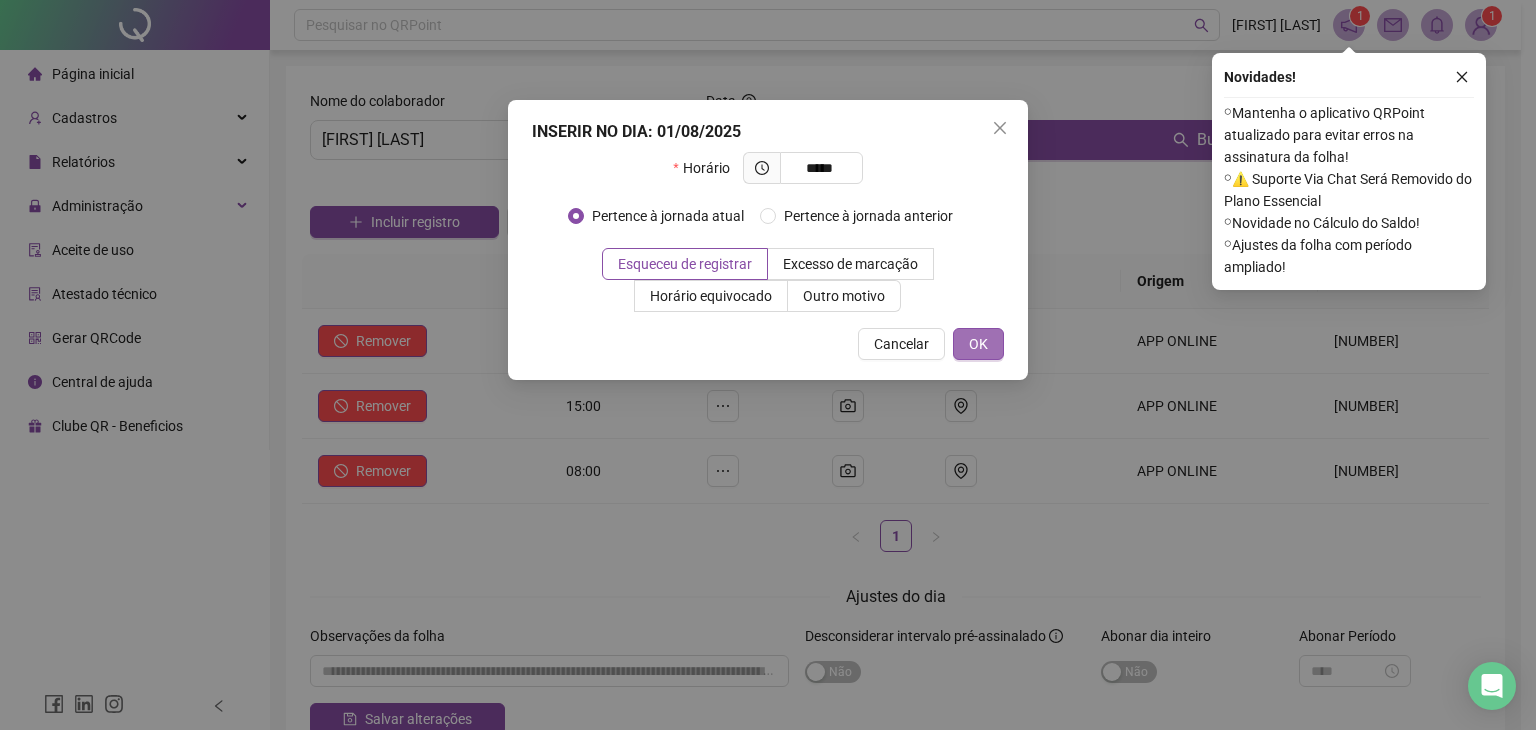 click on "OK" at bounding box center [978, 344] 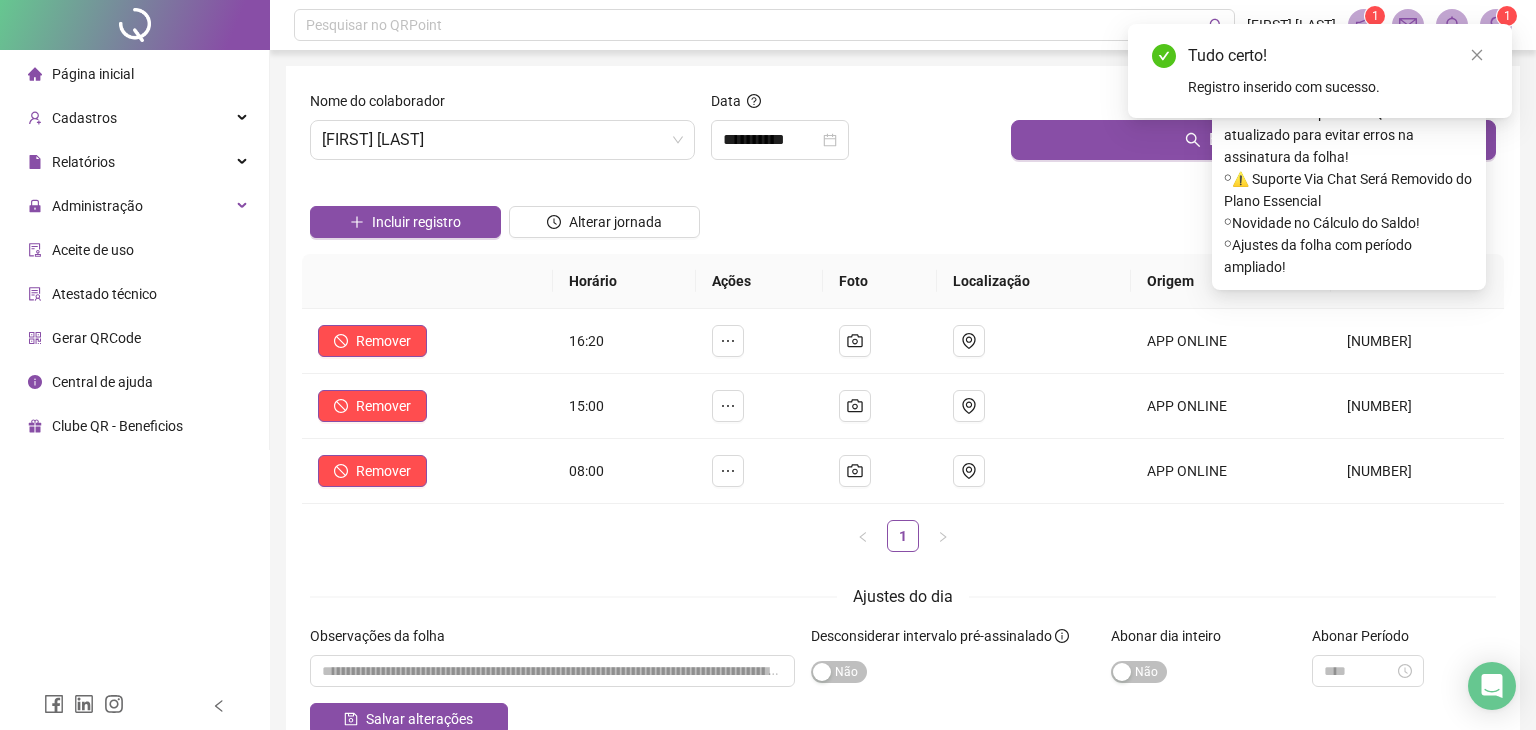 click on "[FIRST] [LAST]" at bounding box center [502, 140] 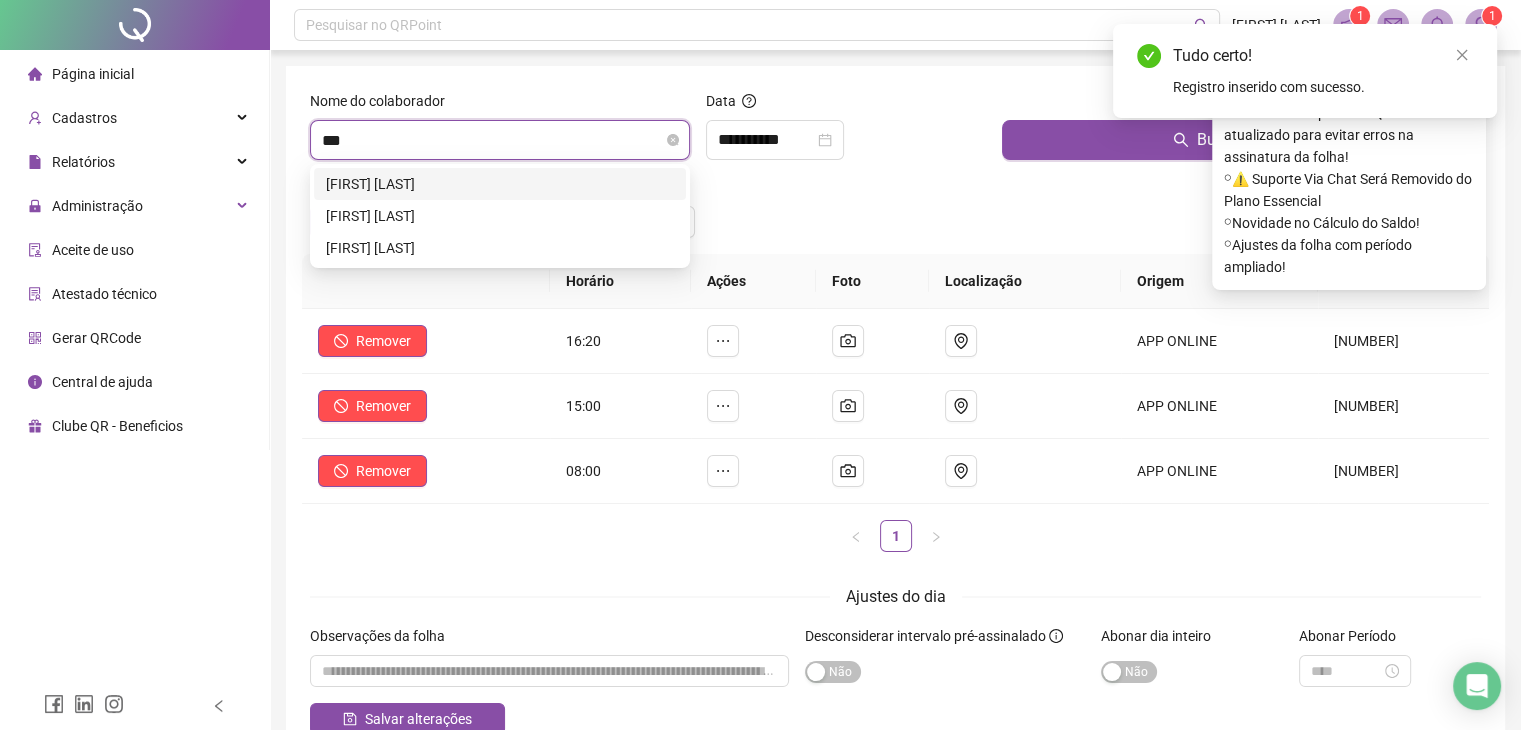 type on "****" 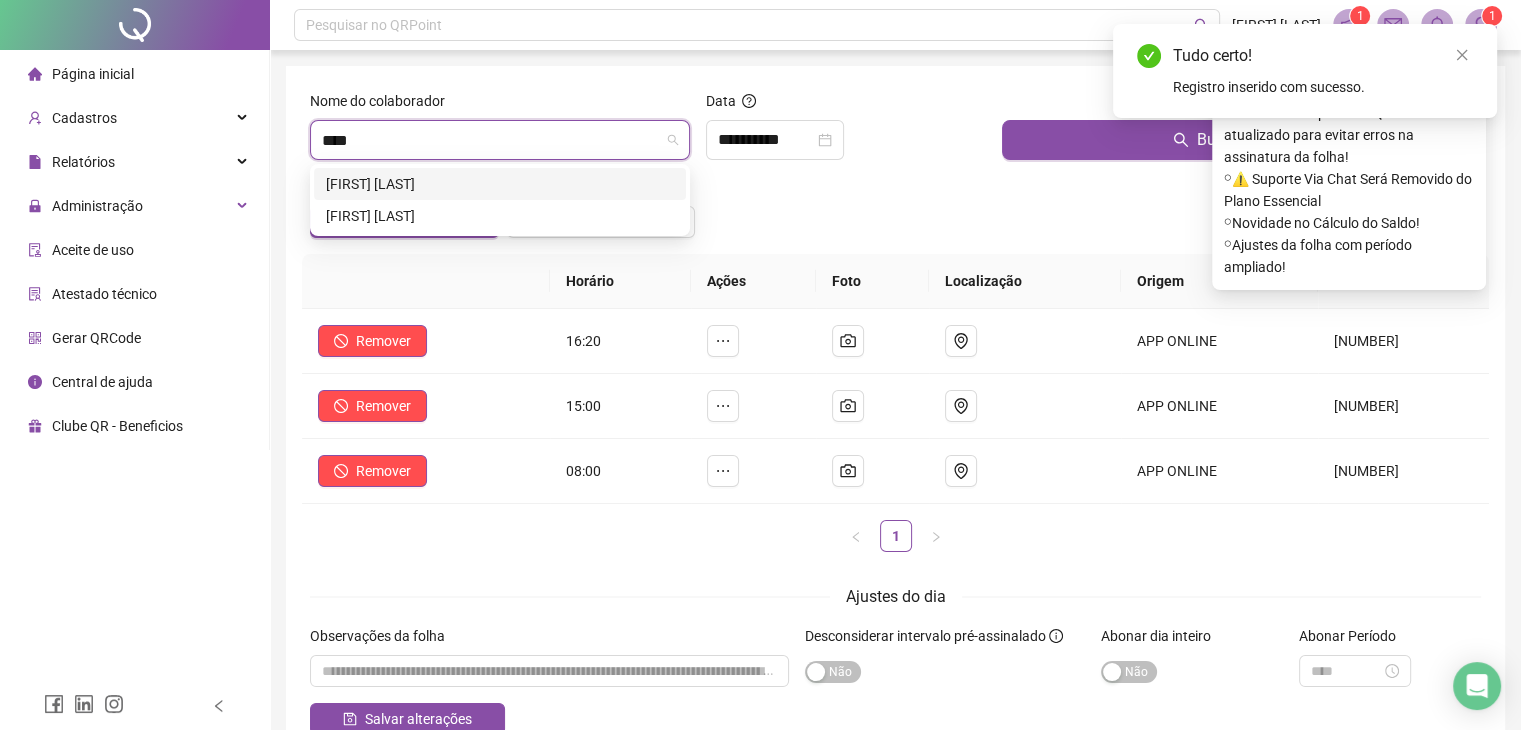 drag, startPoint x: 547, startPoint y: 176, endPoint x: 596, endPoint y: 177, distance: 49.010204 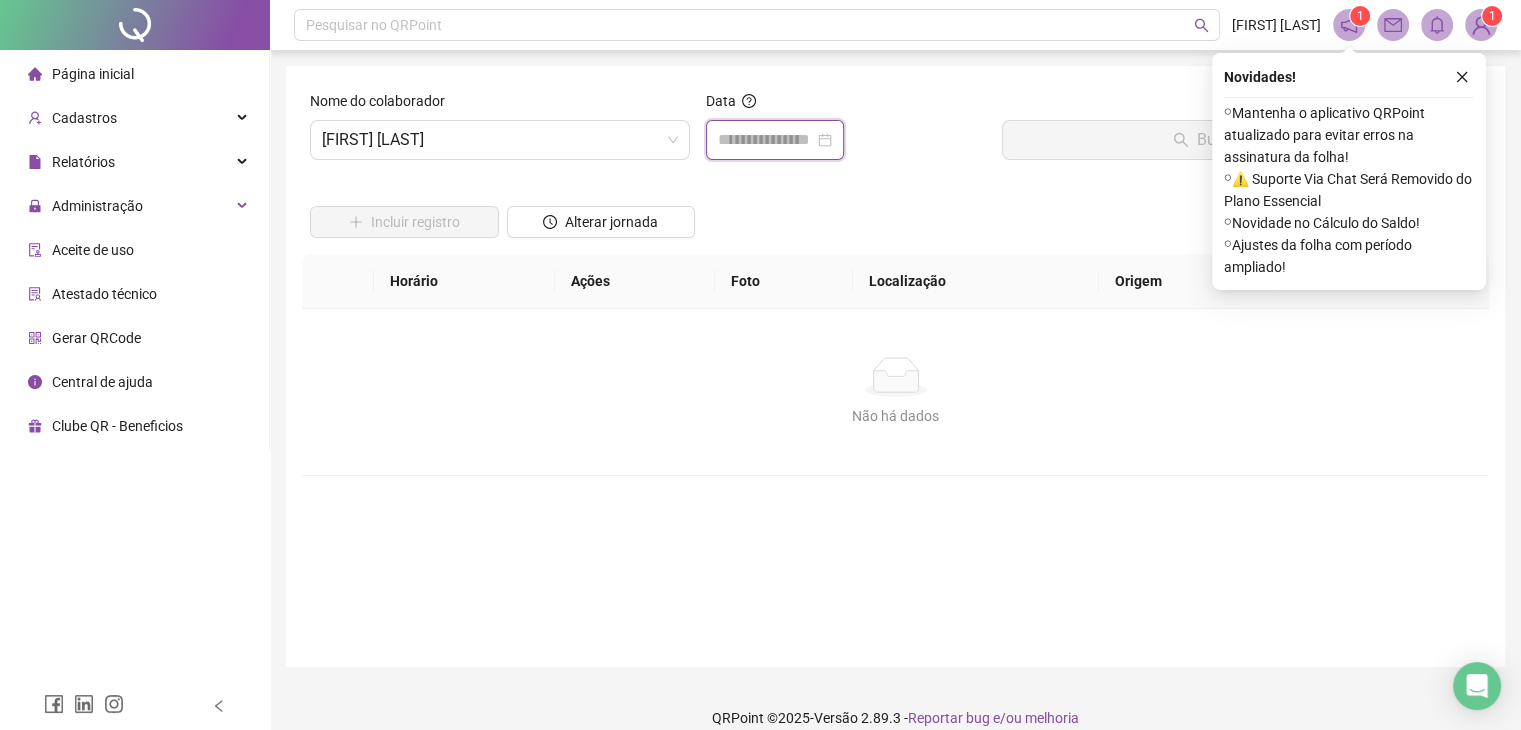 click at bounding box center (766, 140) 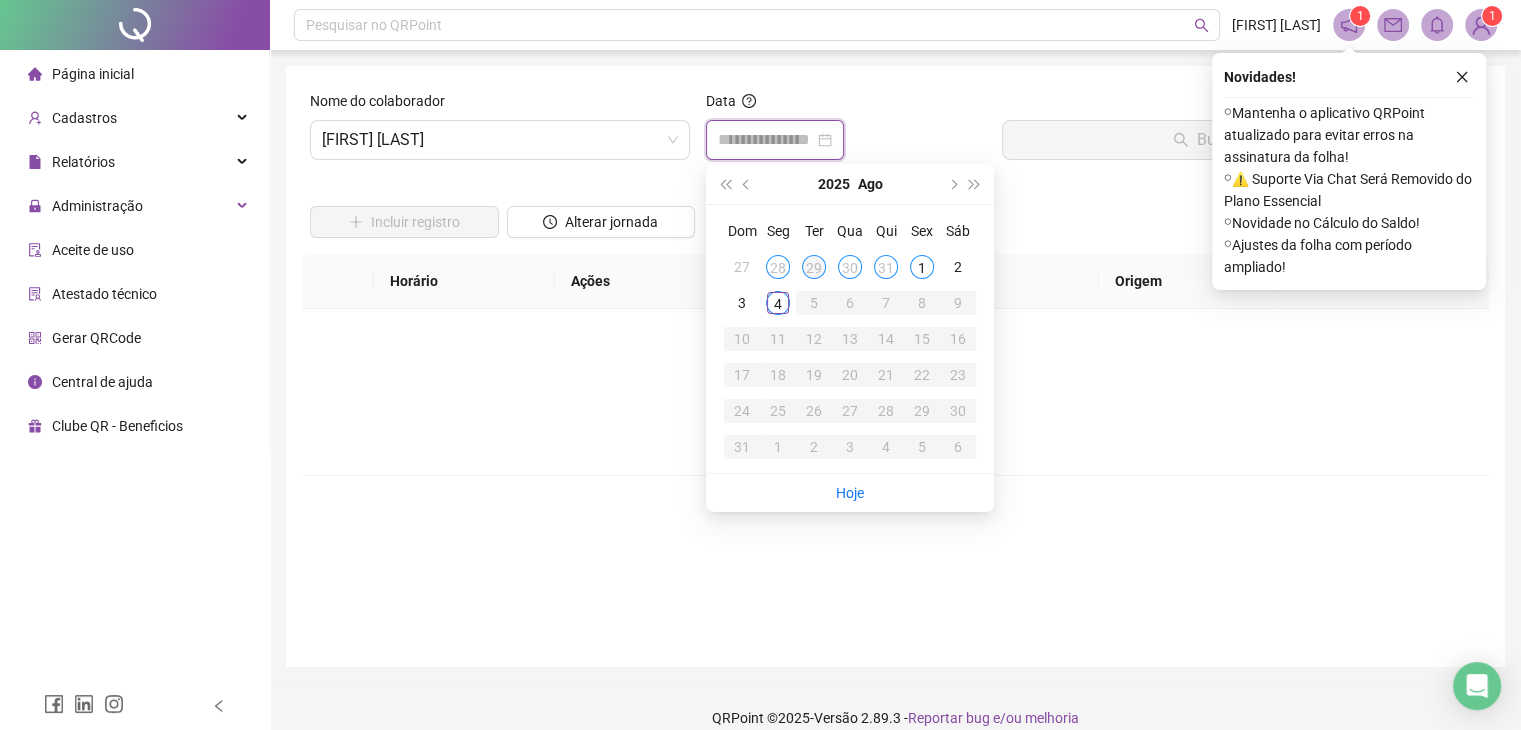 type on "**********" 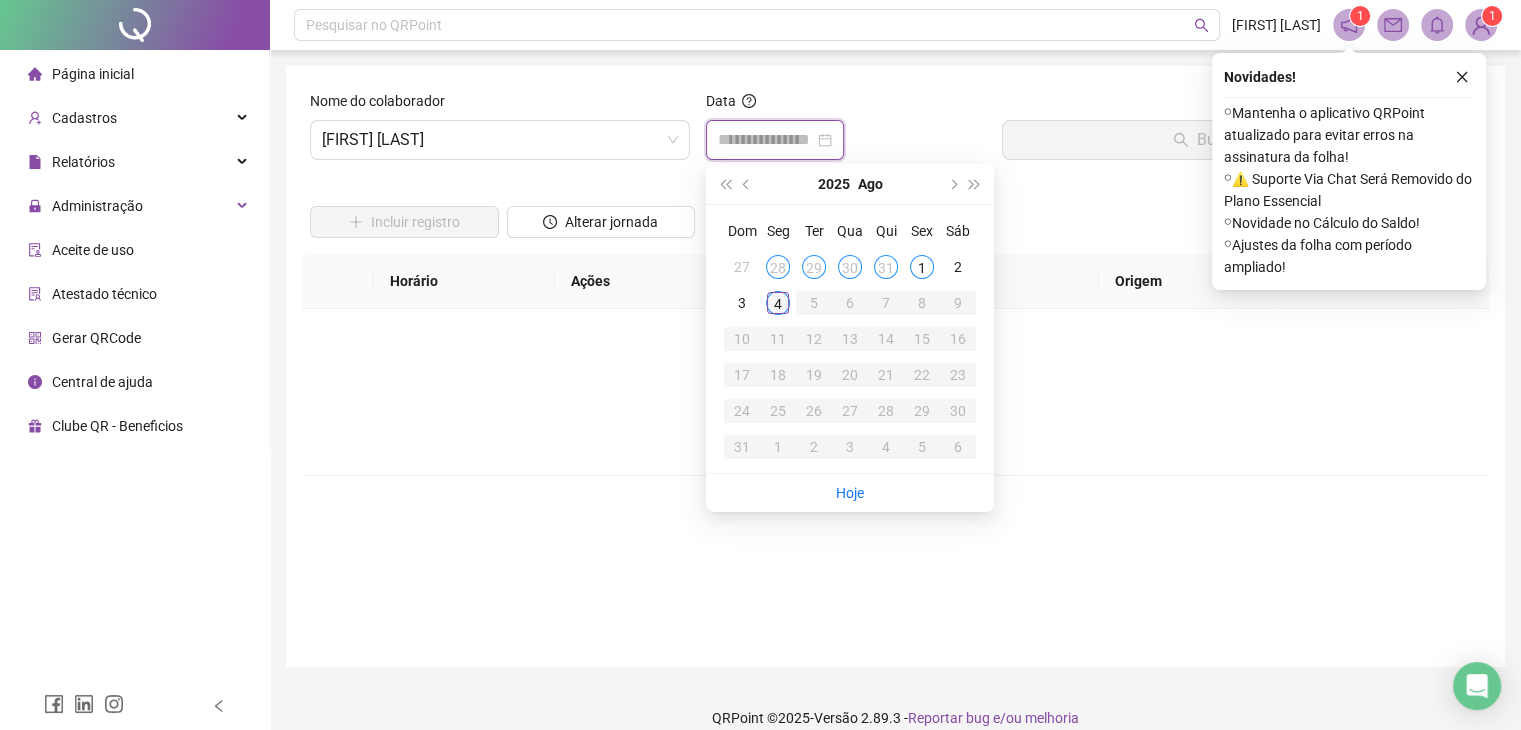 type on "**********" 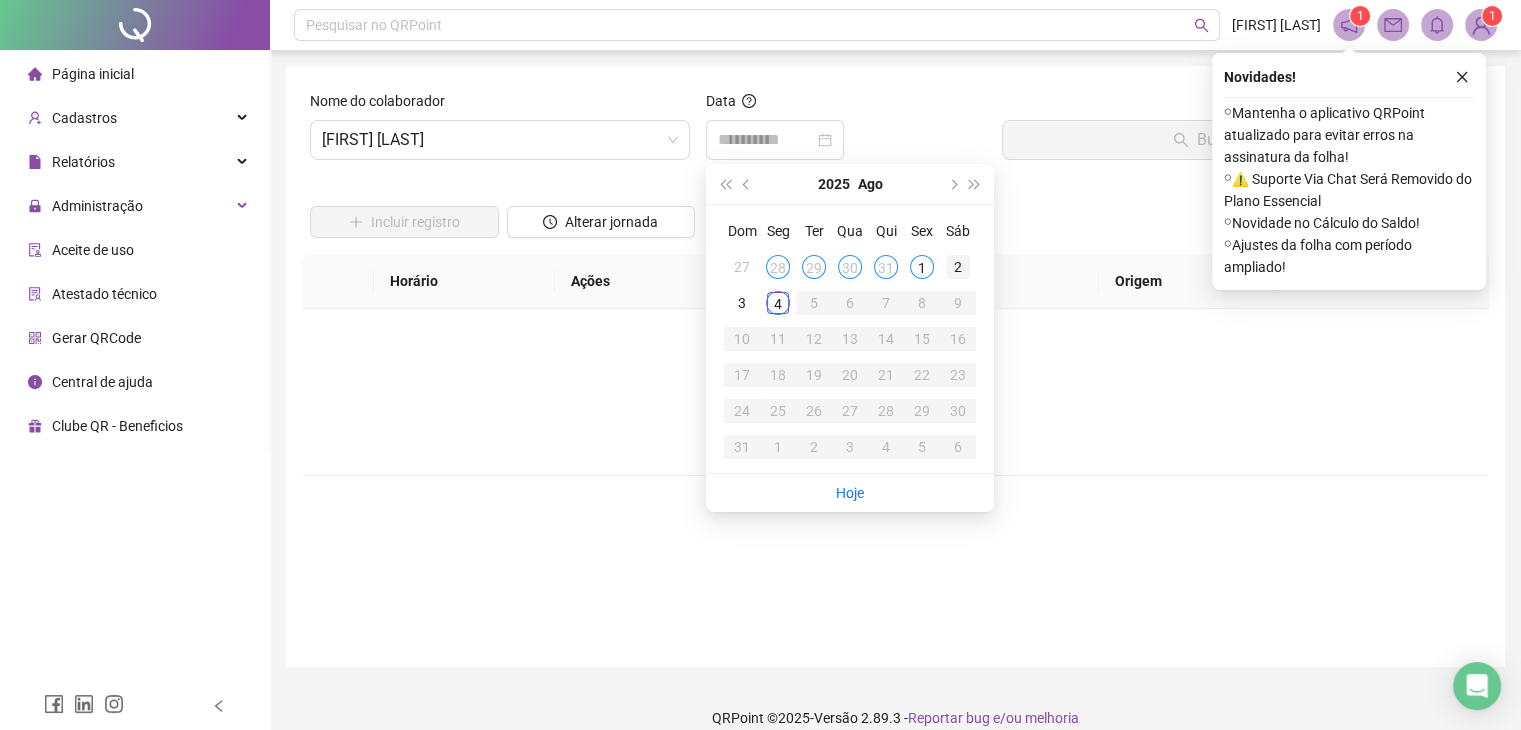 click on "2" at bounding box center (958, 267) 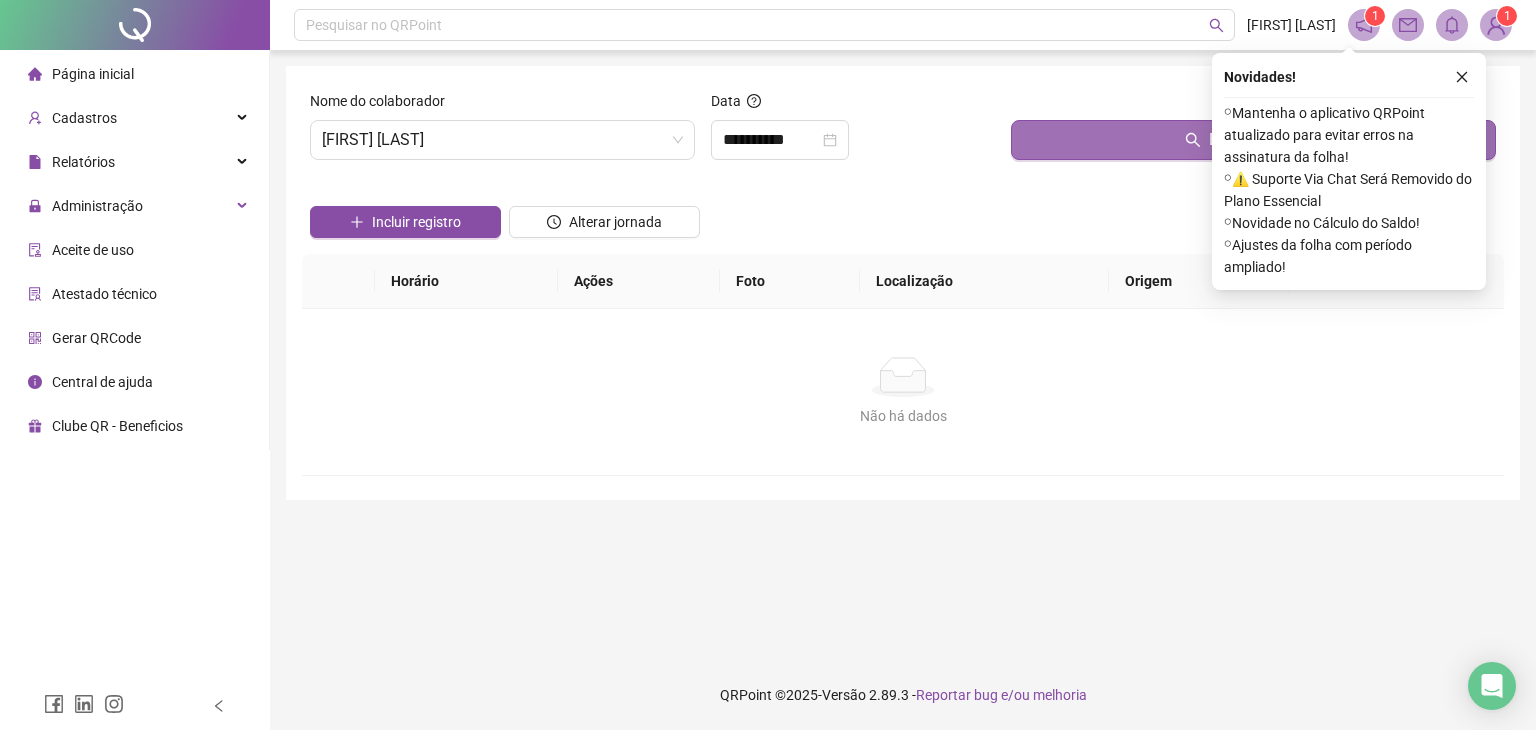 click on "Buscar registros" at bounding box center [1253, 140] 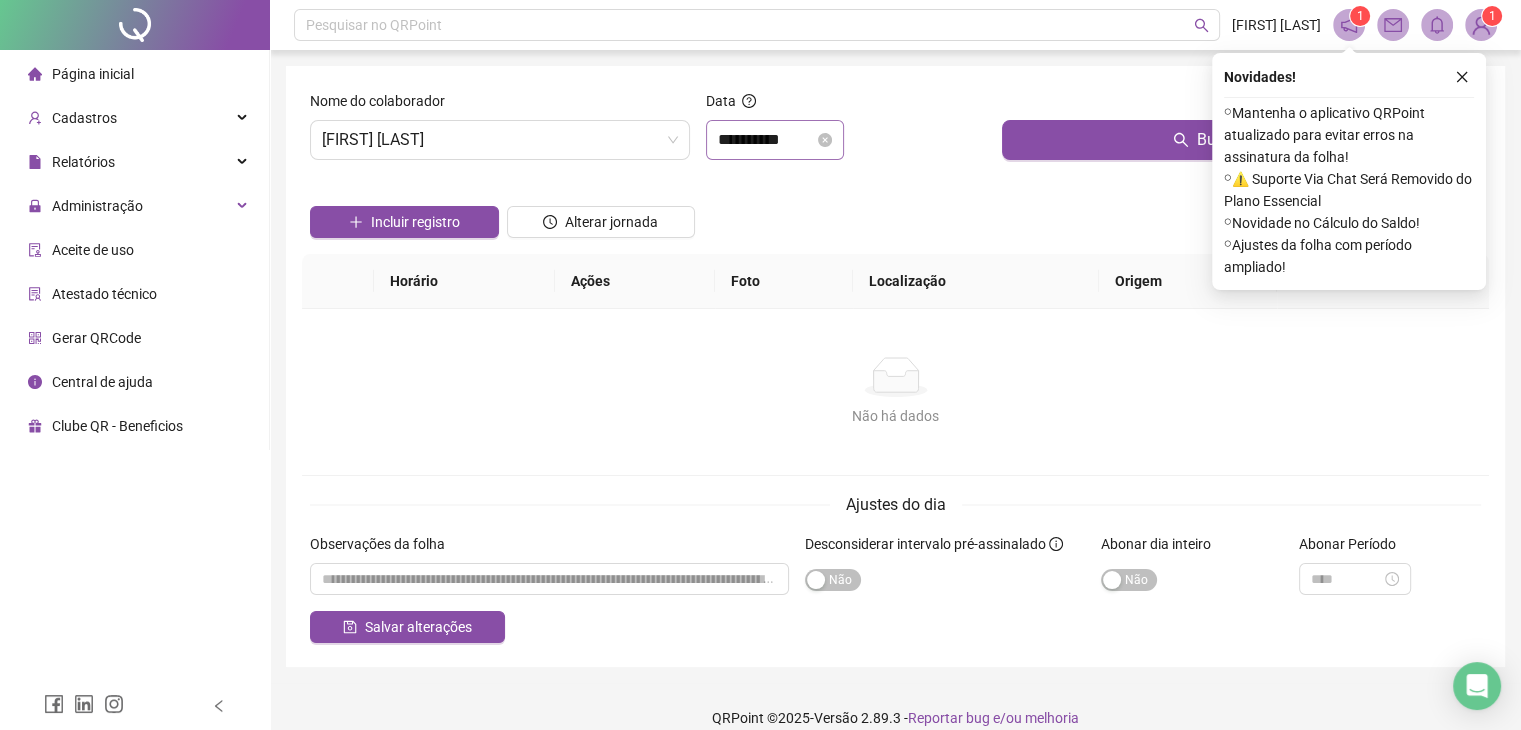 click on "**********" at bounding box center (775, 140) 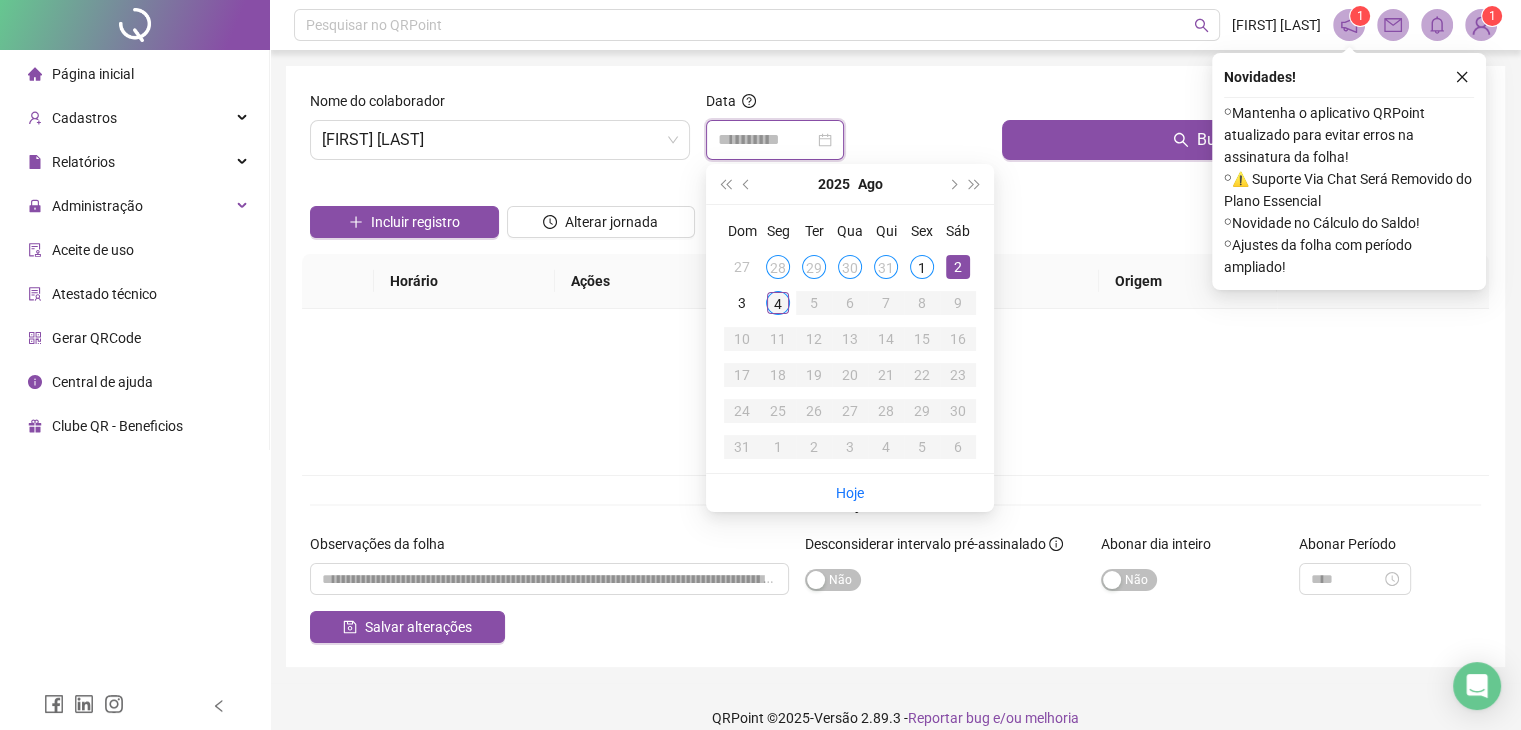 type on "**********" 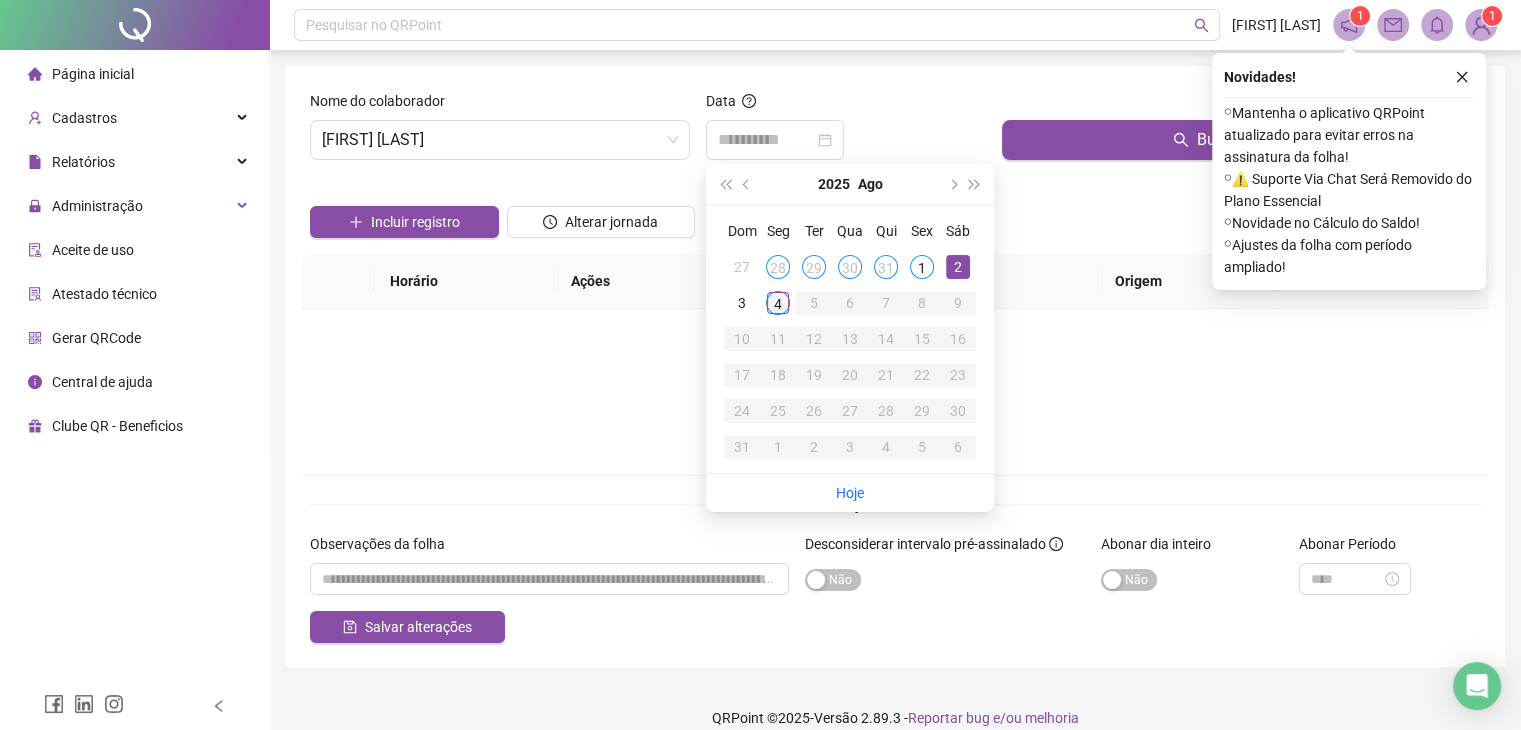 click on "4" at bounding box center (778, 303) 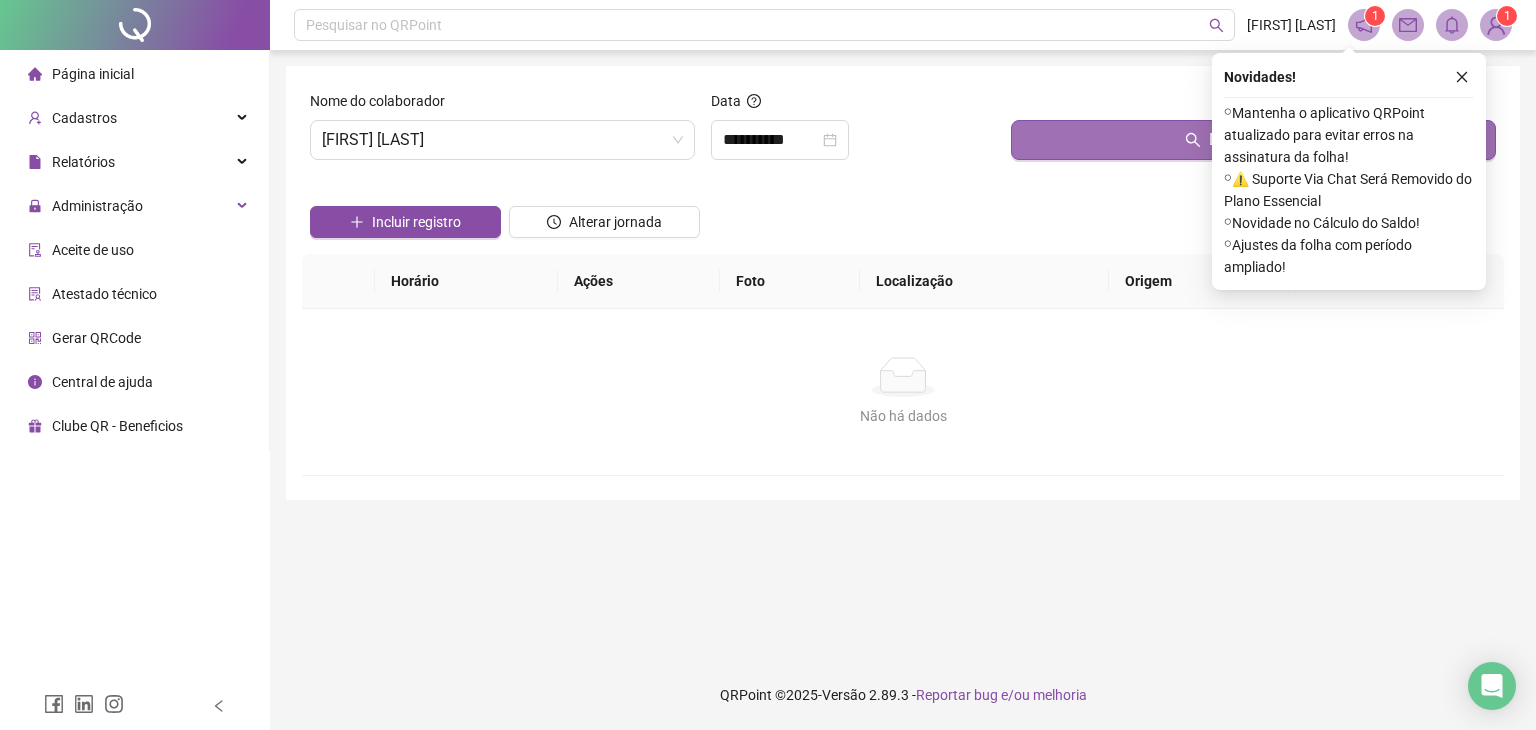 click on "Buscar registros" at bounding box center [1253, 140] 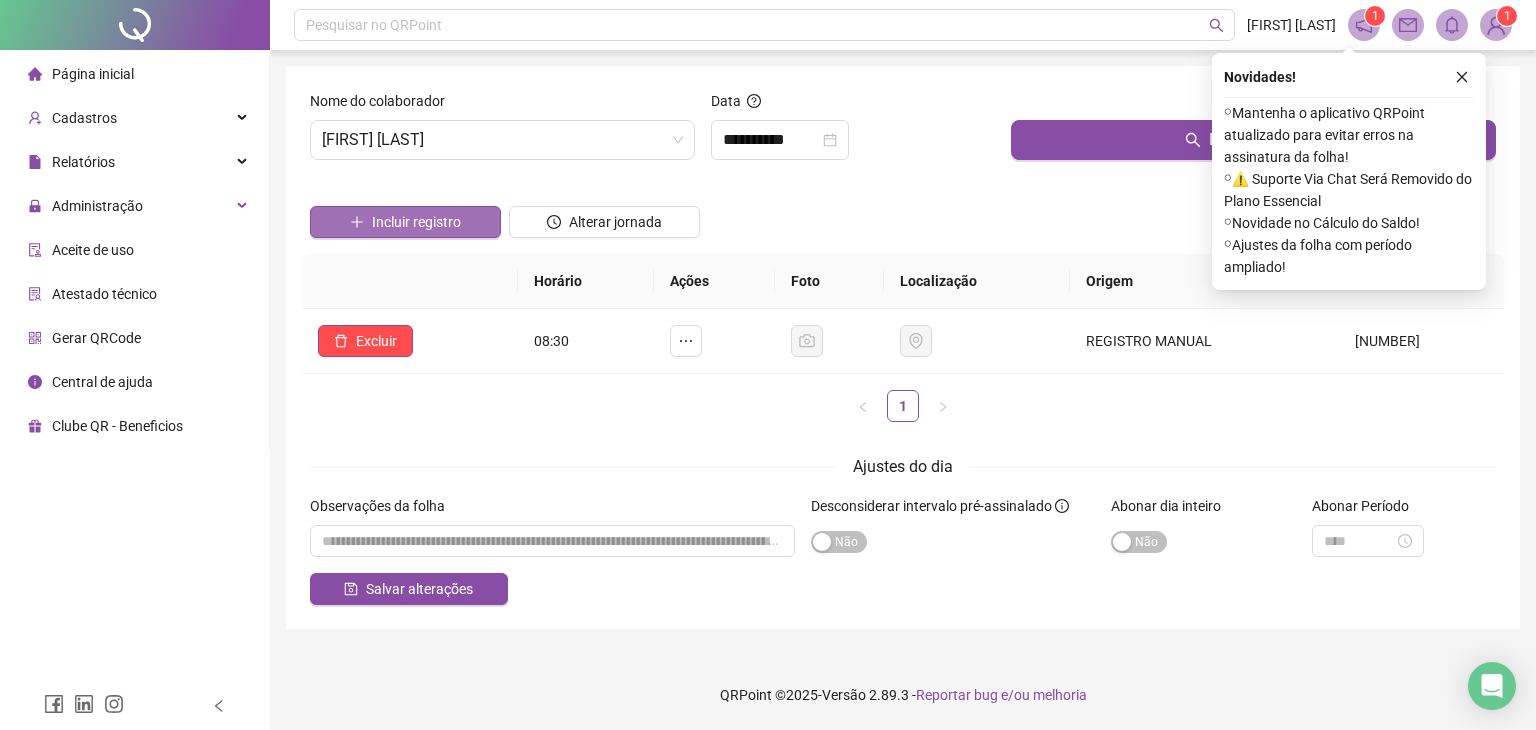 click on "Incluir registro" at bounding box center [405, 222] 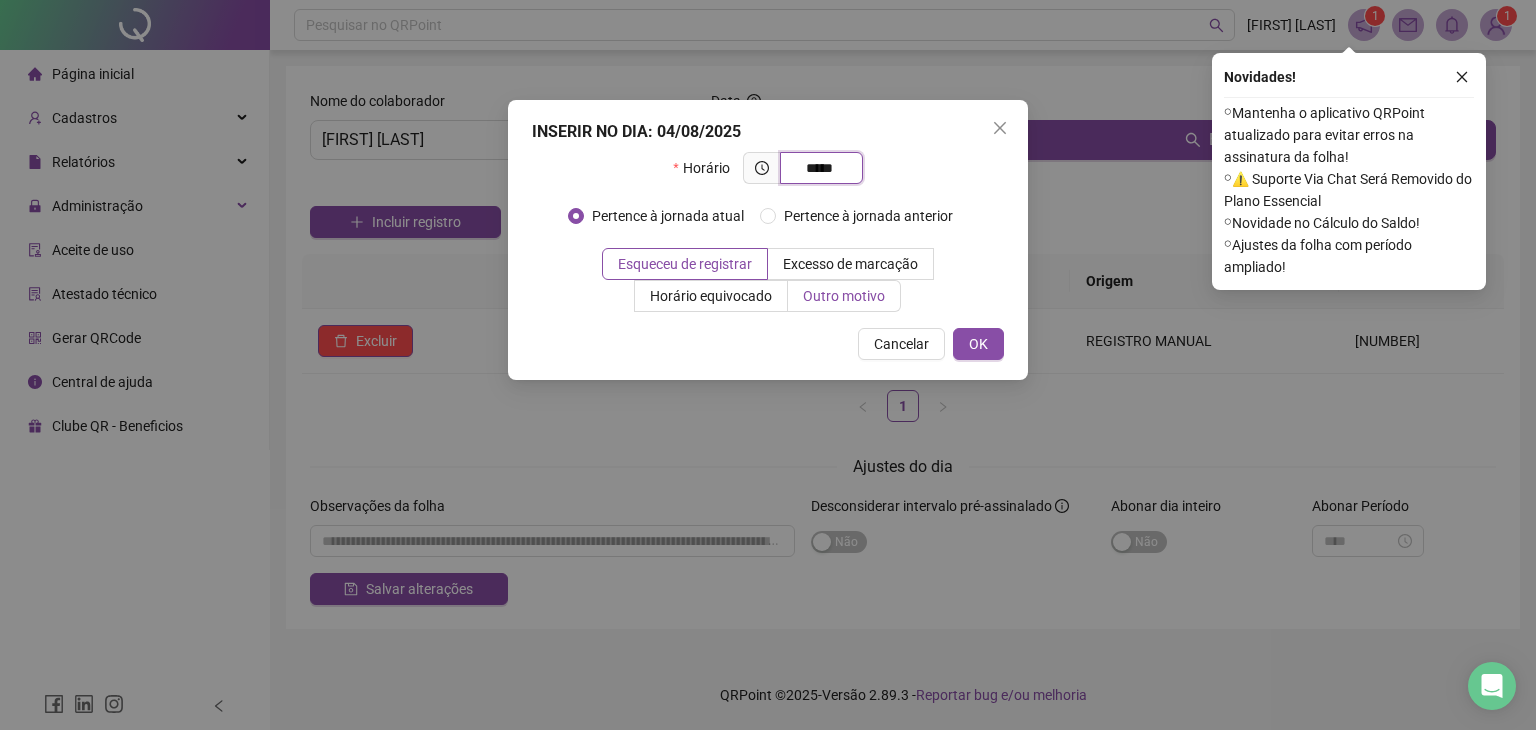 type on "*****" 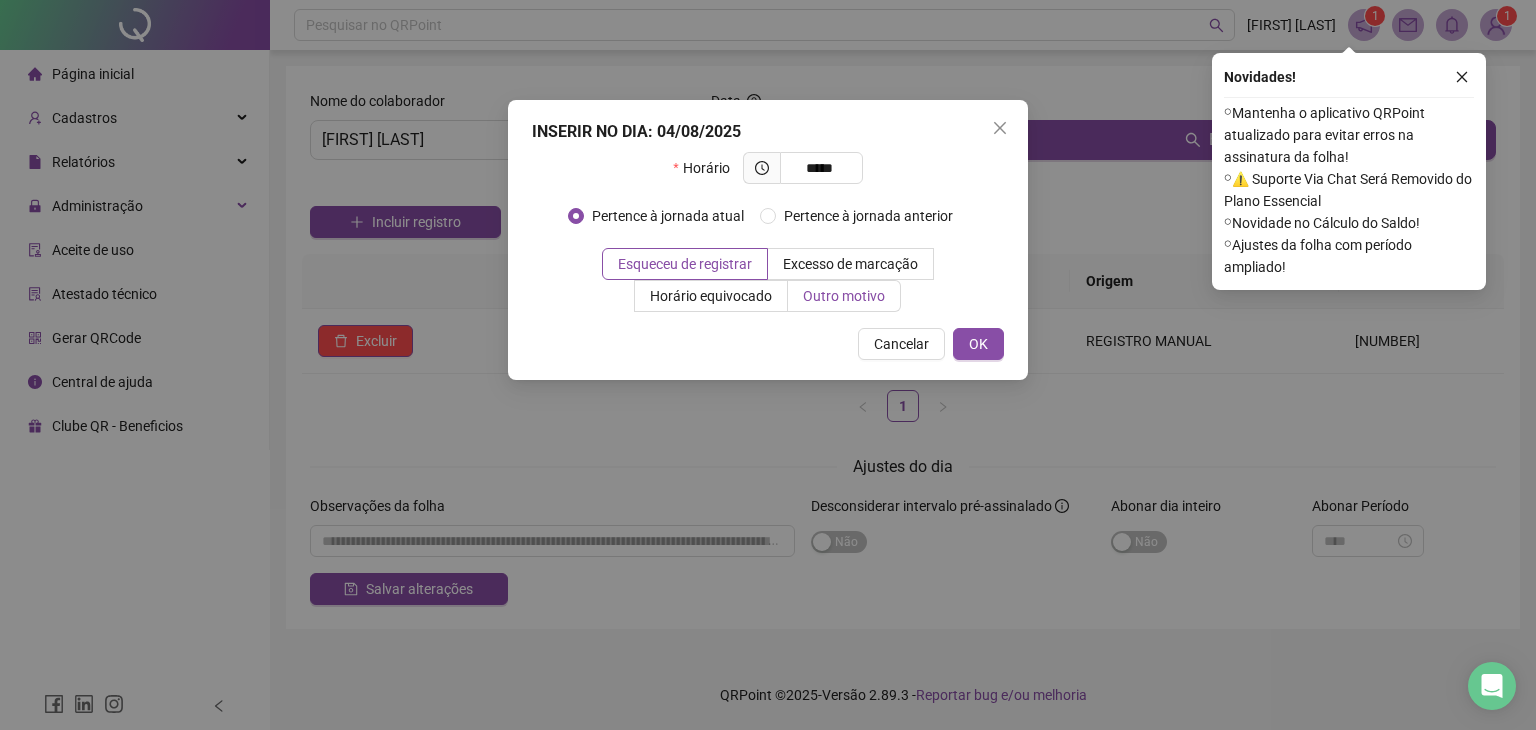 click on "Outro motivo" at bounding box center (844, 296) 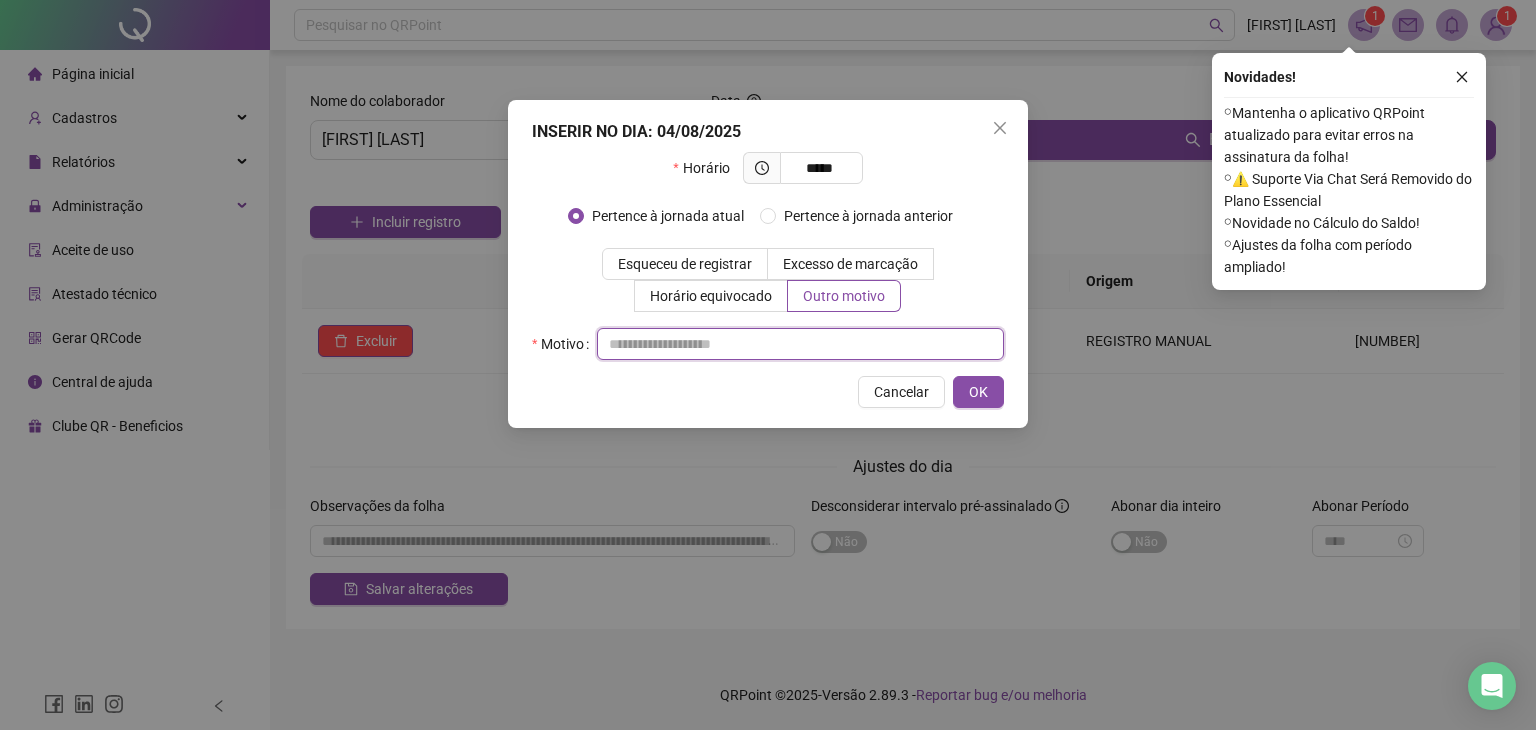 click at bounding box center (800, 344) 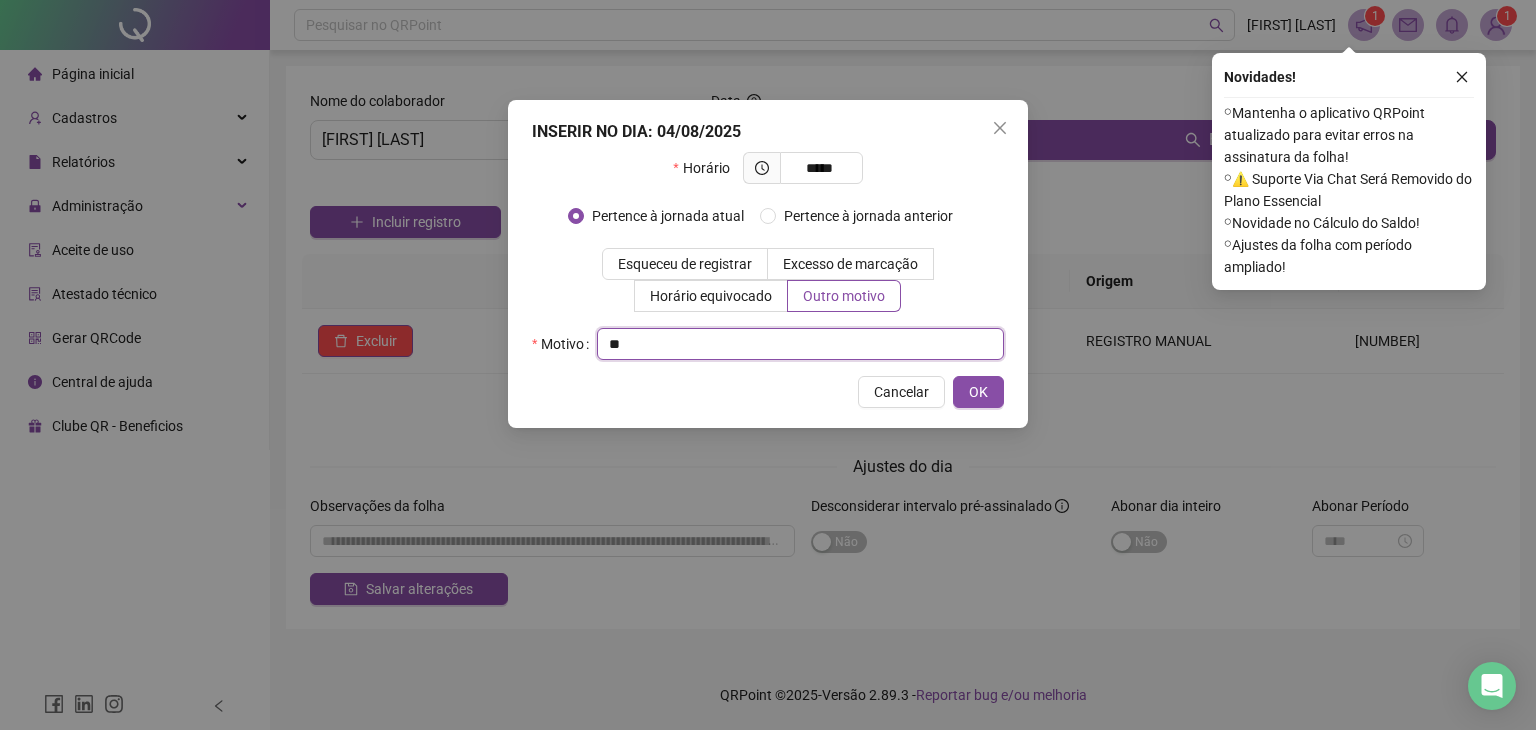 type on "*" 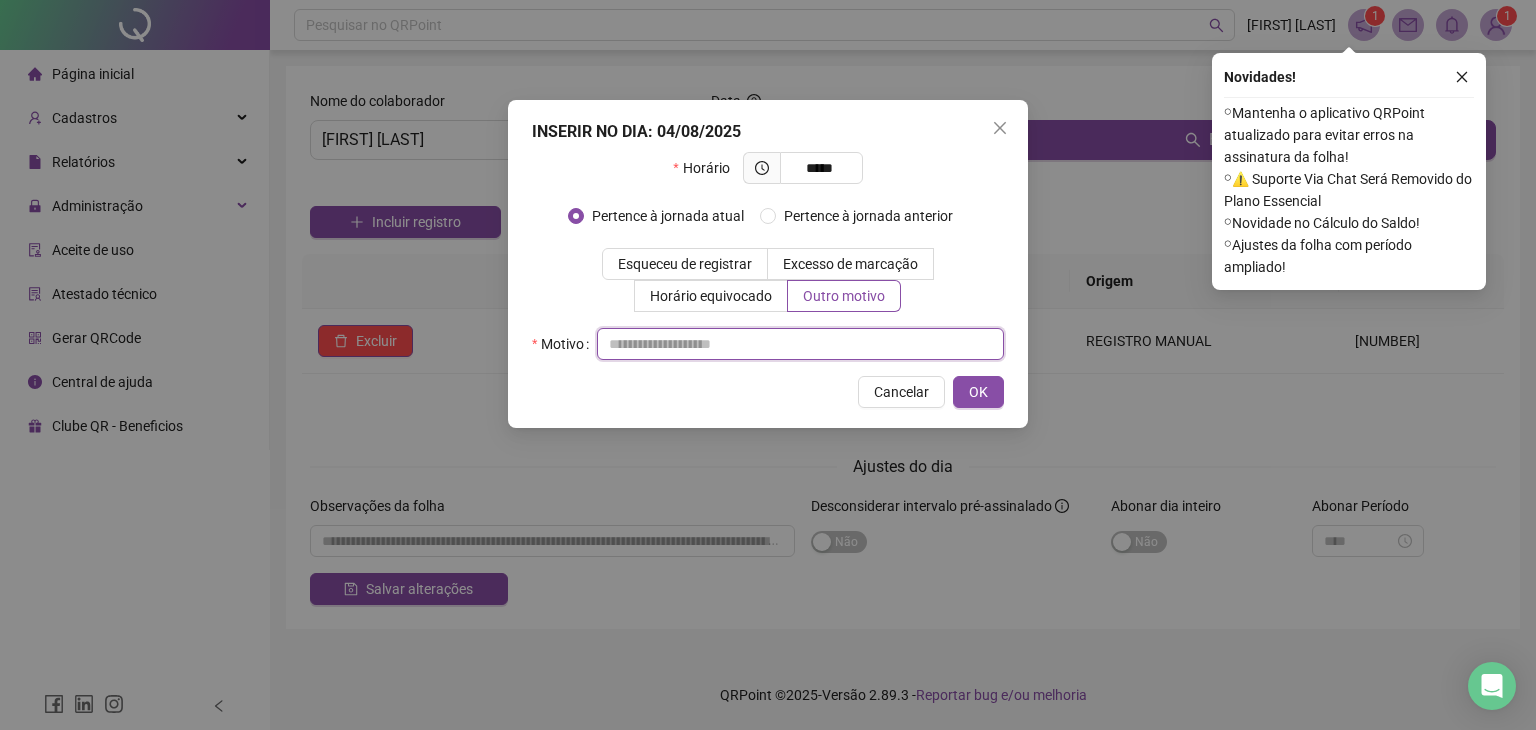 type on "*" 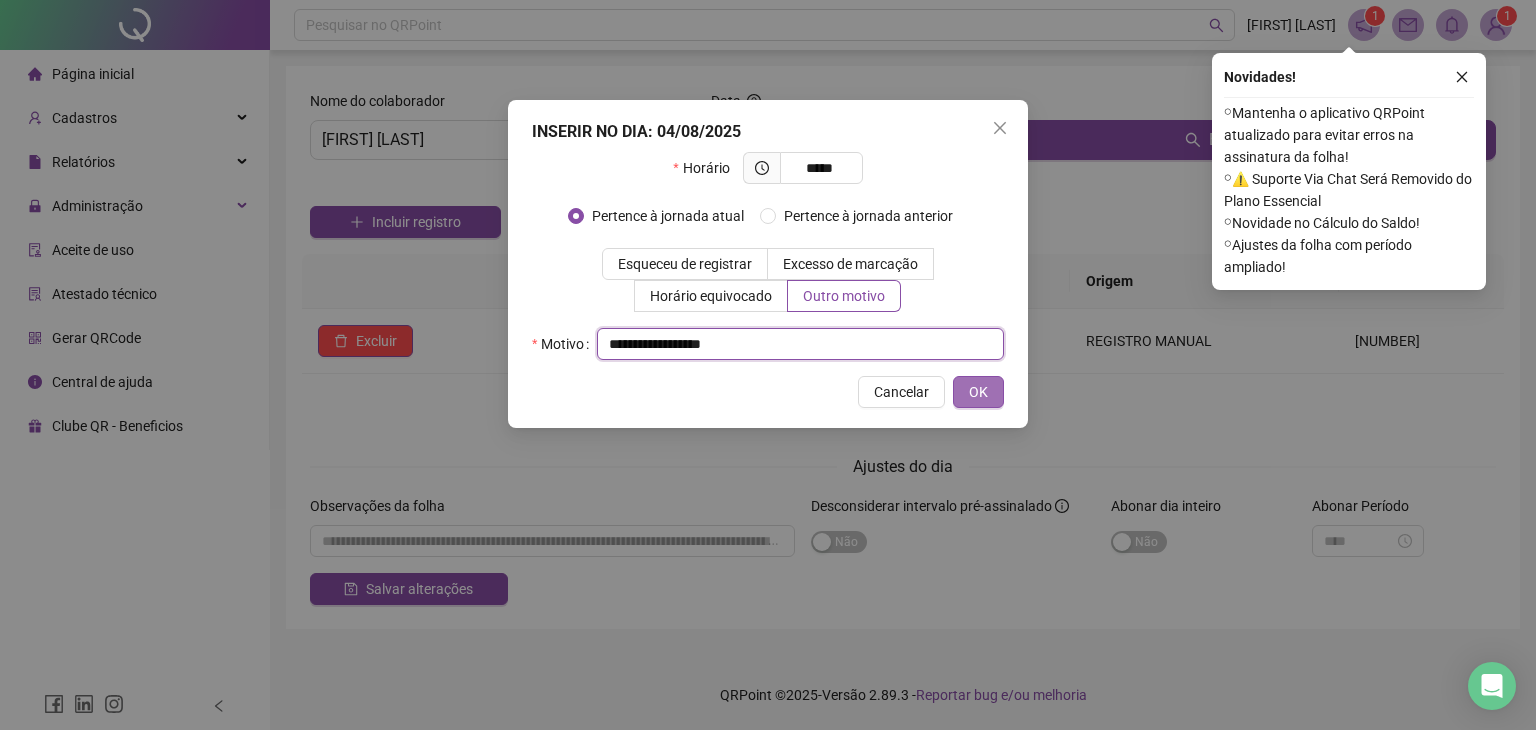 type on "**********" 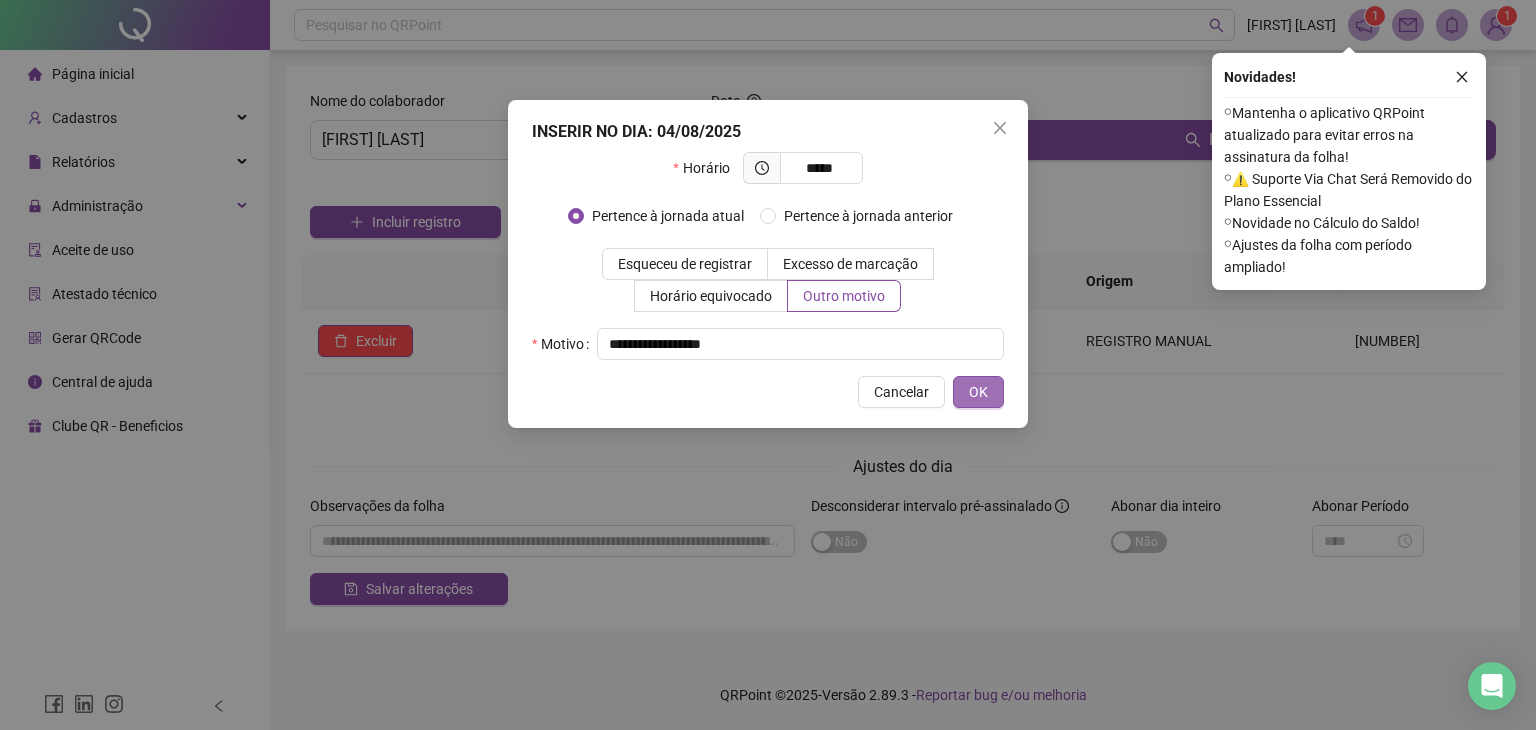 click on "OK" at bounding box center (978, 392) 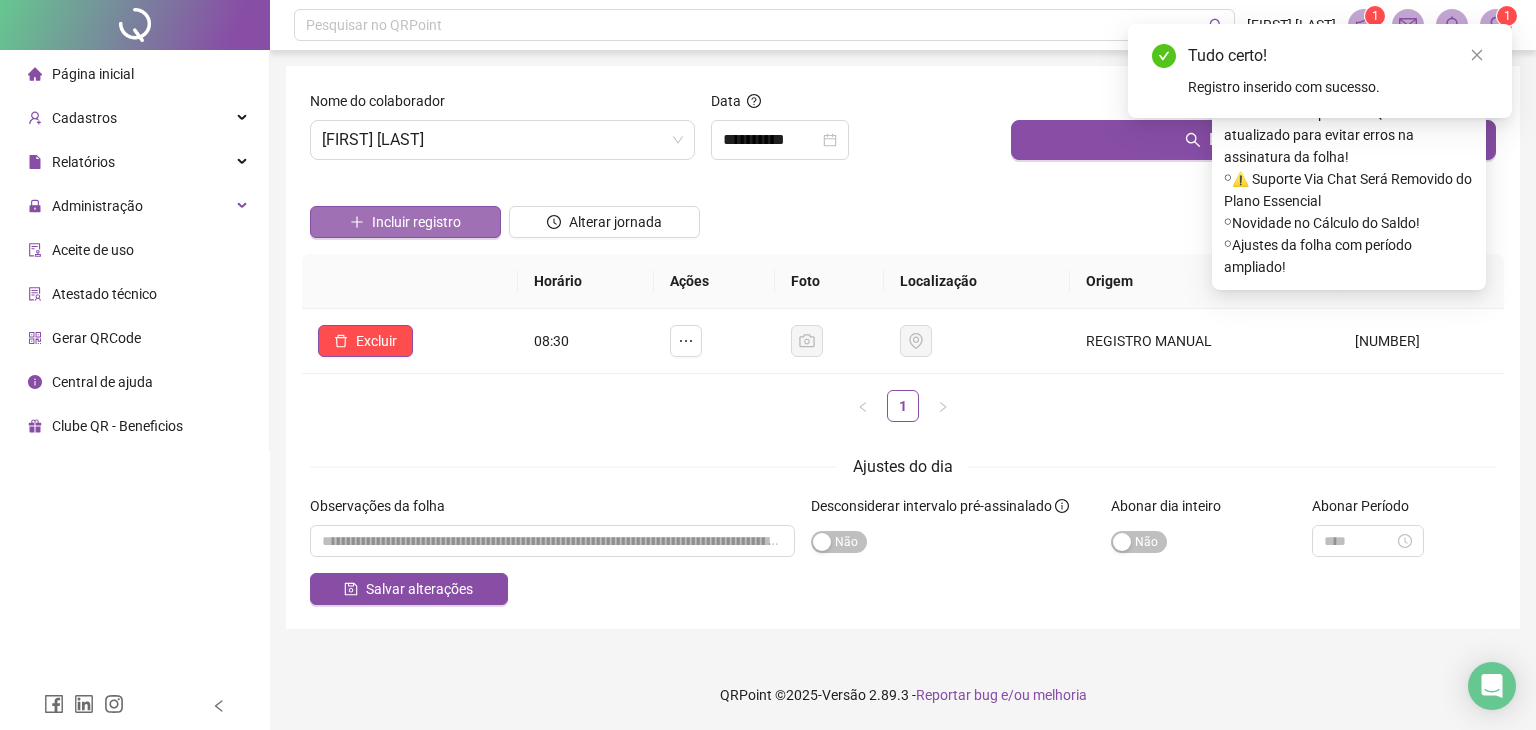 click on "Incluir registro" at bounding box center [405, 222] 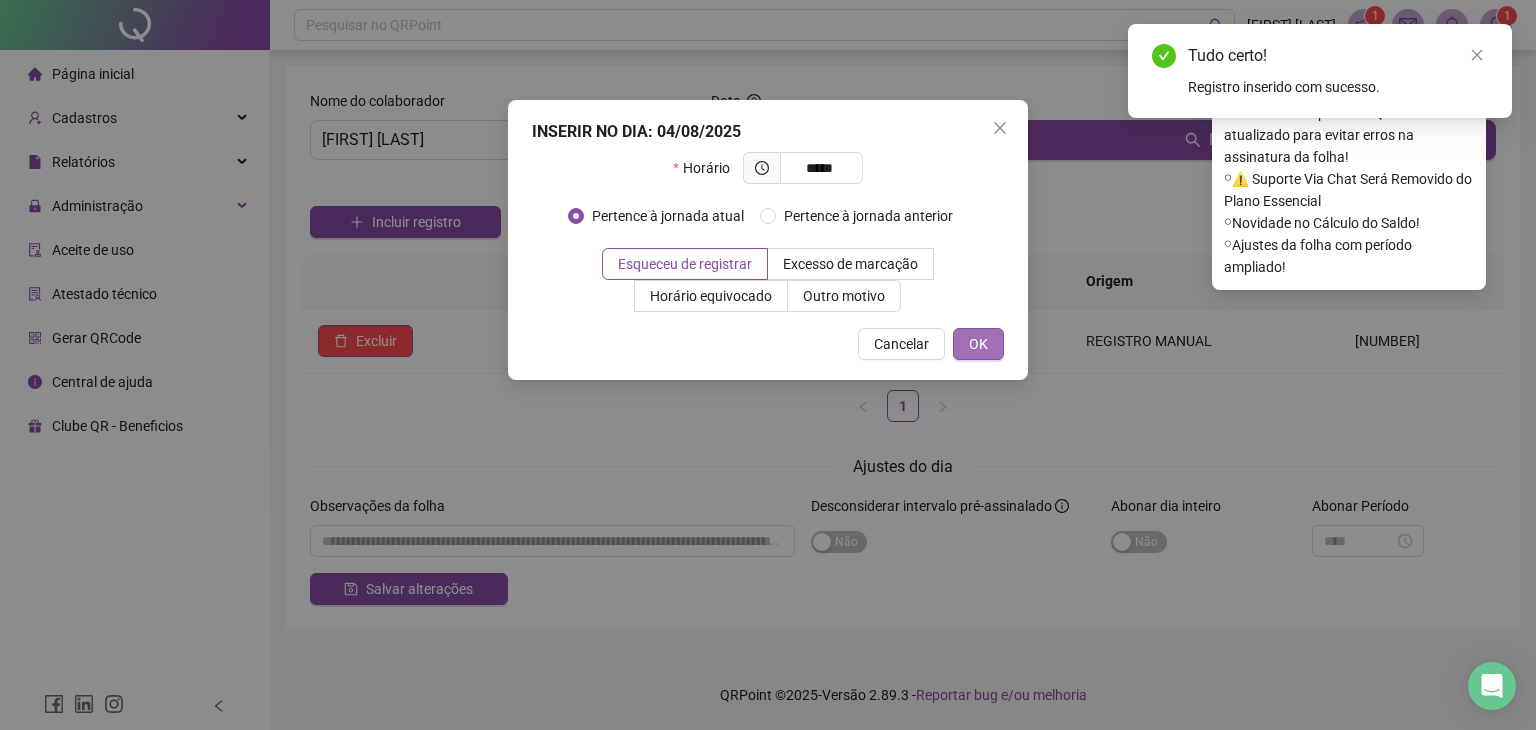 type on "*****" 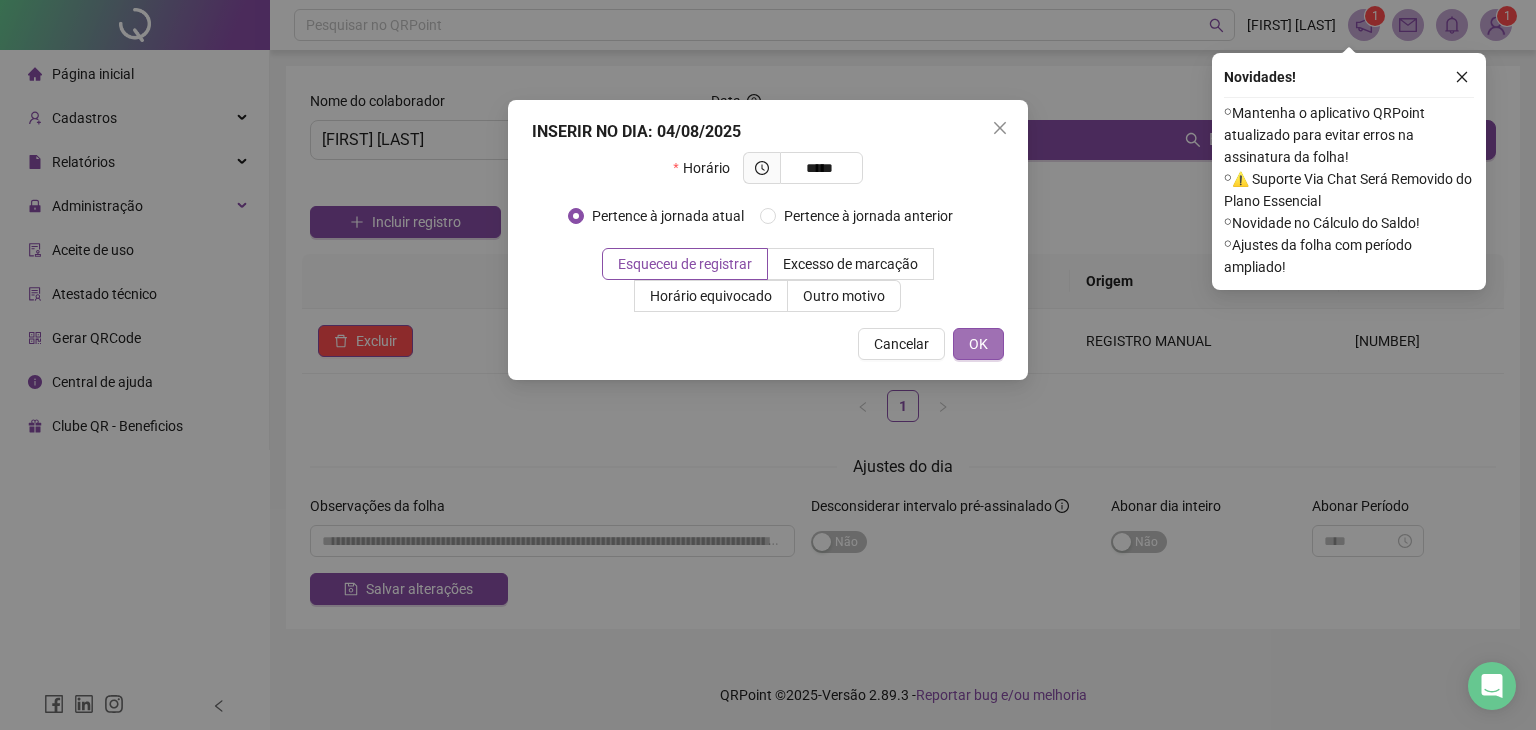 click on "OK" at bounding box center [978, 344] 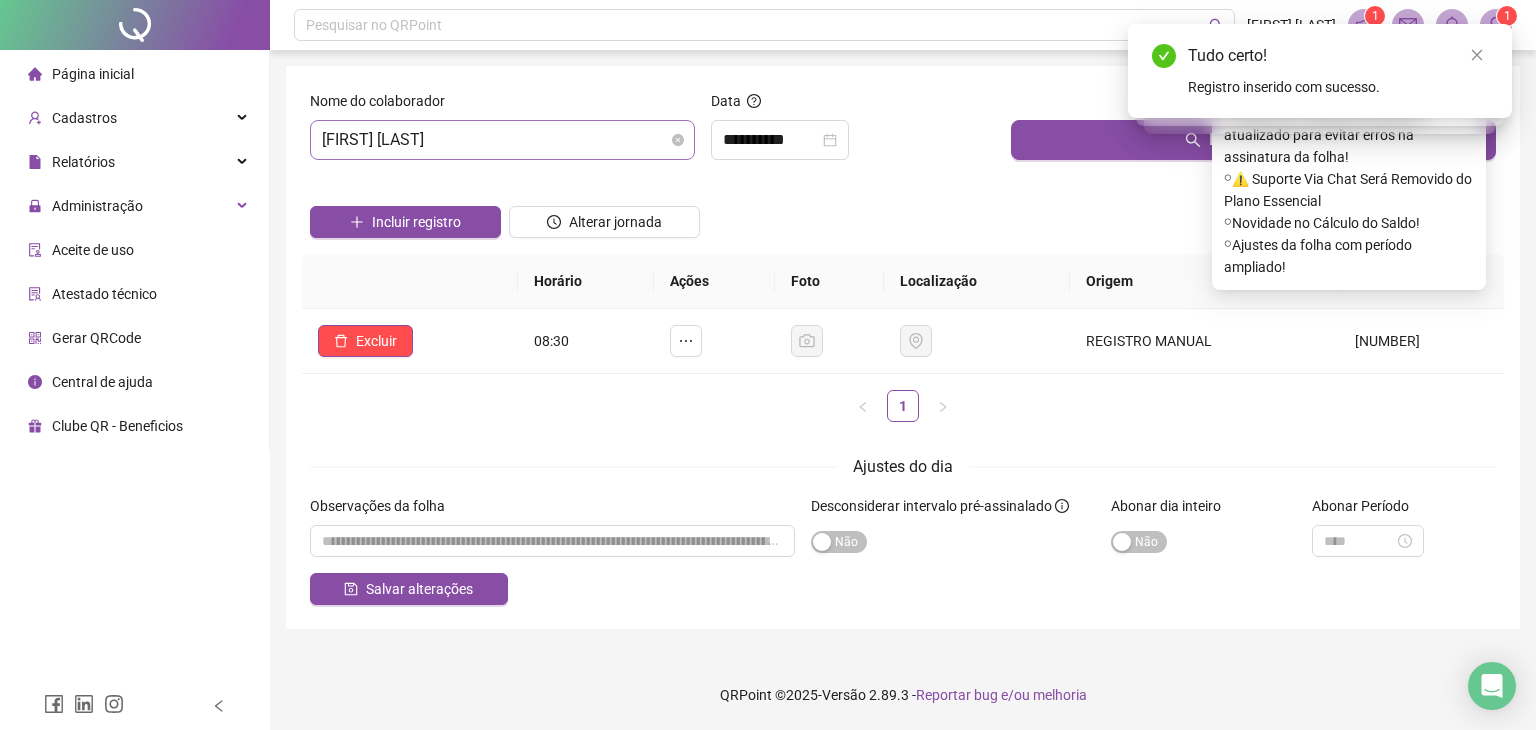 click on "[FIRST] [LAST]" at bounding box center [502, 140] 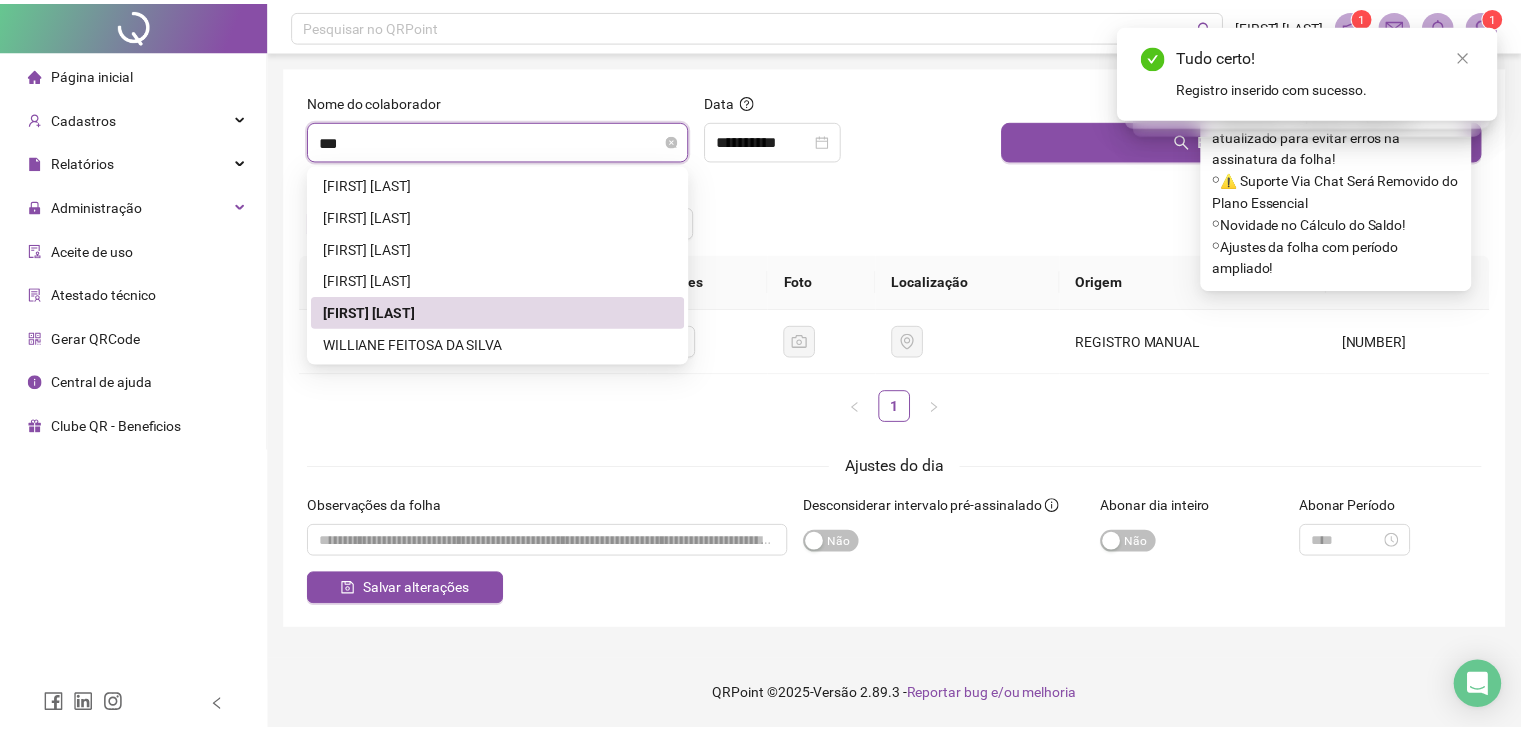 scroll, scrollTop: 0, scrollLeft: 0, axis: both 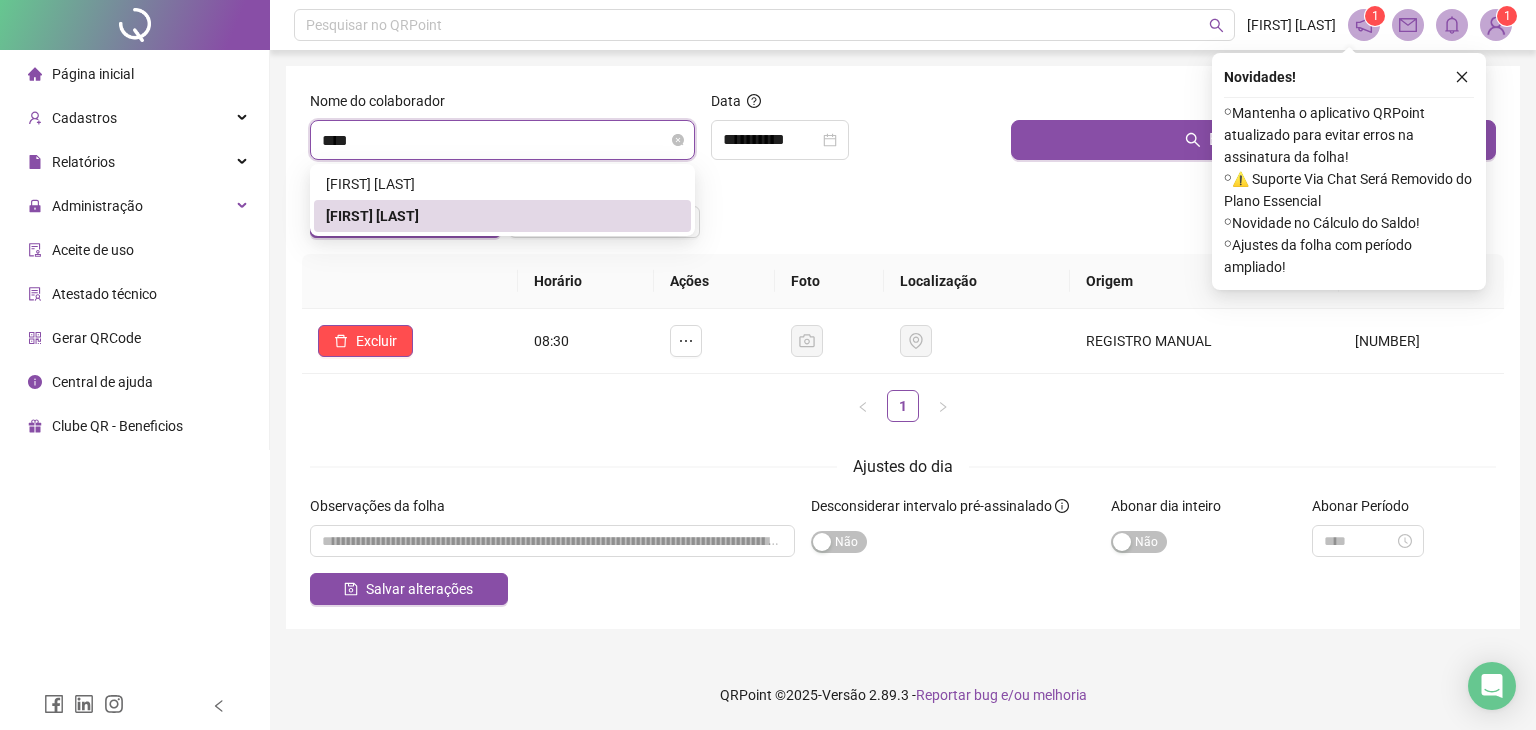 type on "*****" 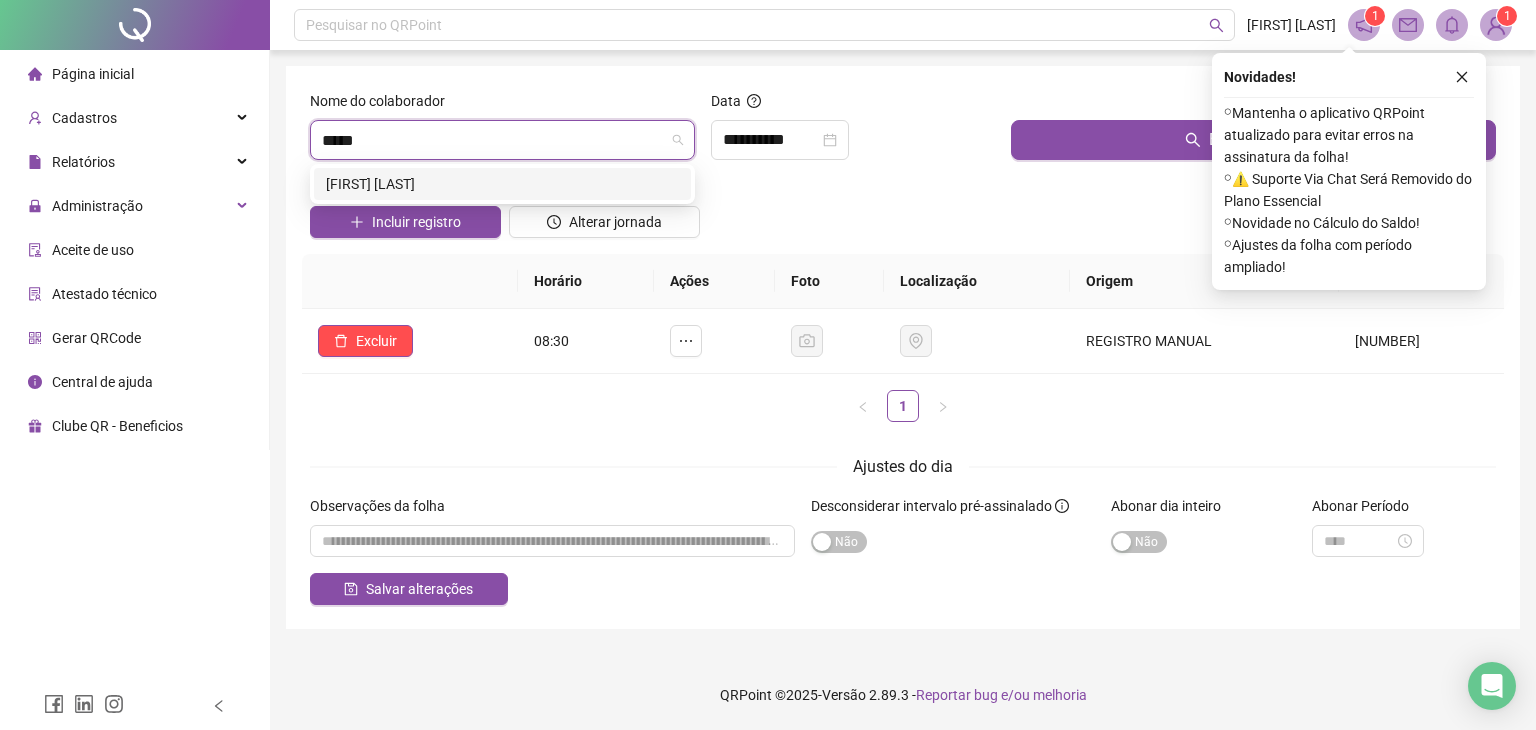 click on "[FIRST] [LAST]" at bounding box center (502, 184) 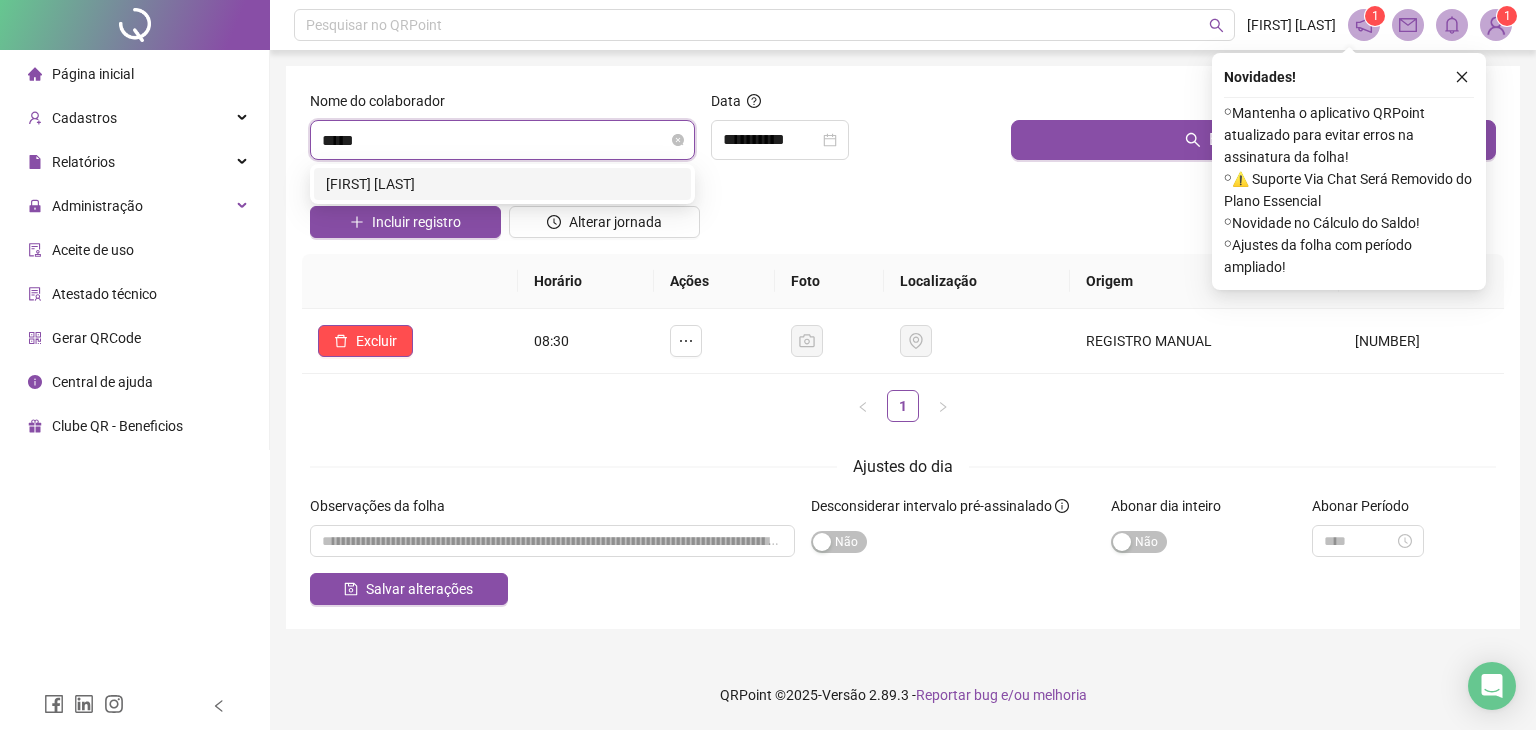type 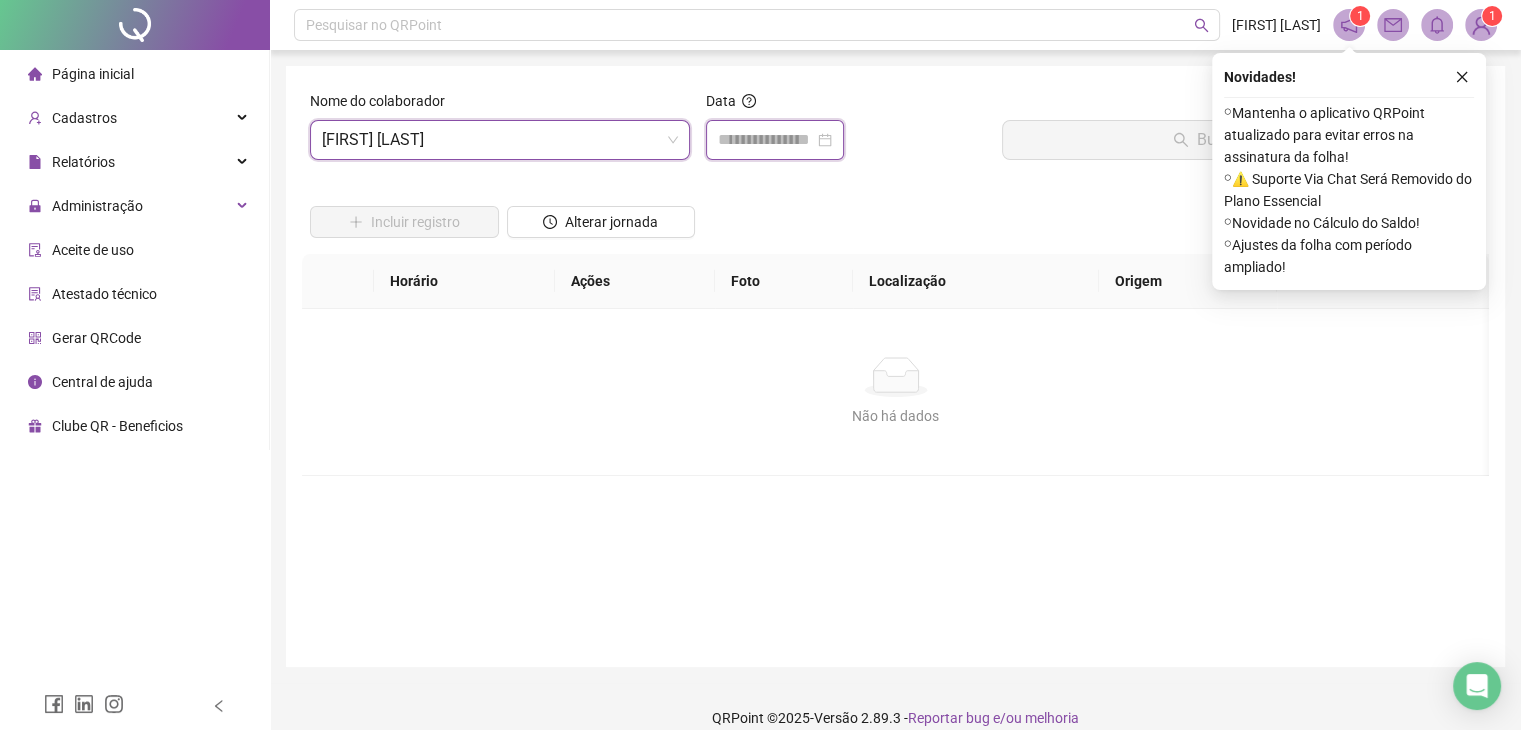 click at bounding box center (766, 140) 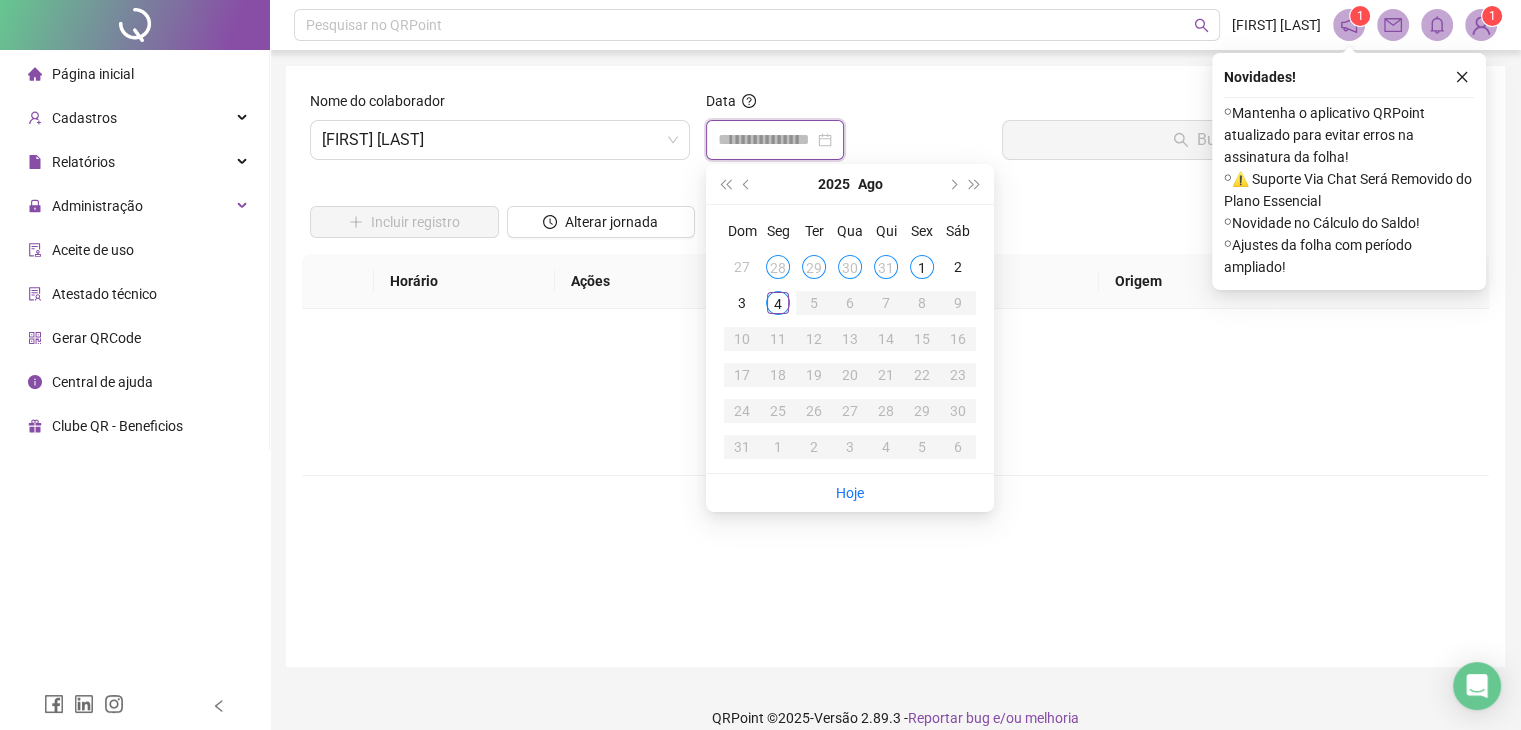 click at bounding box center [775, 140] 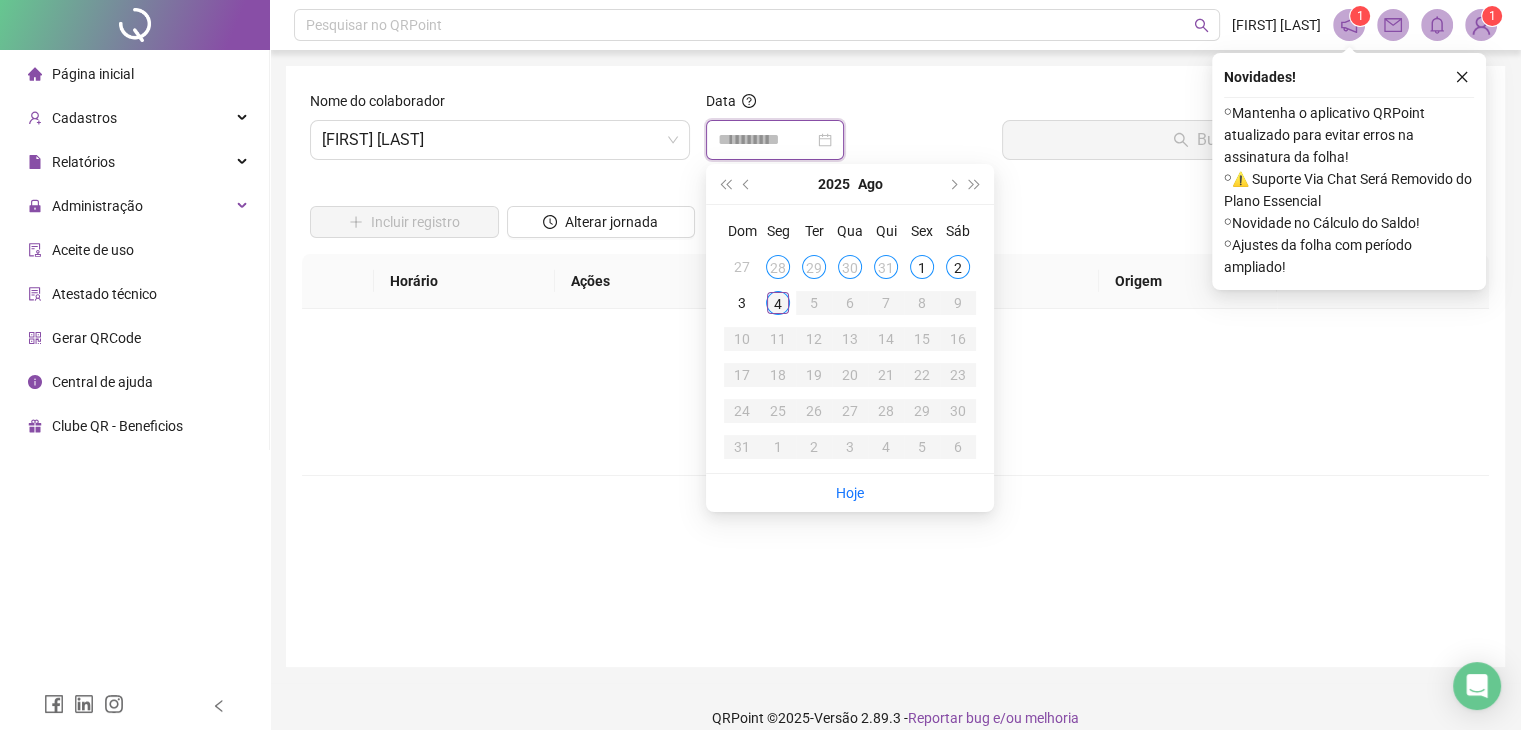 type on "**********" 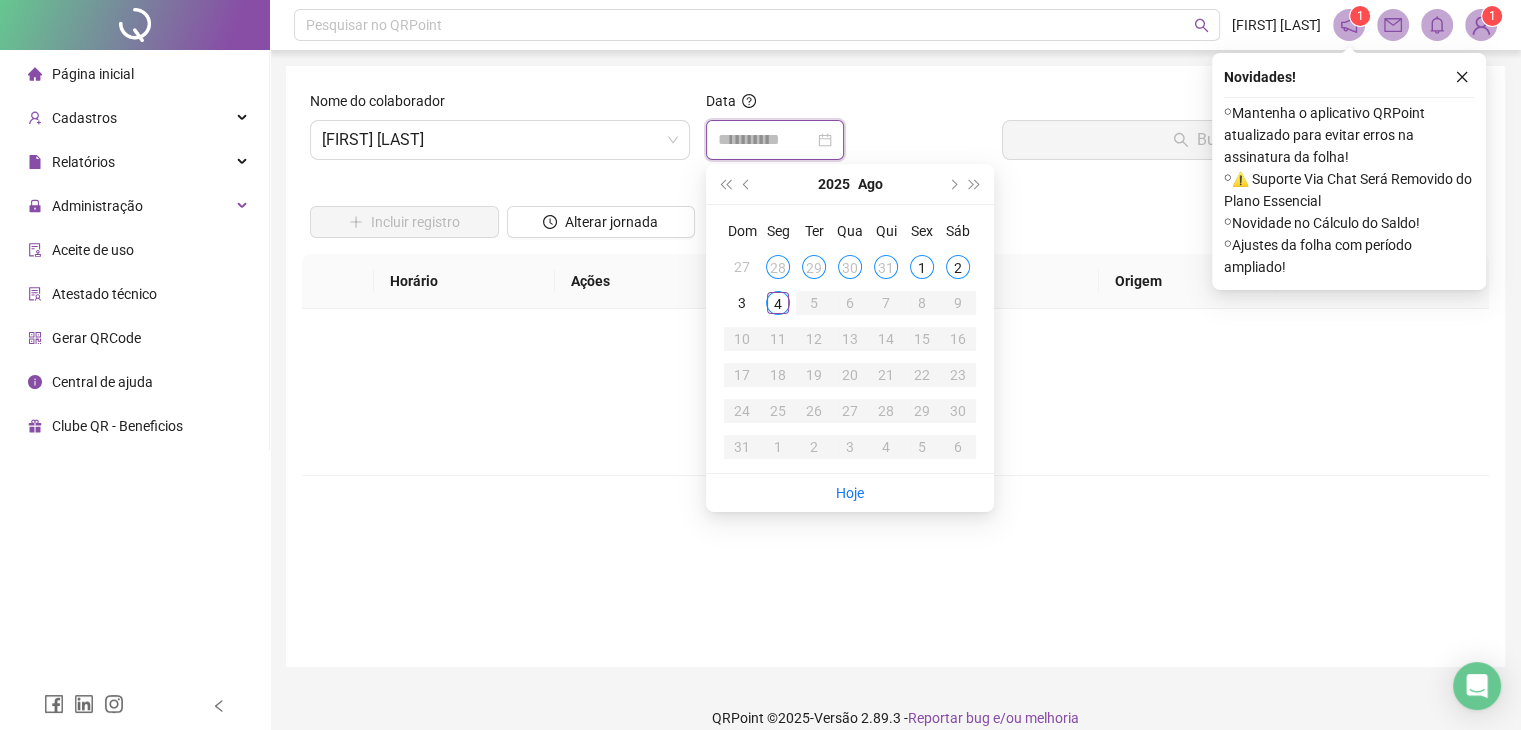 type on "**********" 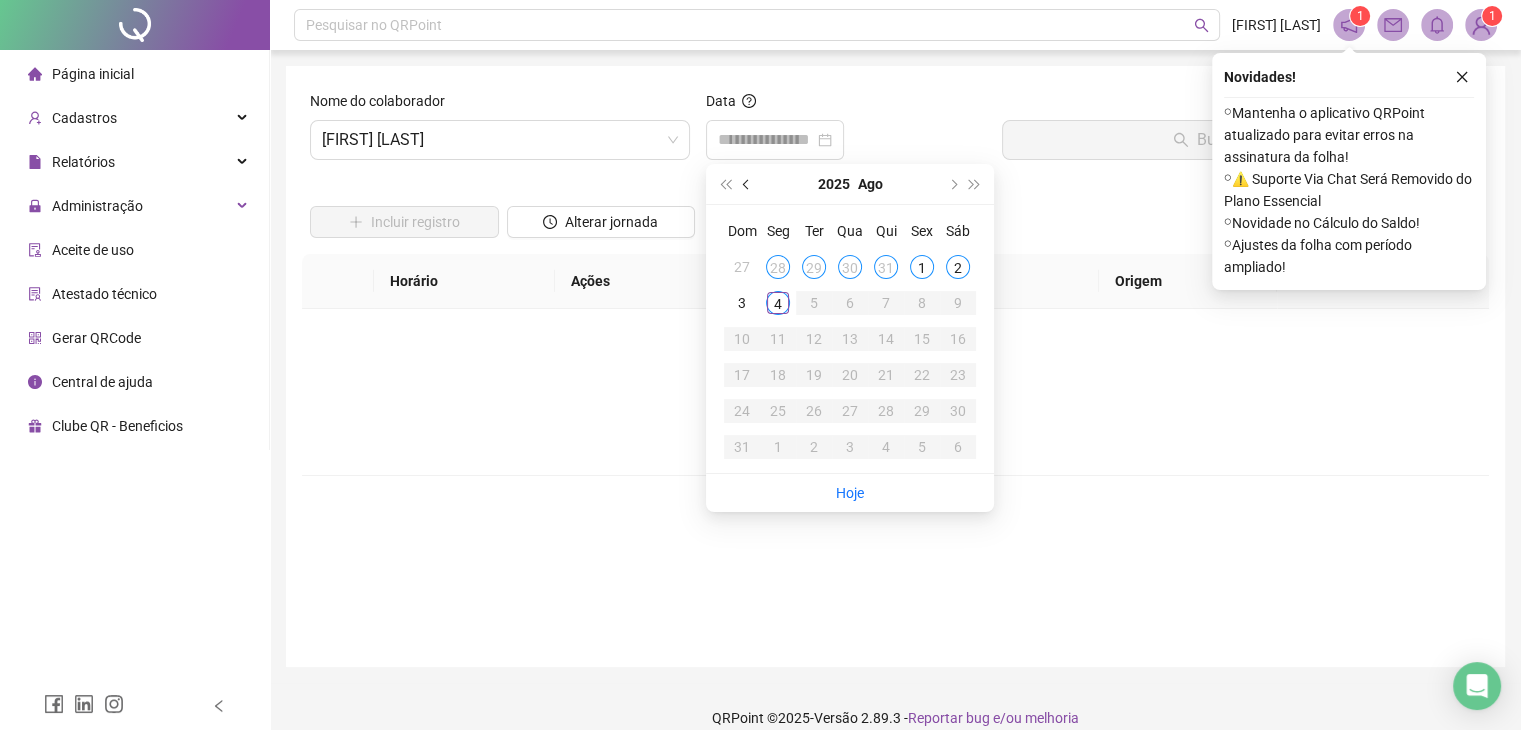 click at bounding box center (747, 184) 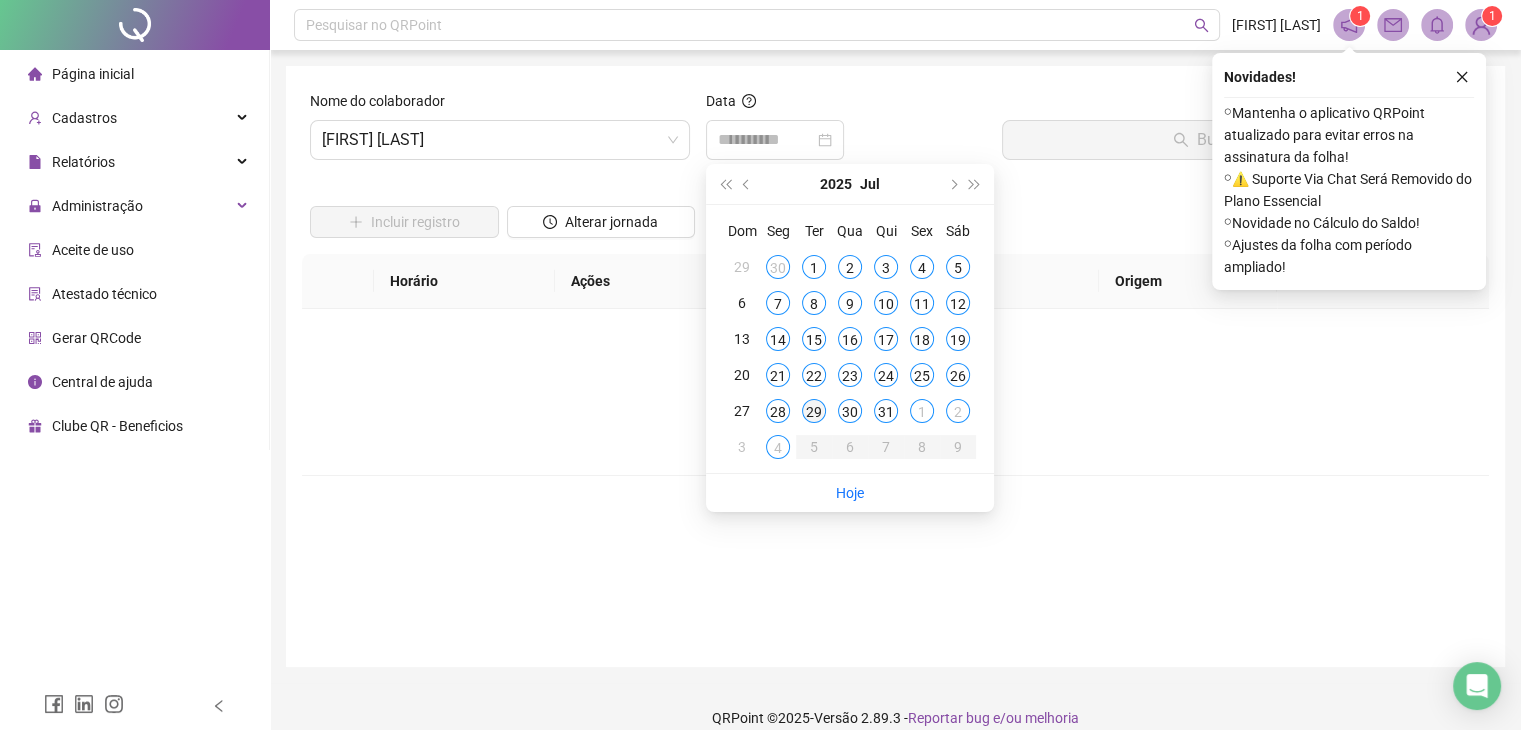 type on "**********" 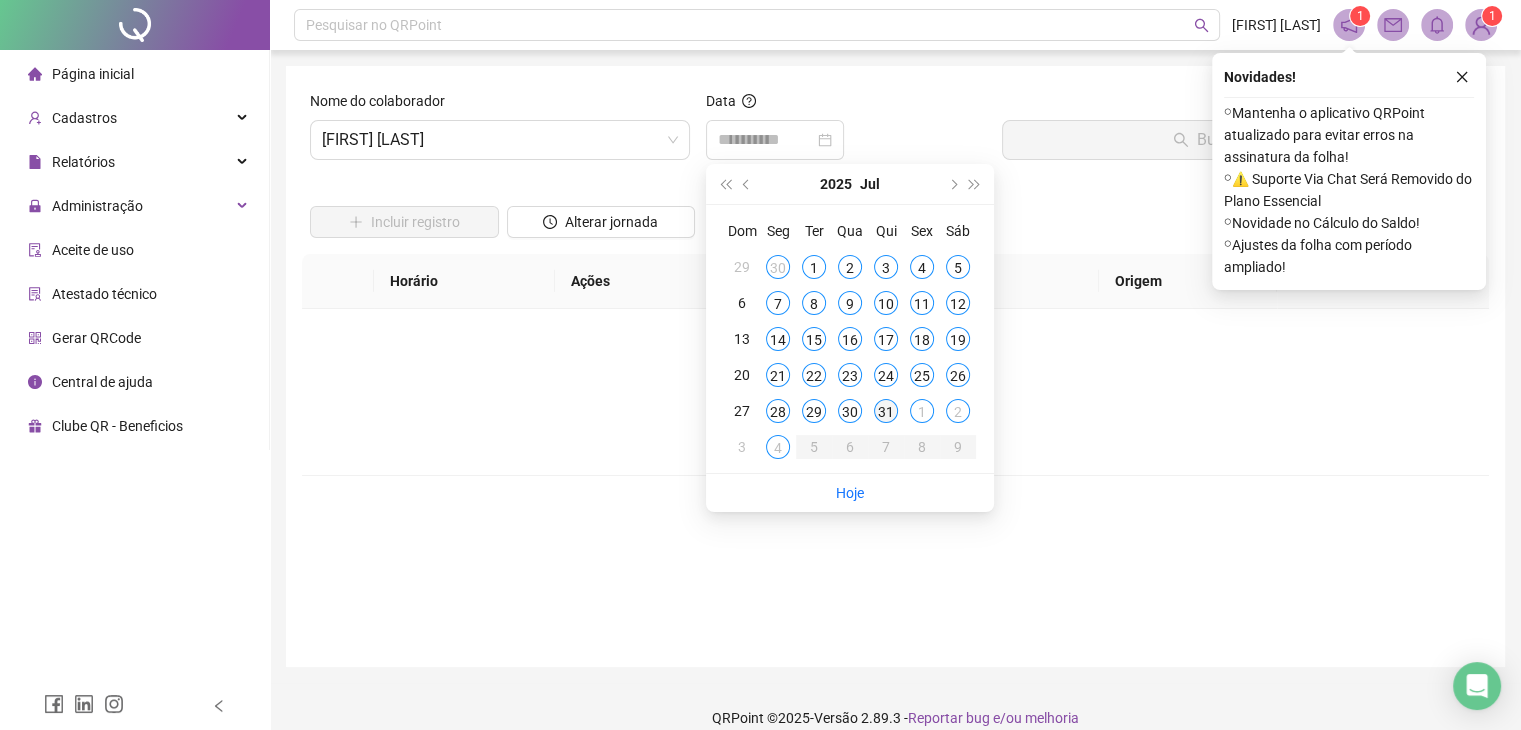 type on "**********" 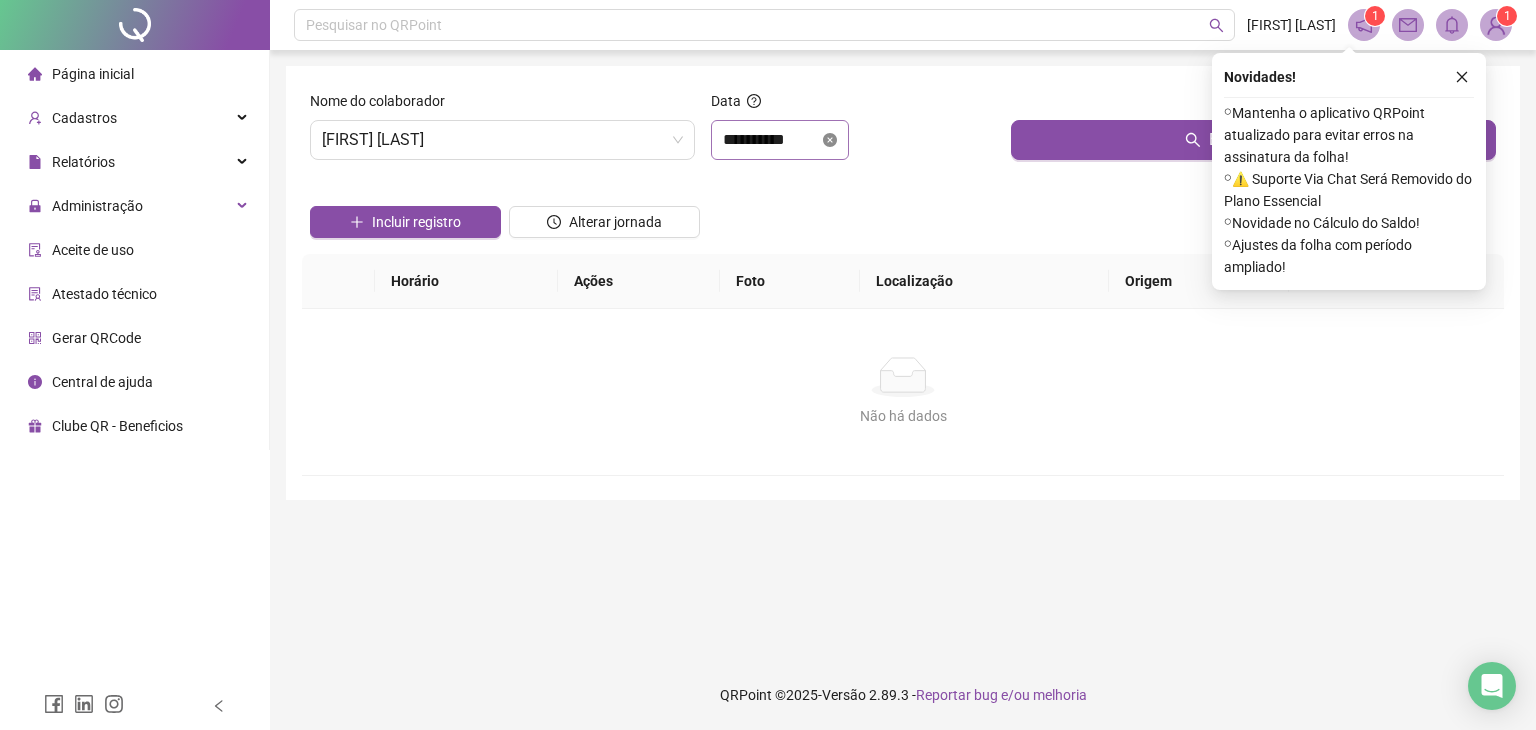 click 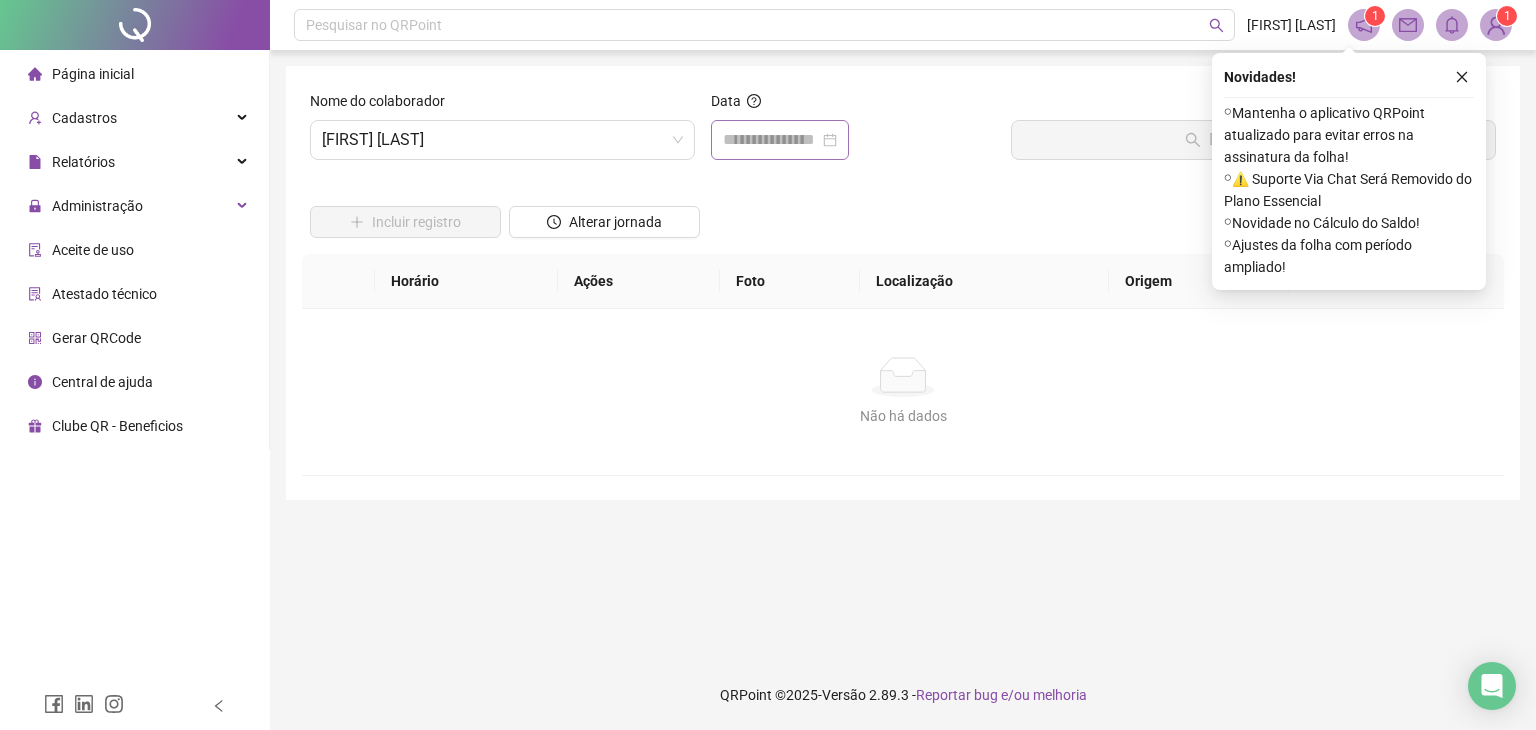 click at bounding box center (780, 140) 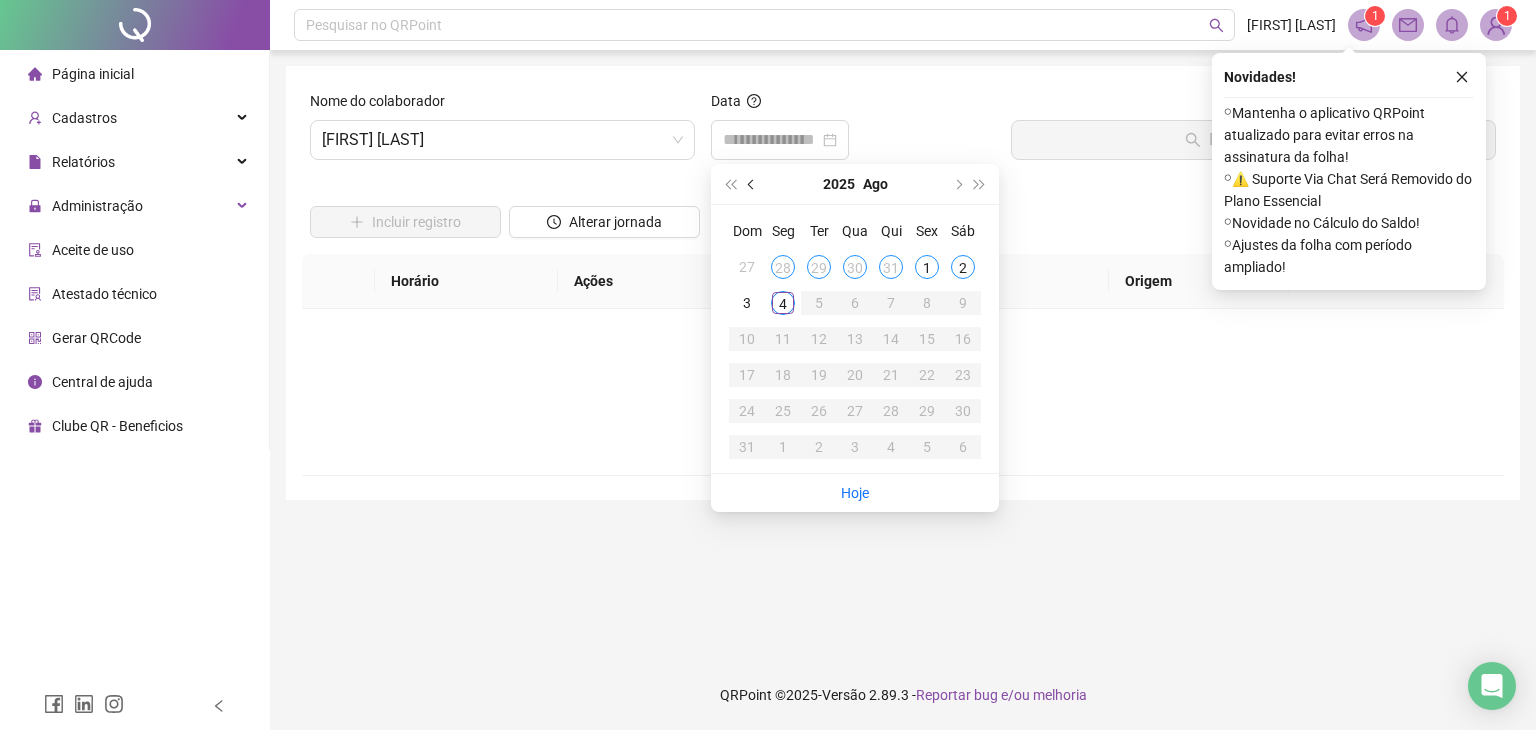 click at bounding box center [752, 184] 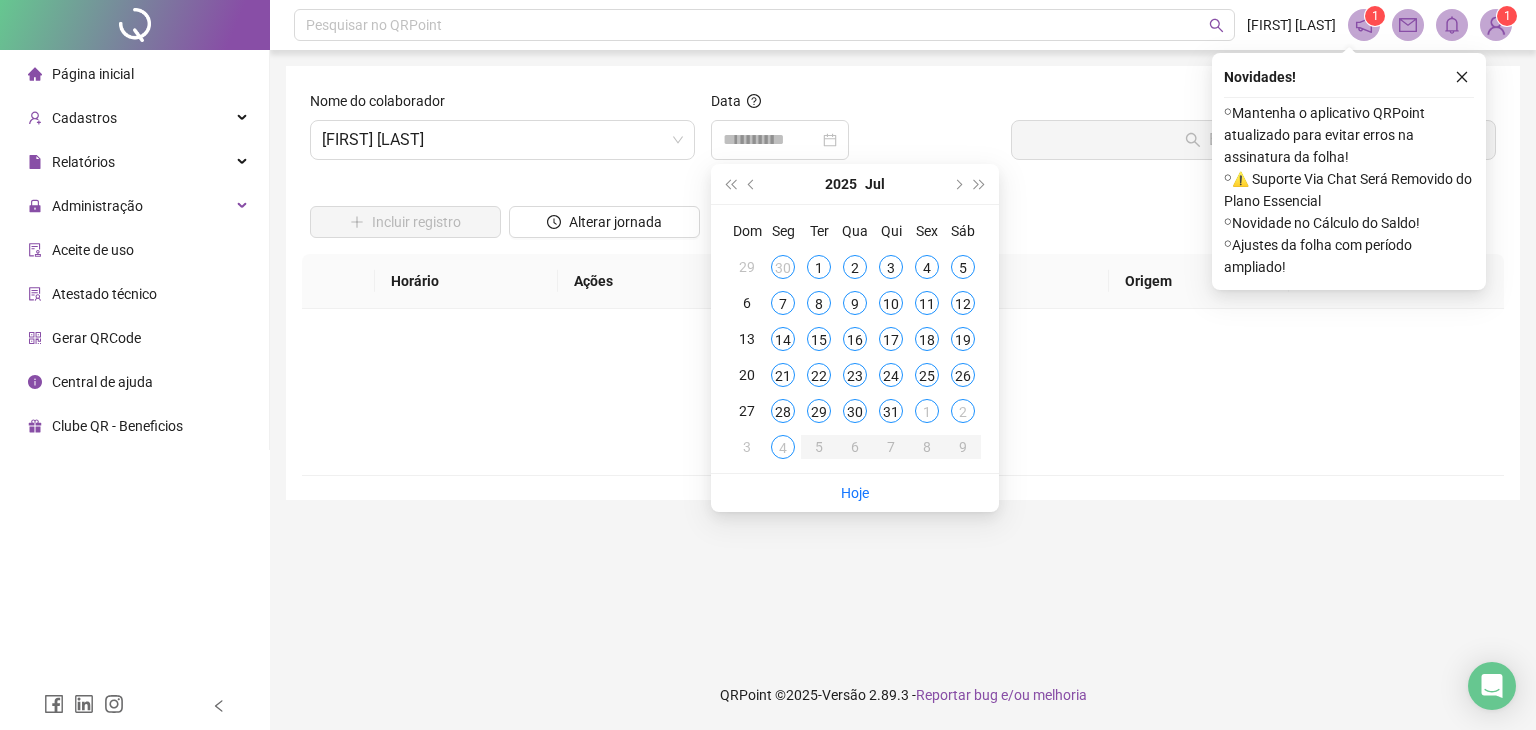type on "**********" 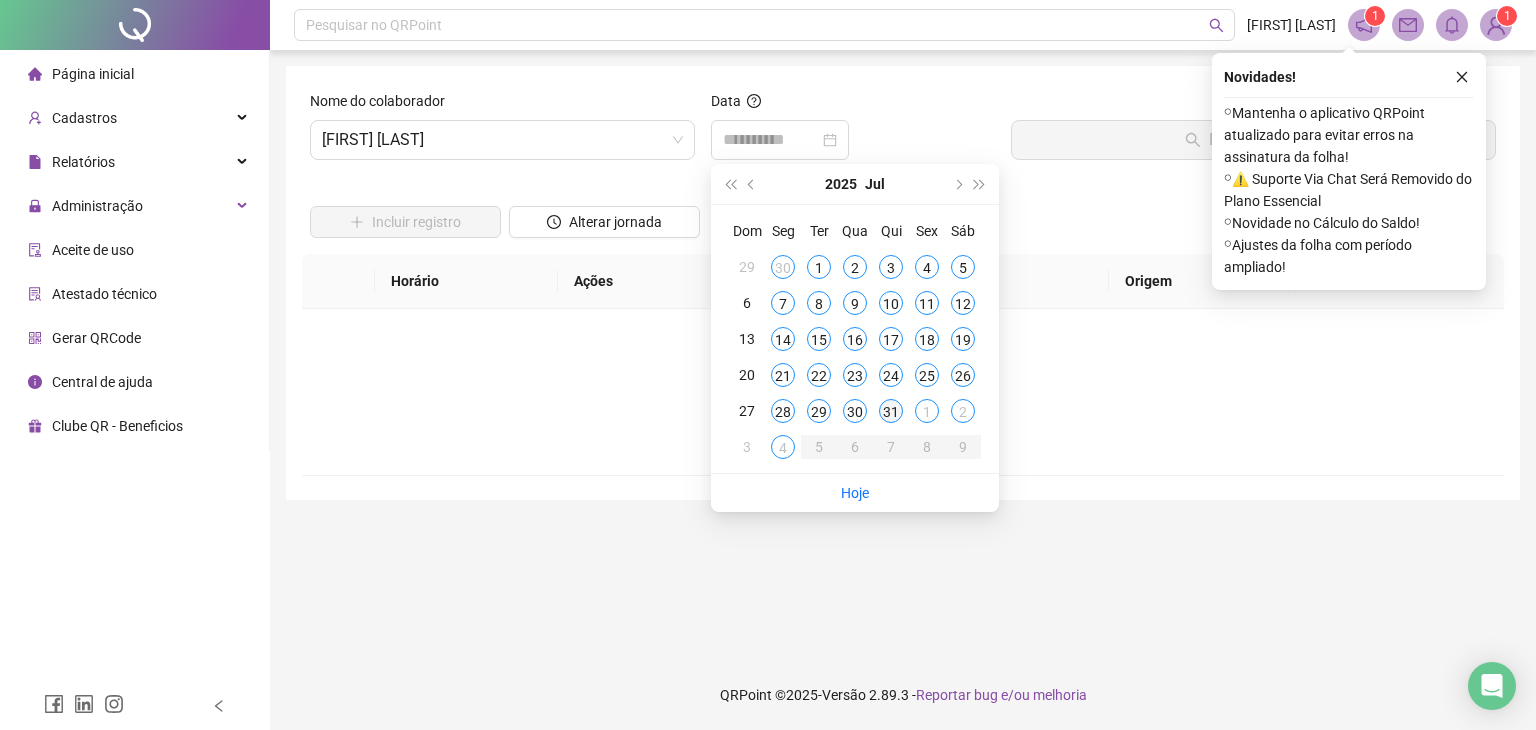type on "**********" 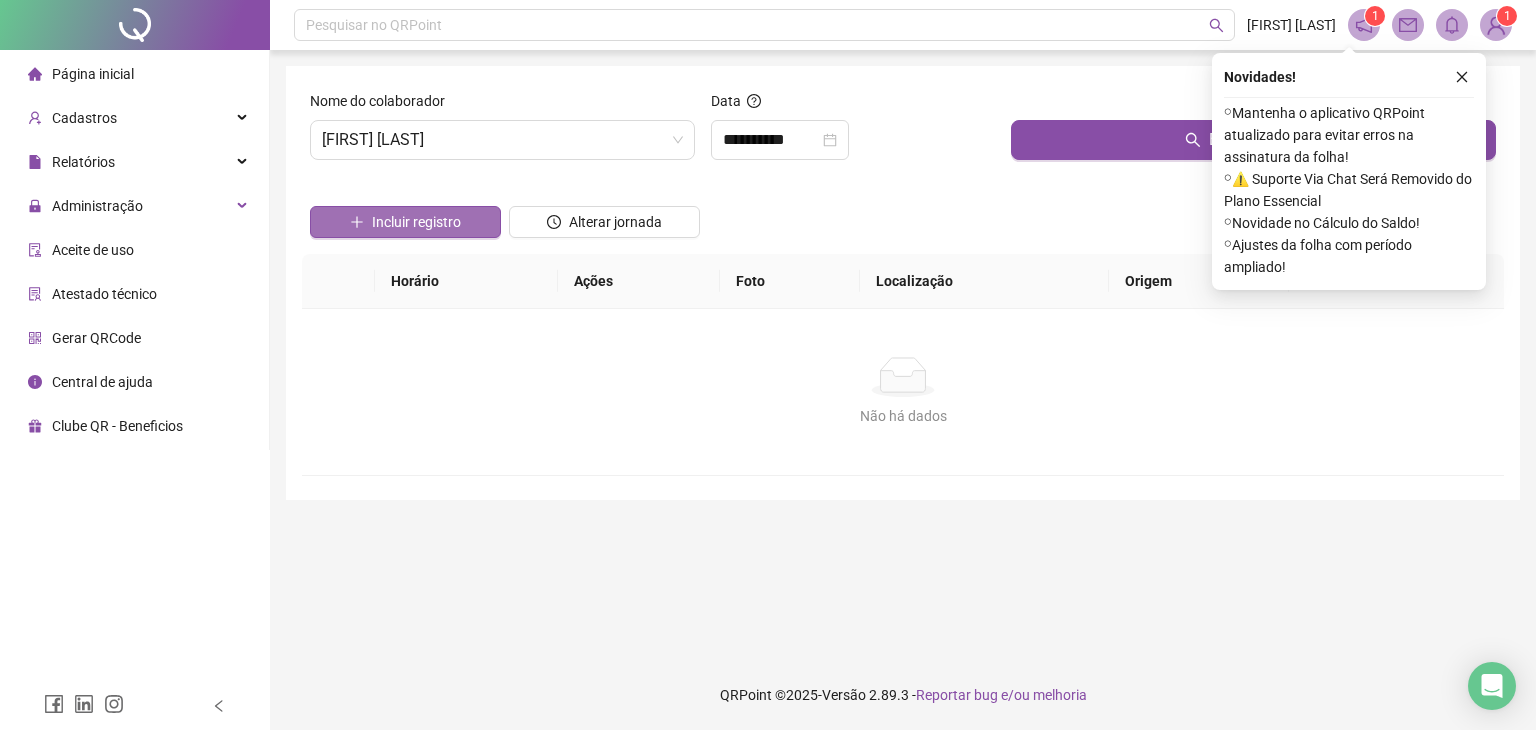 click on "Incluir registro" at bounding box center (405, 222) 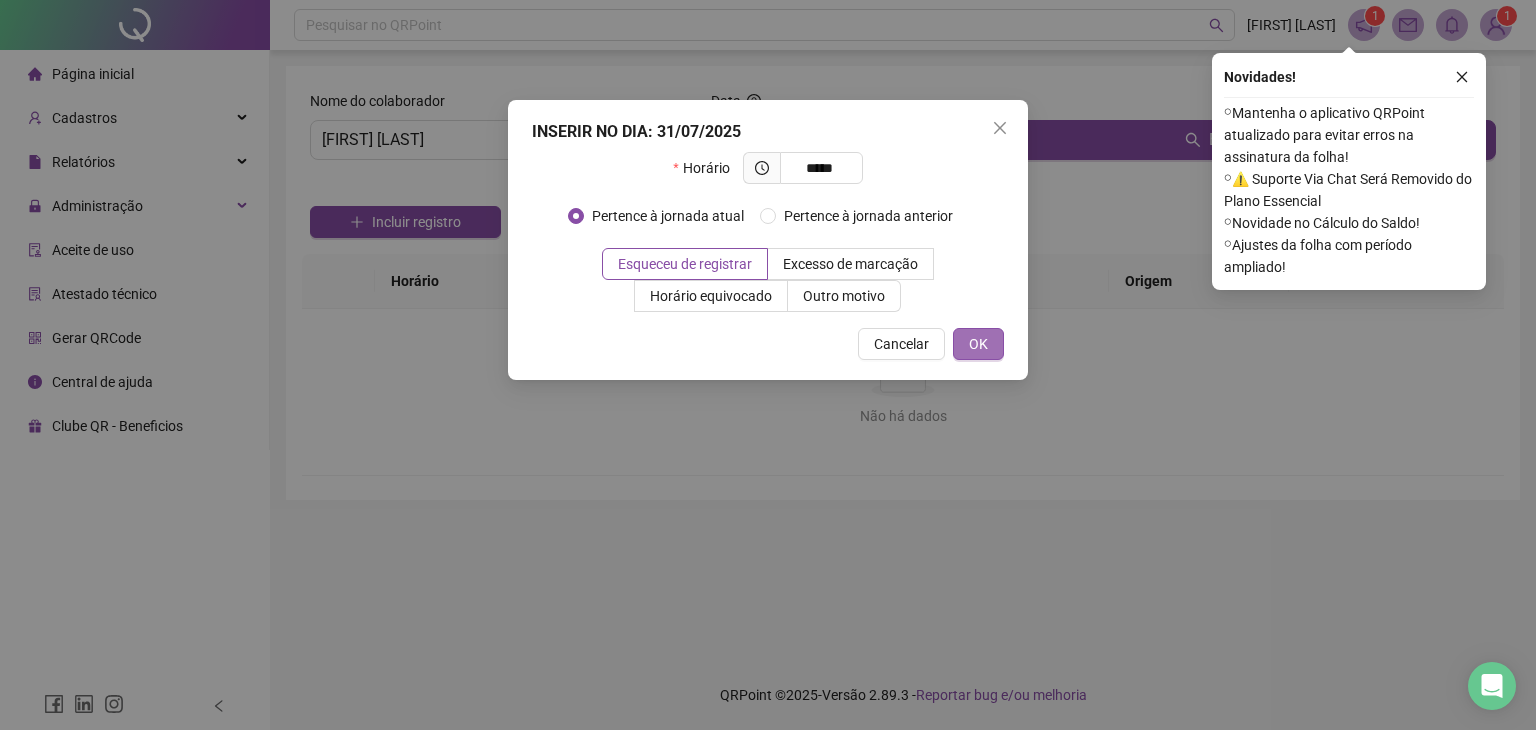 type on "*****" 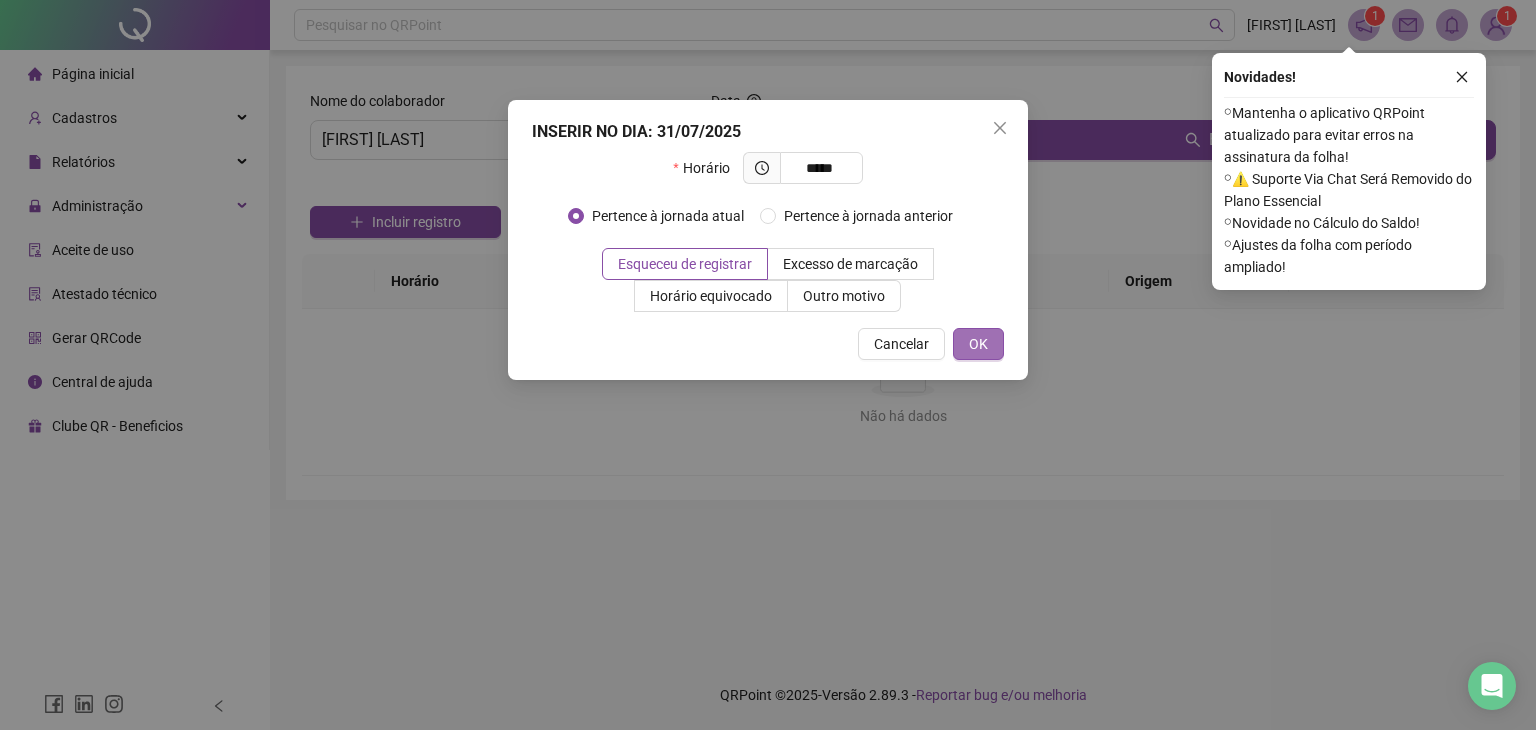 click on "OK" at bounding box center (978, 344) 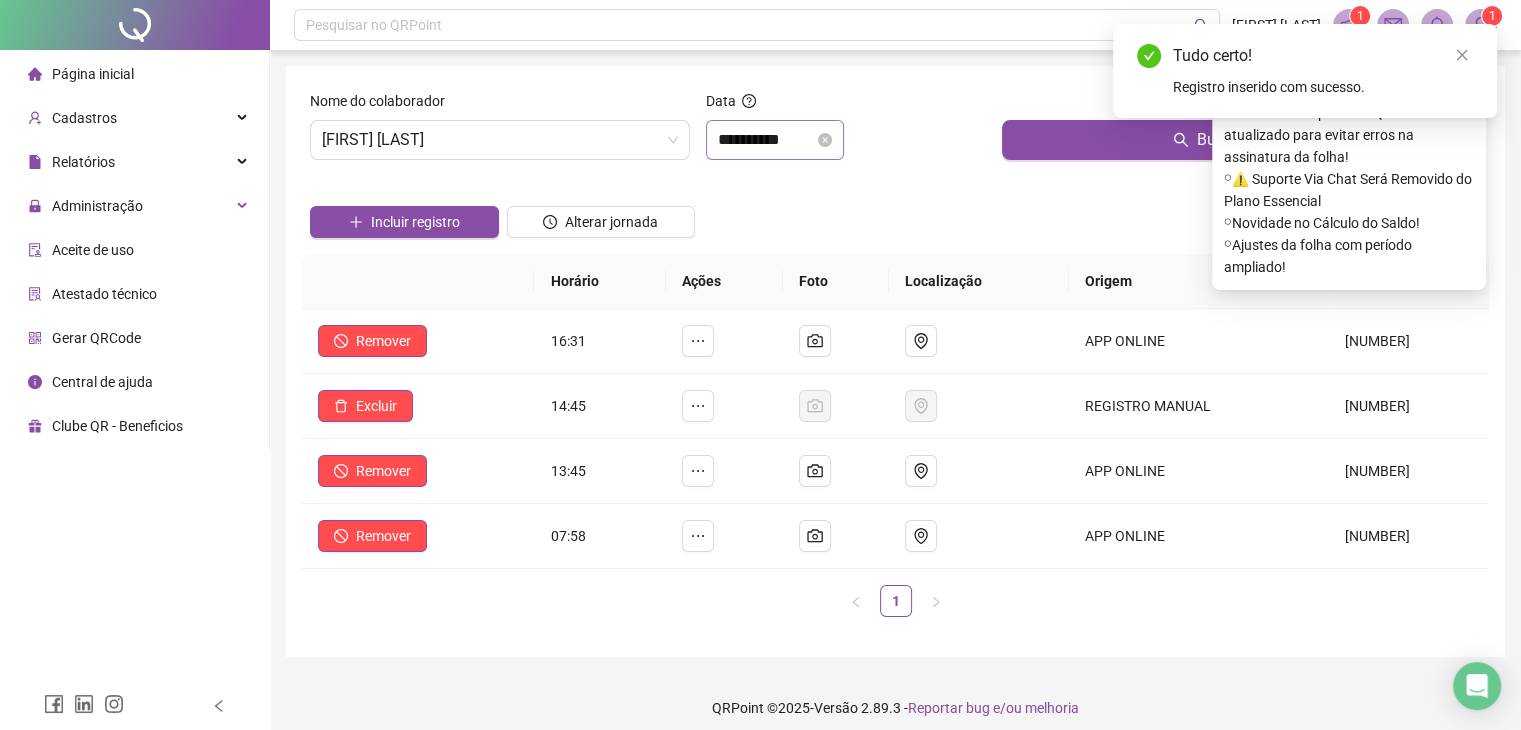 click 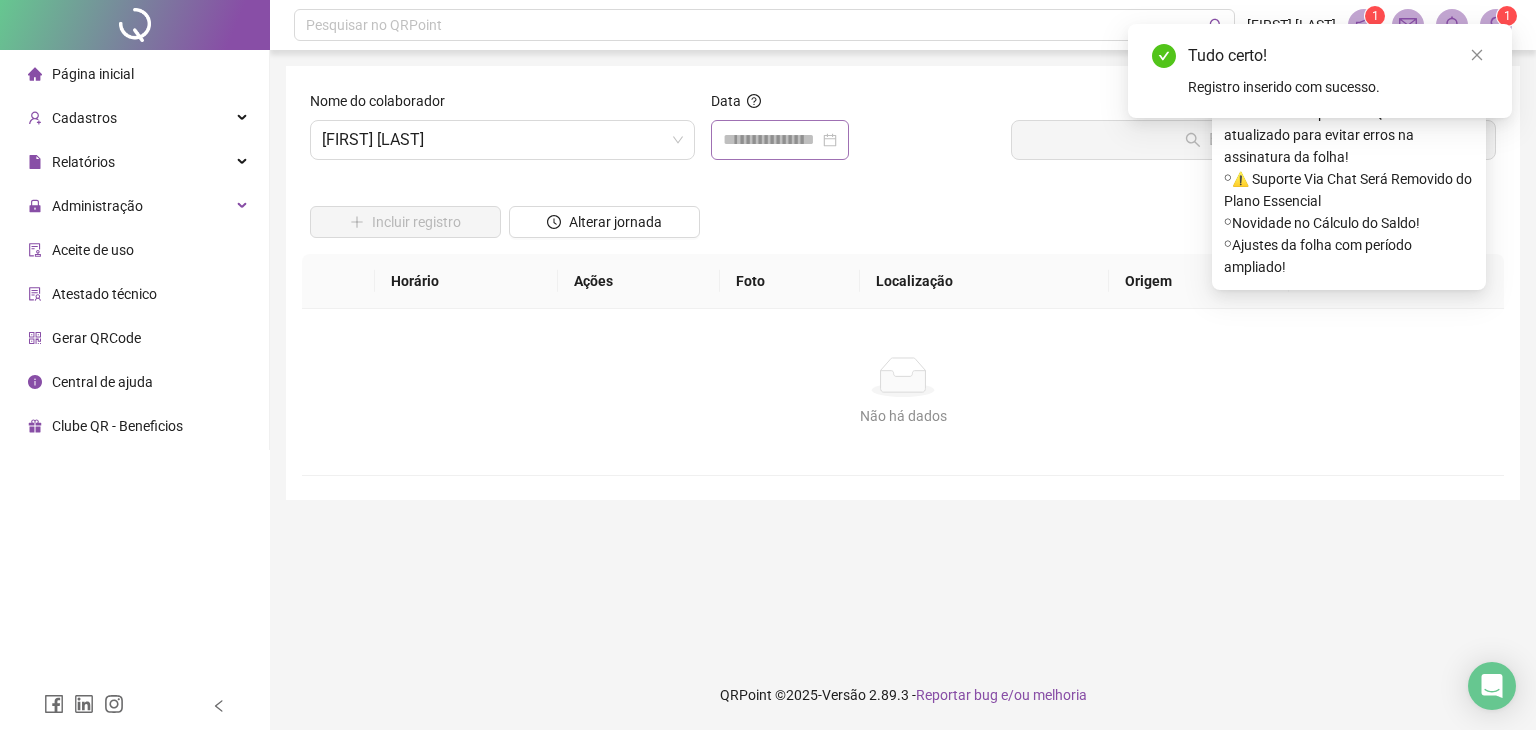 click at bounding box center (780, 140) 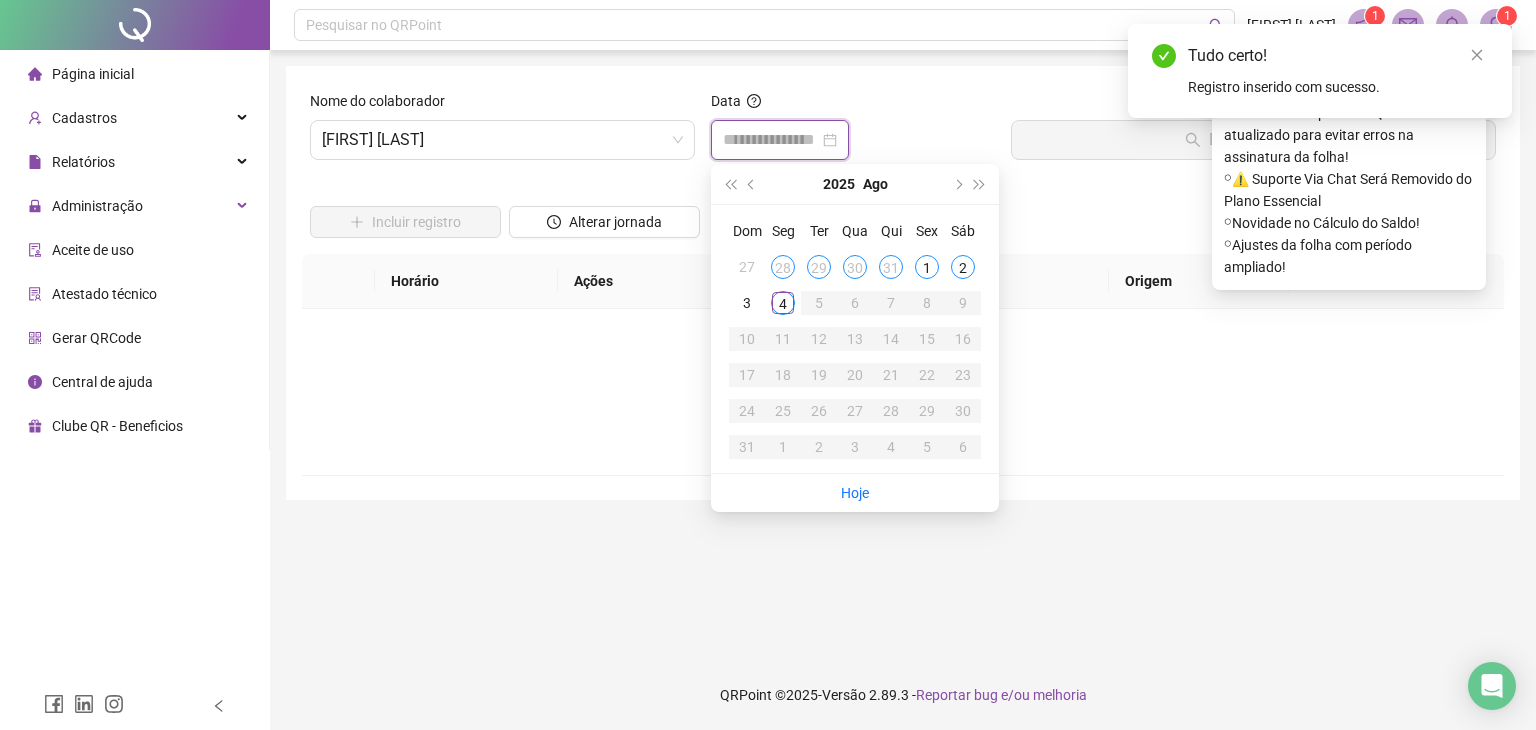 type on "**********" 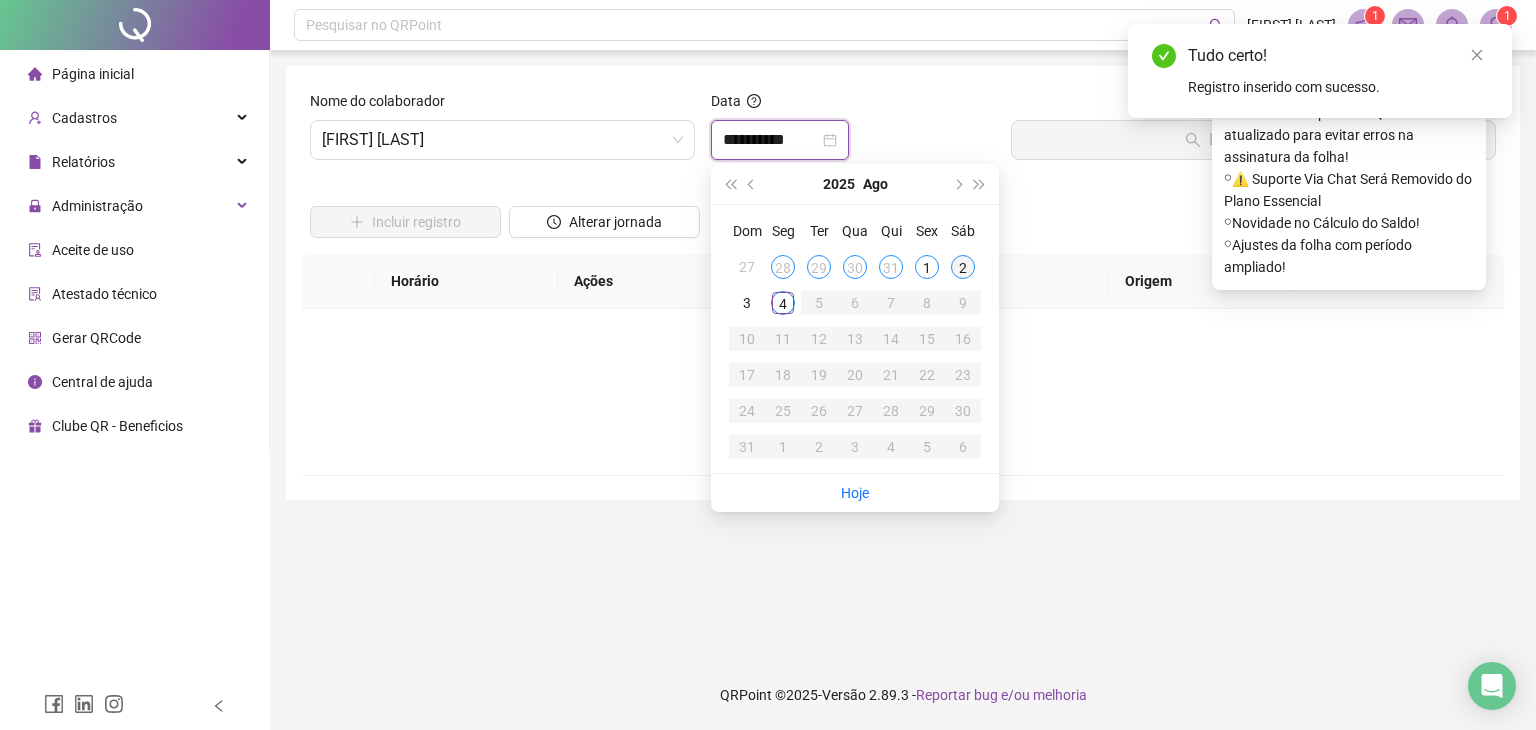 type on "**********" 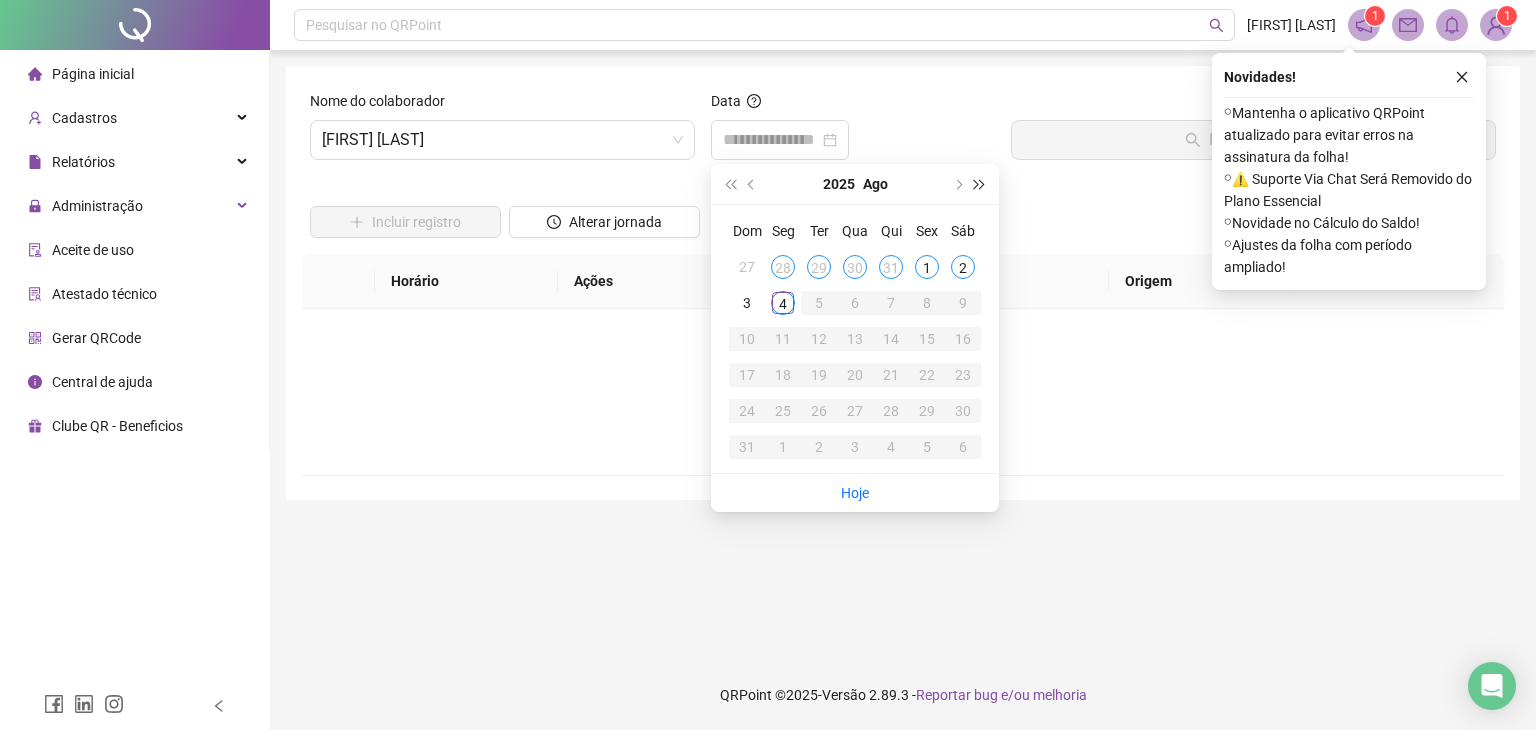 click at bounding box center (980, 184) 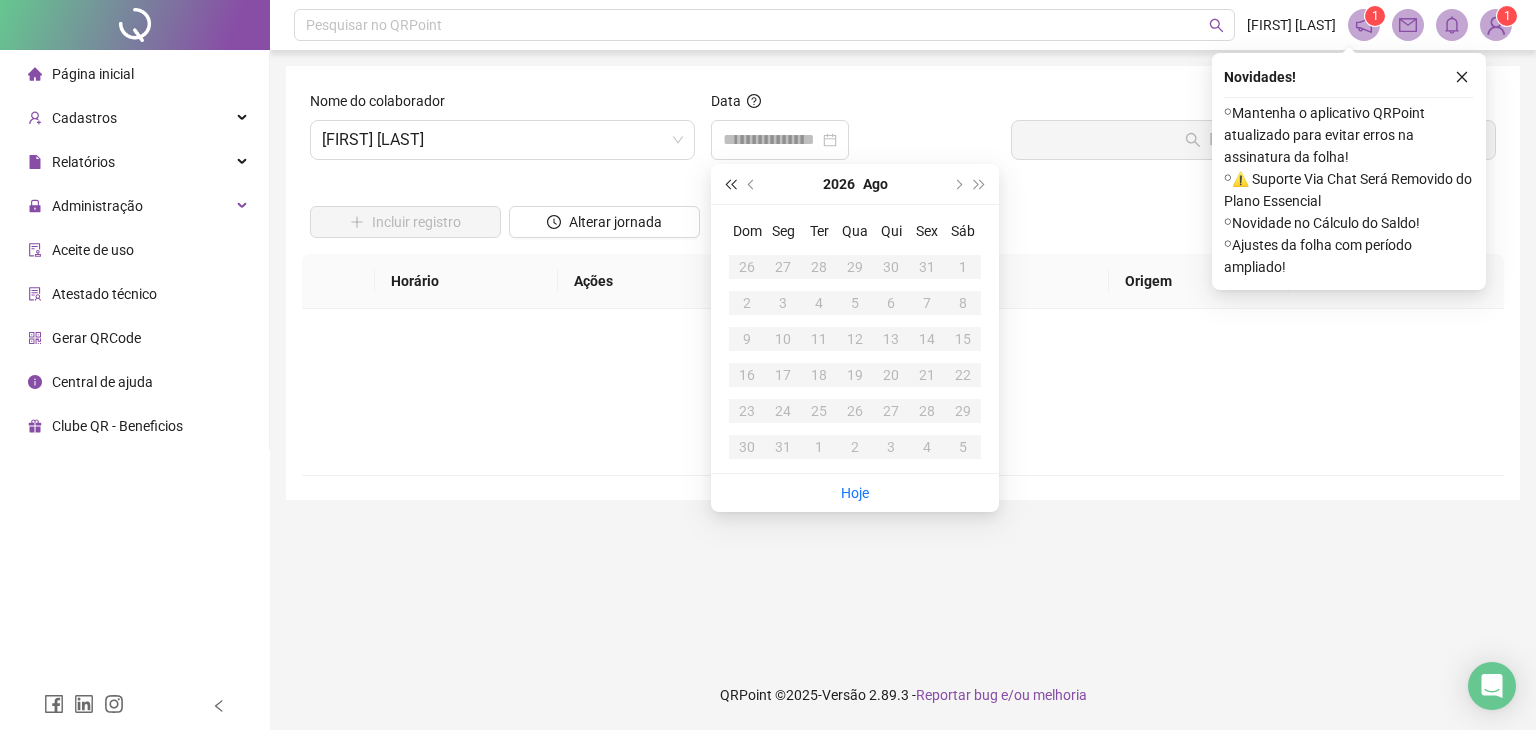 click at bounding box center (730, 184) 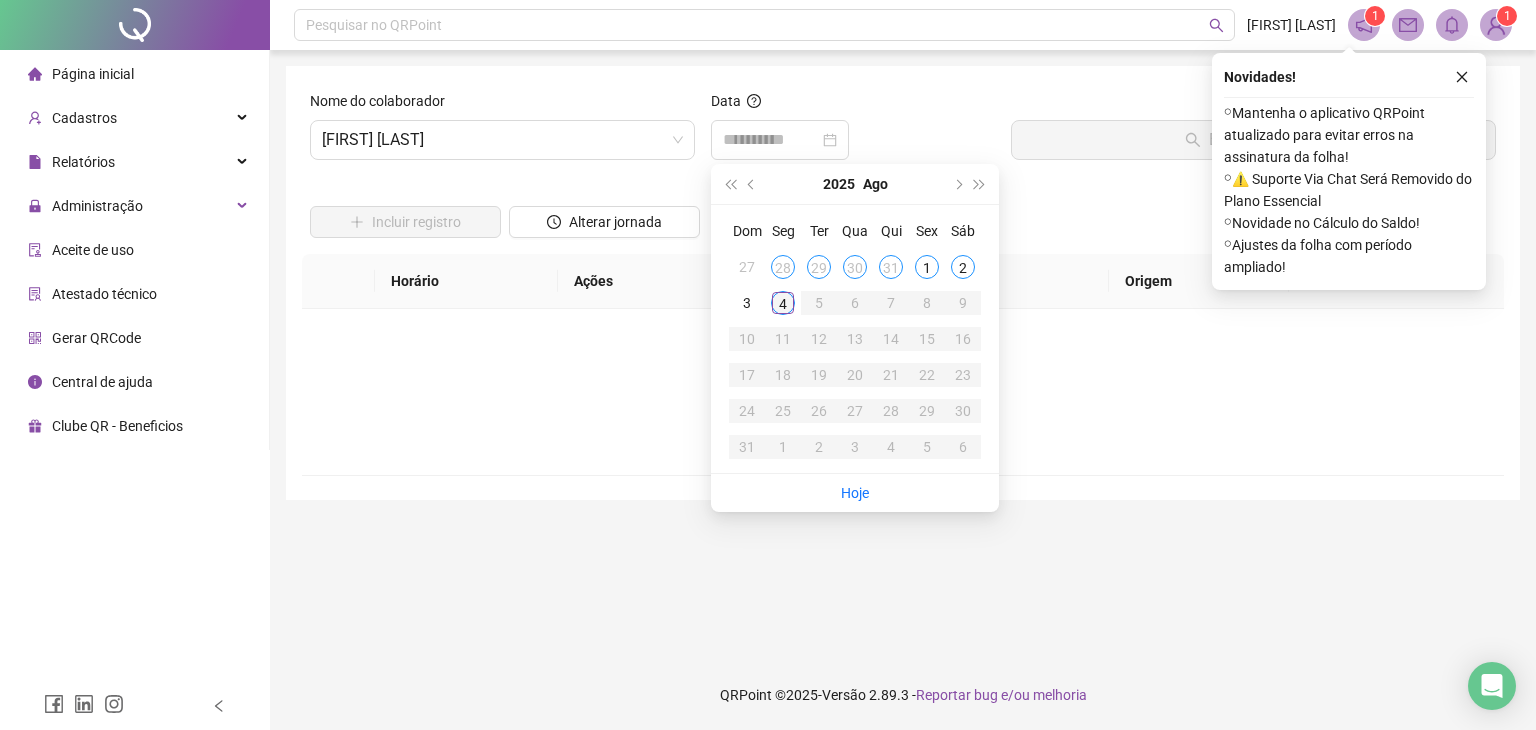 type on "**********" 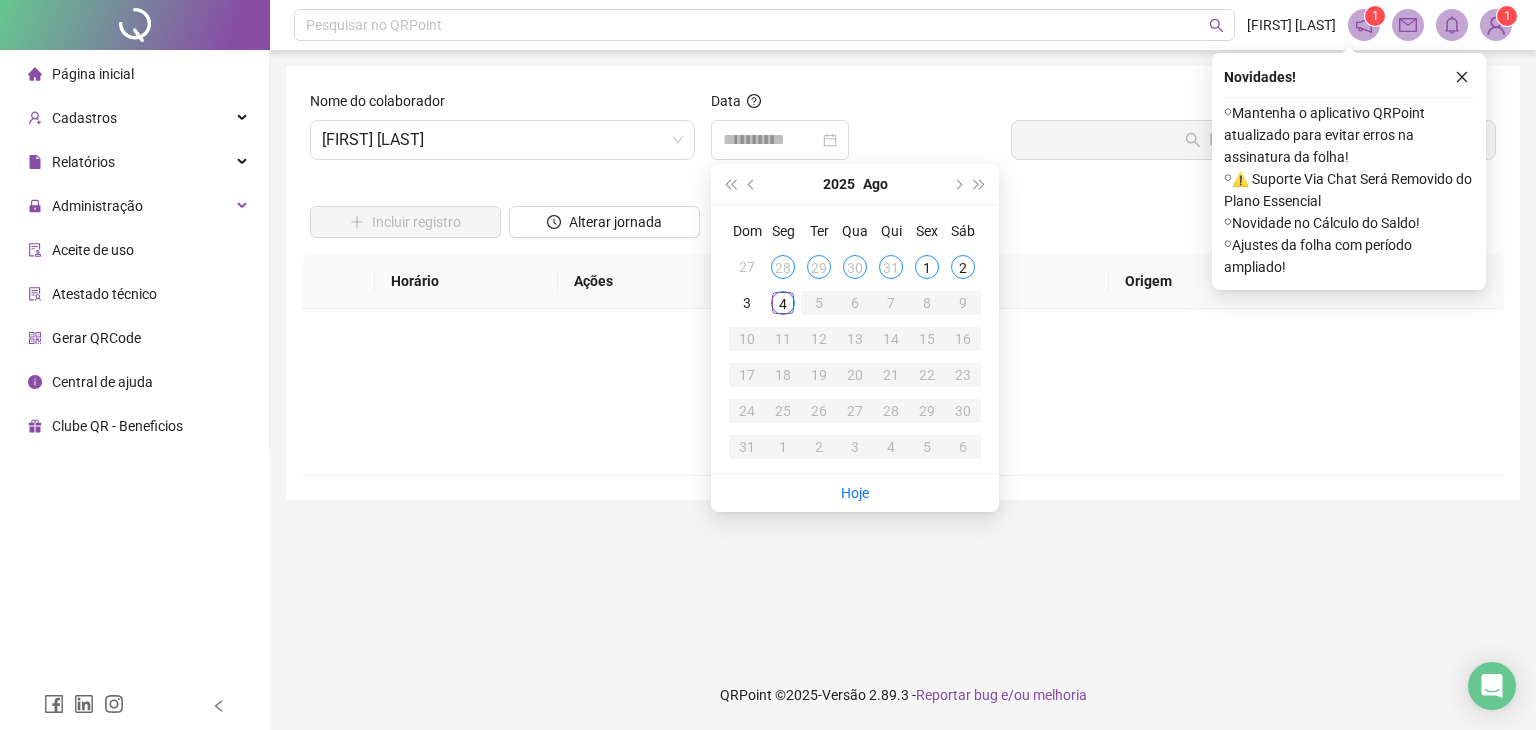 type on "**********" 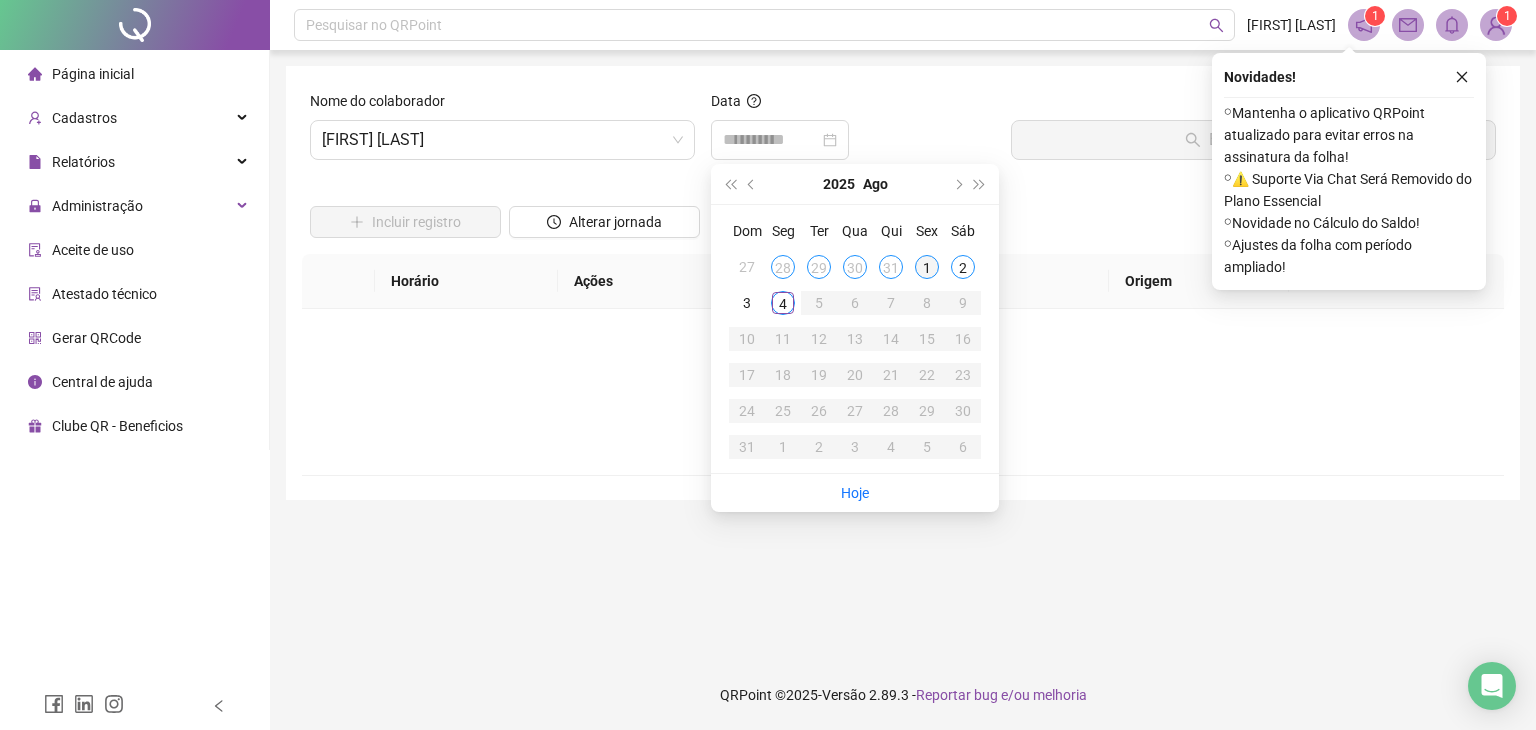 type on "**********" 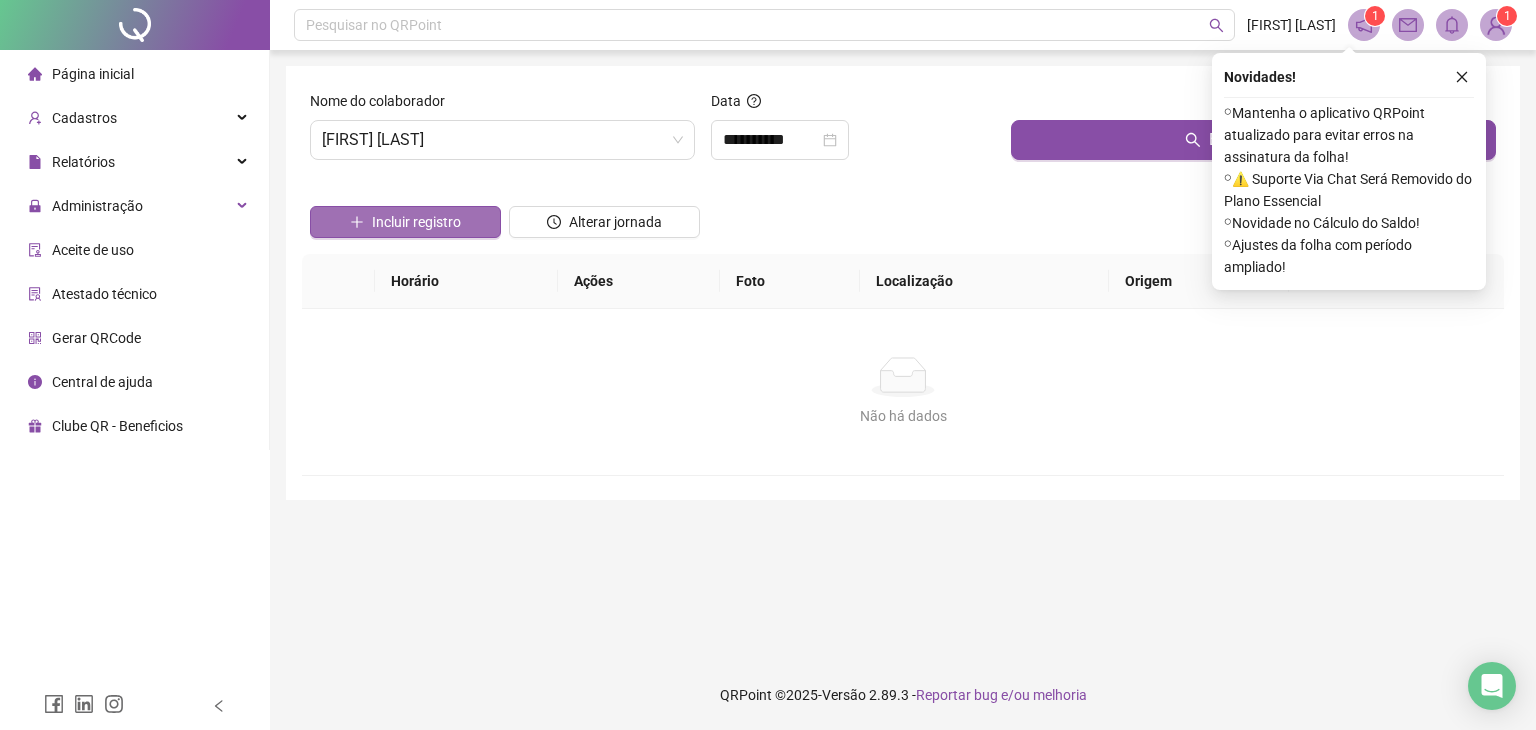 click on "Incluir registro" at bounding box center [416, 222] 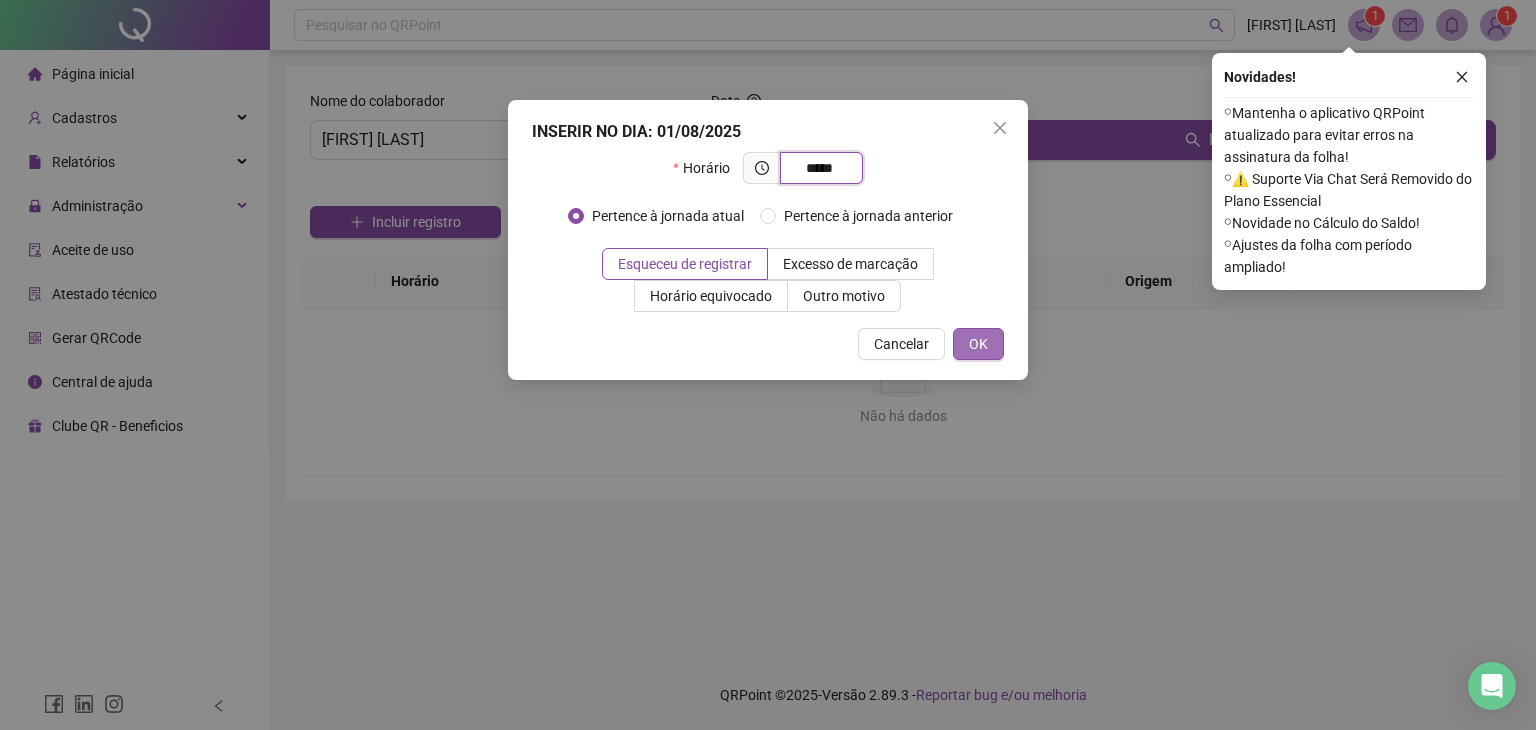 type on "*****" 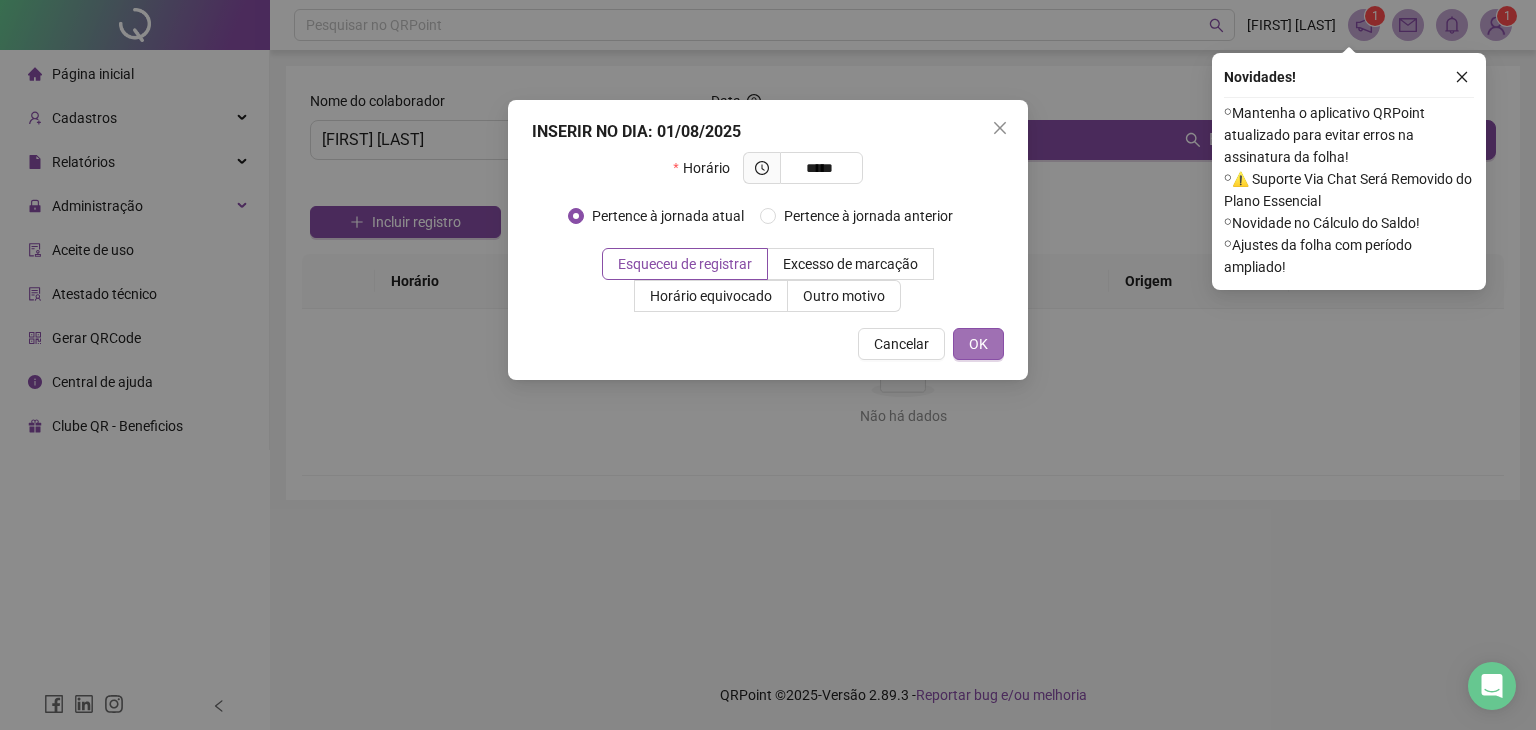 click on "OK" at bounding box center (978, 344) 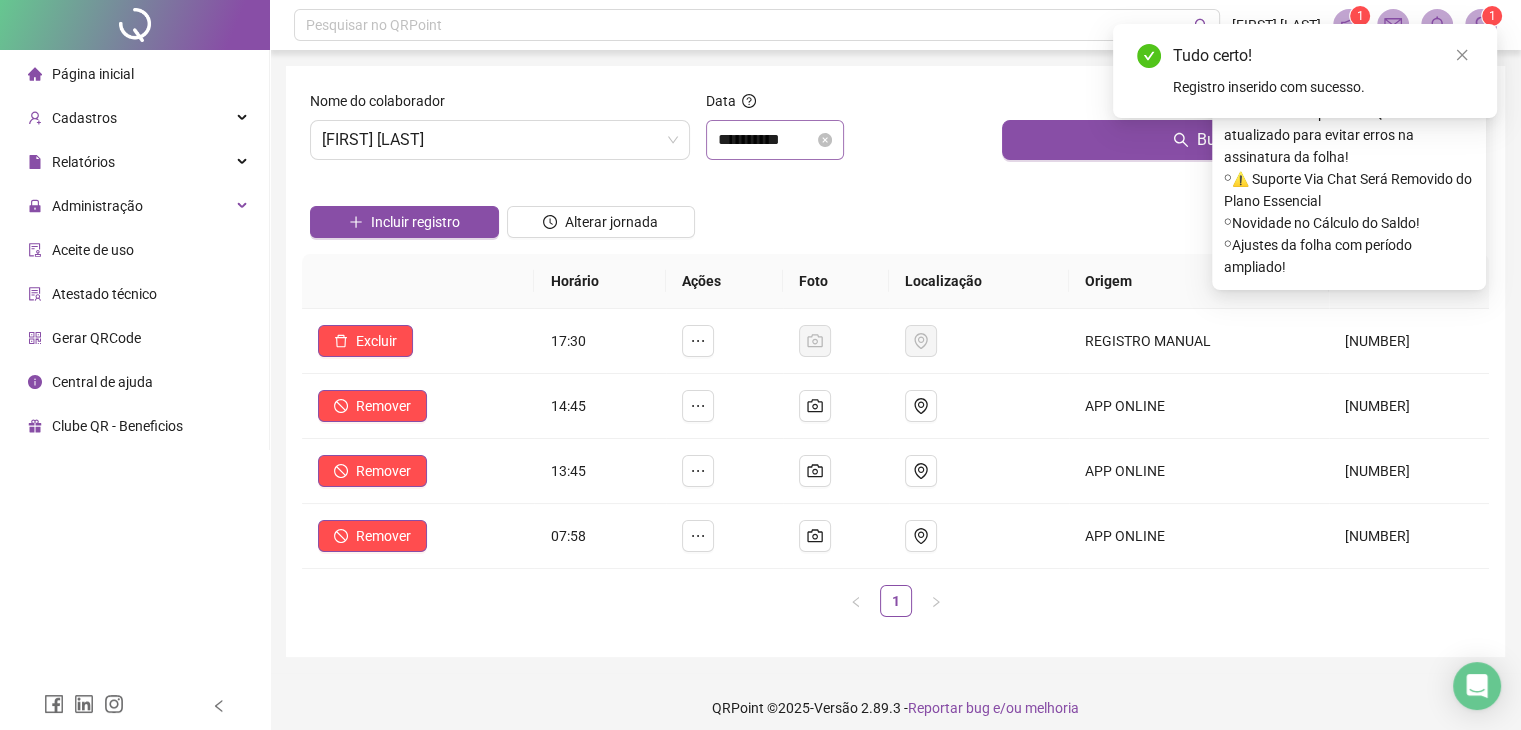 click 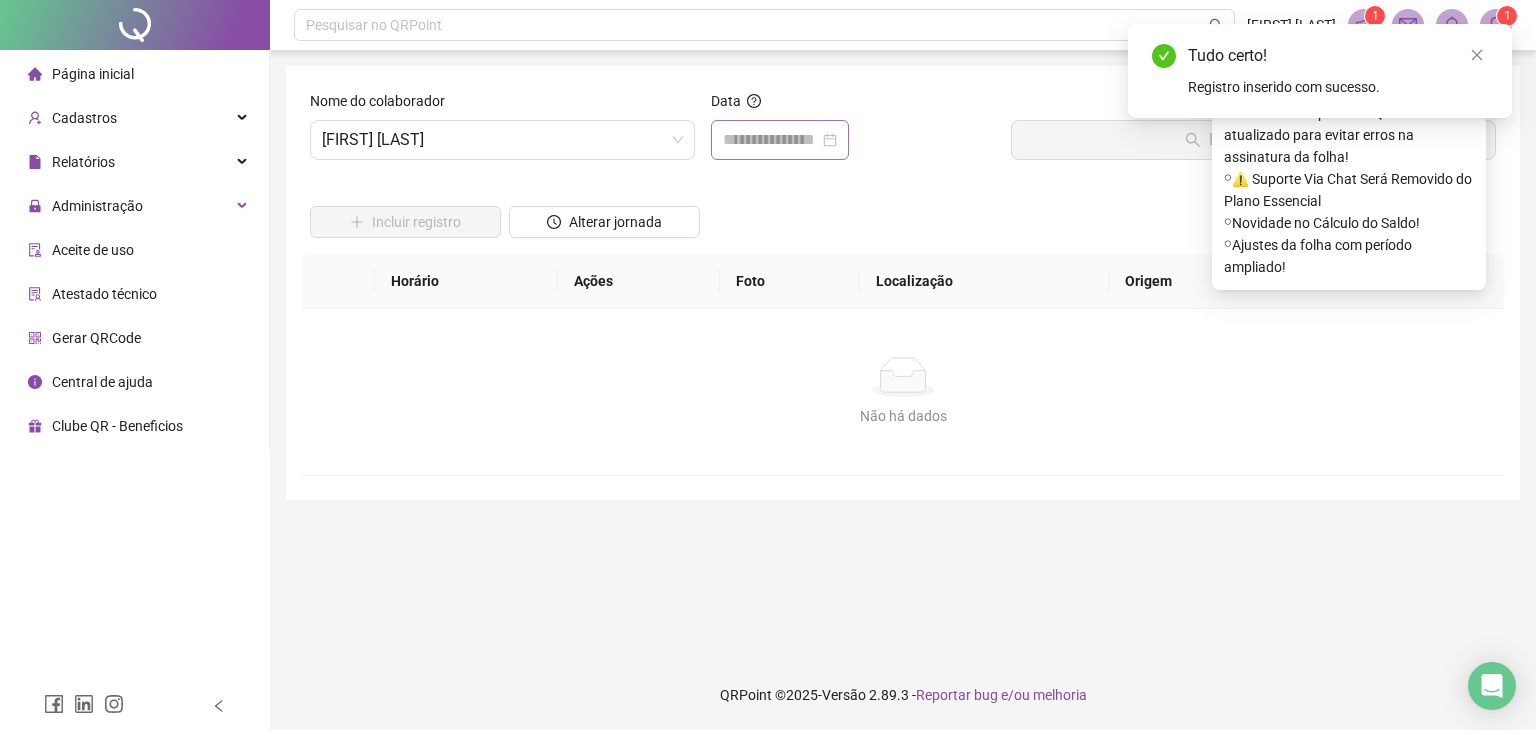 click at bounding box center [780, 140] 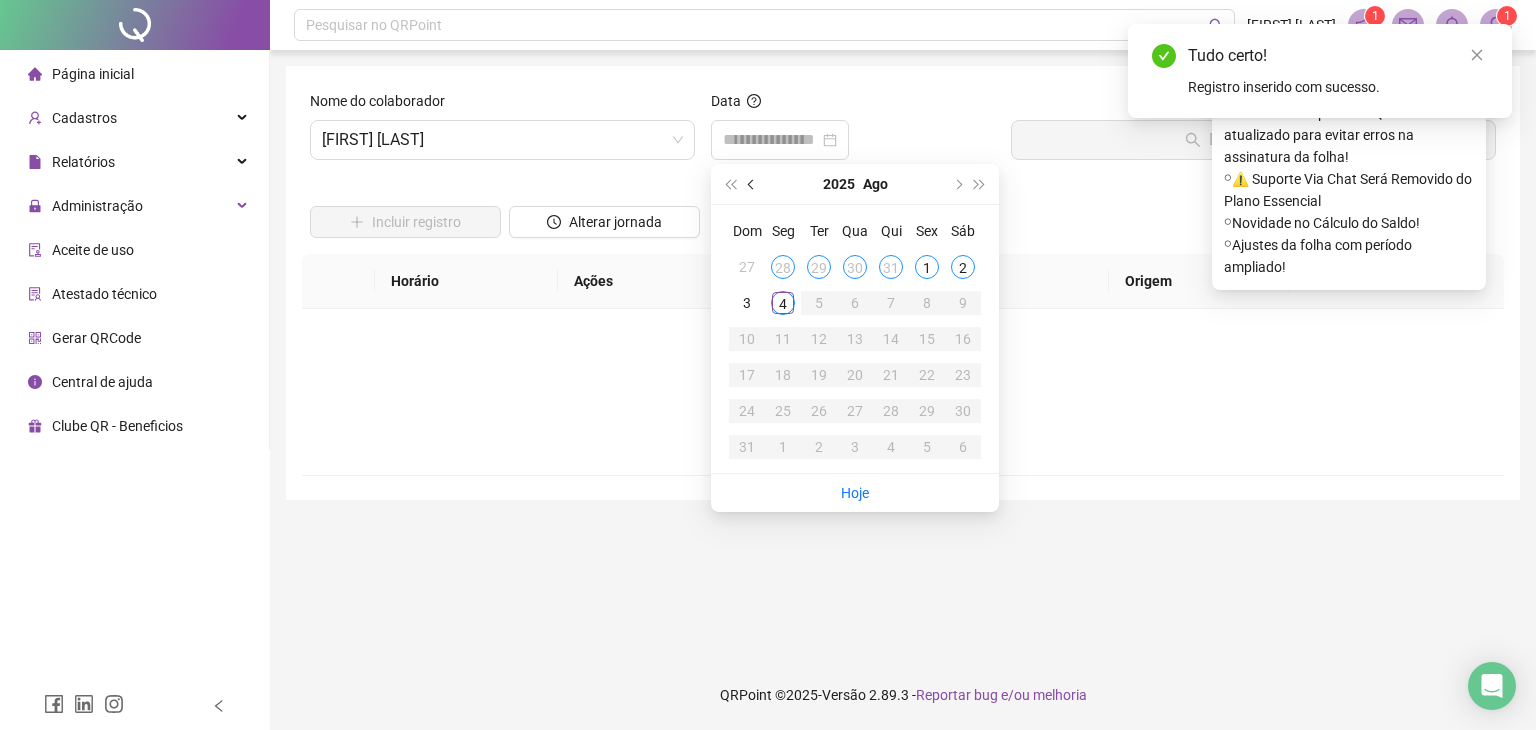 click at bounding box center [752, 184] 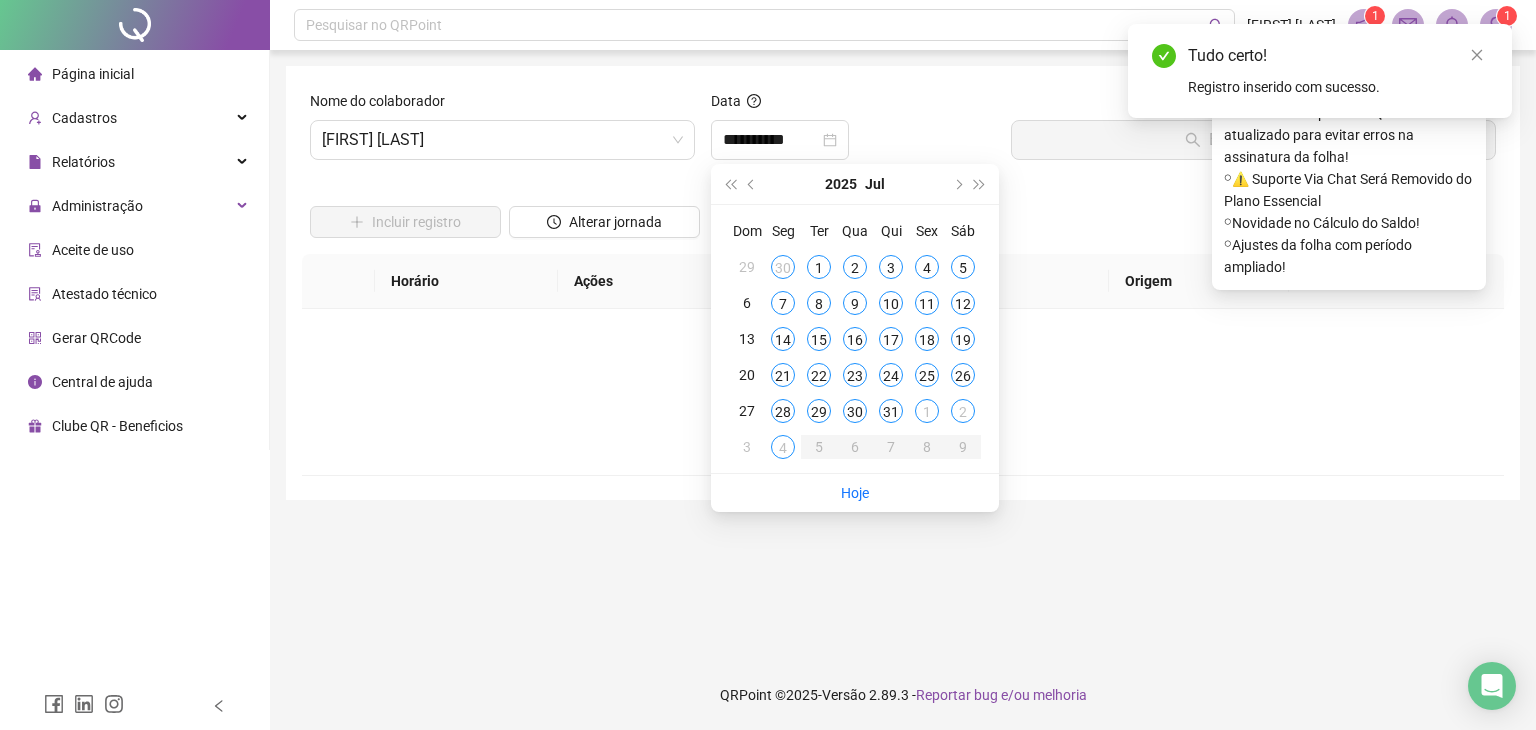 type on "**********" 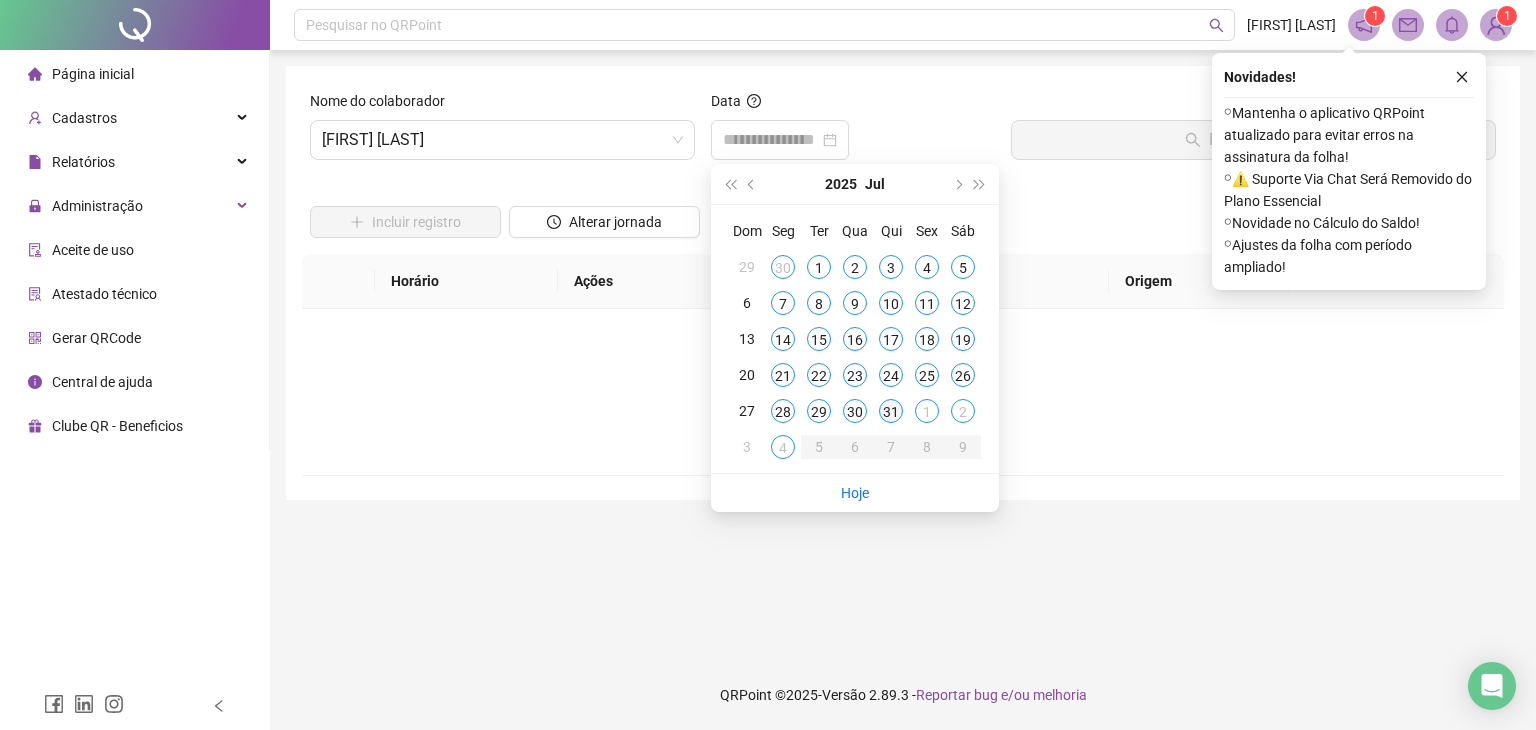 type on "**********" 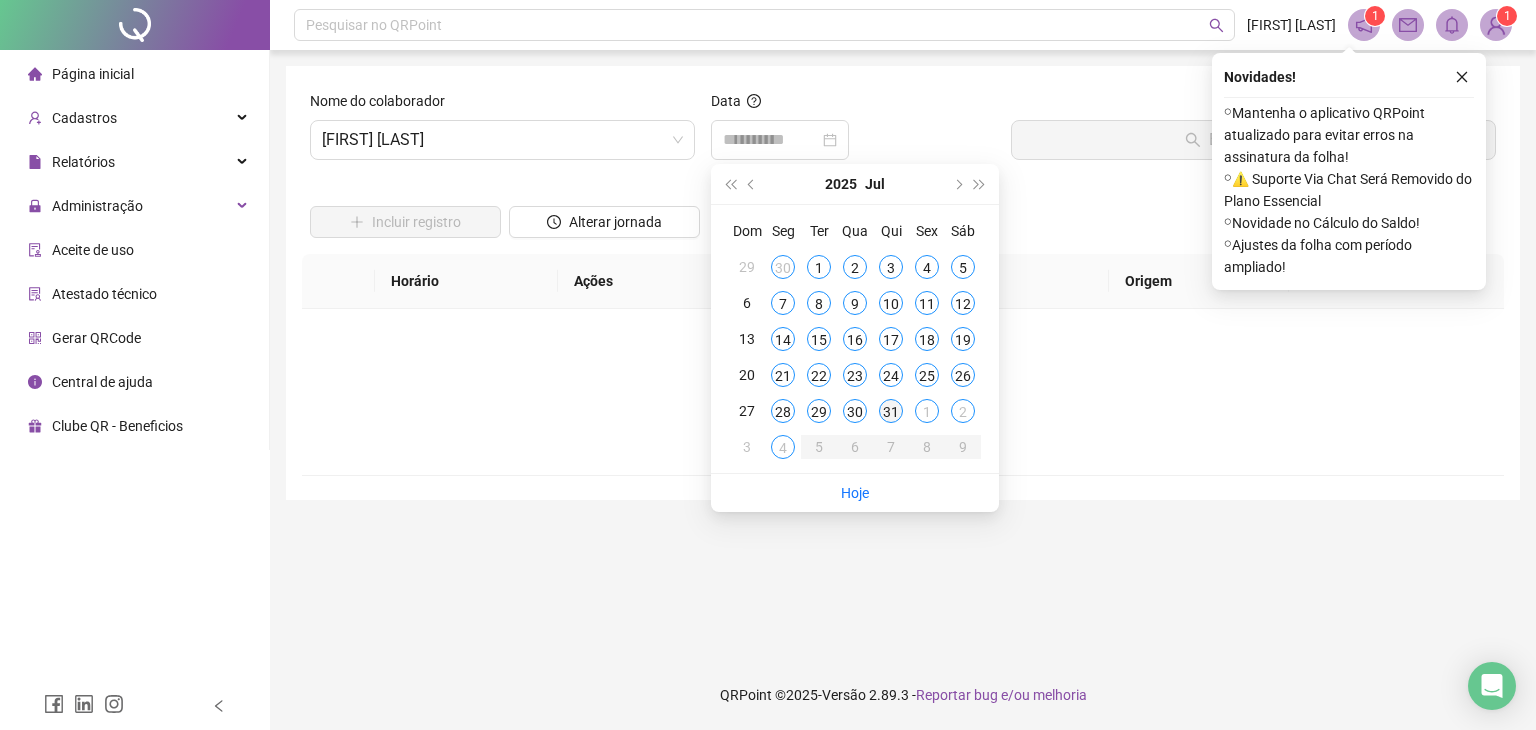 click on "31" at bounding box center [891, 411] 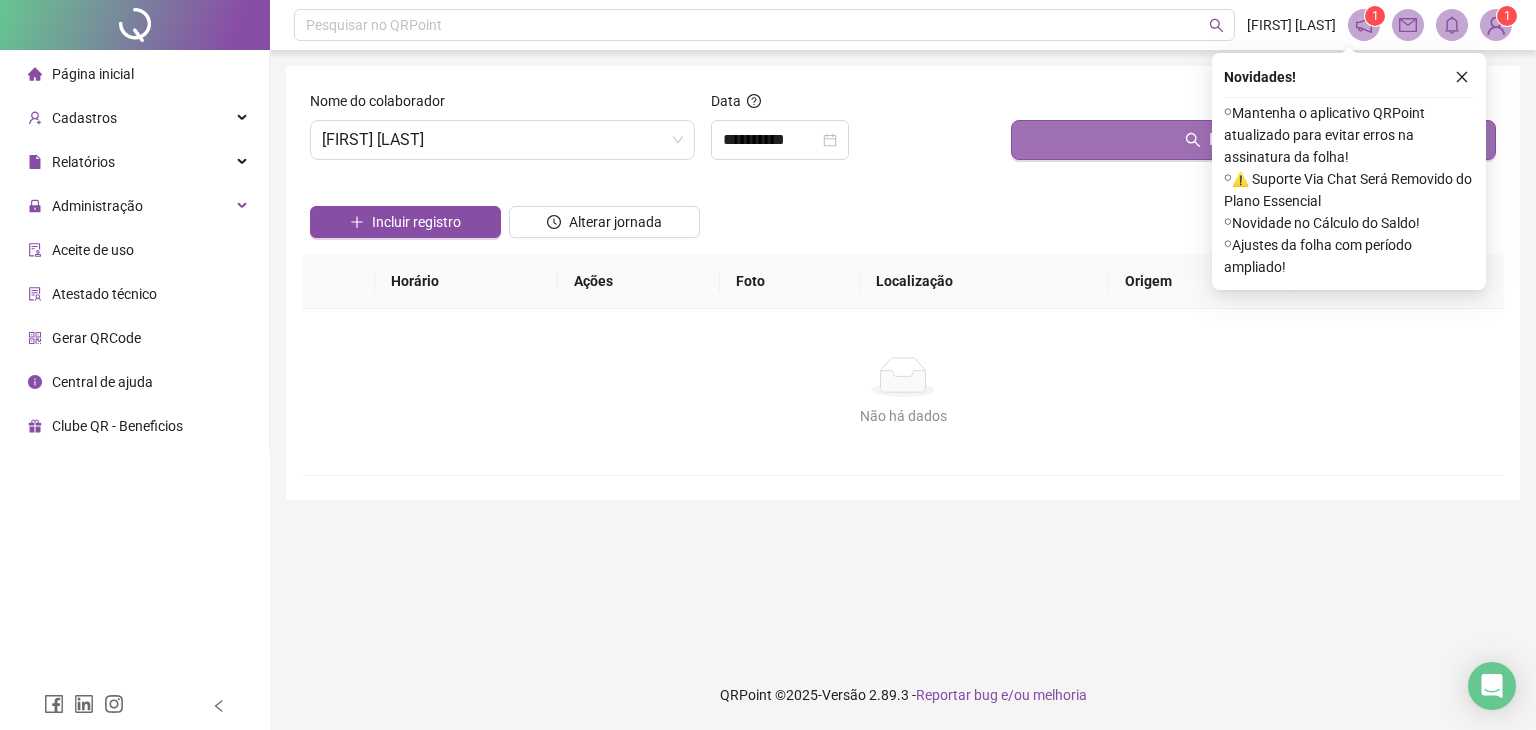 click on "Buscar registros" at bounding box center (1253, 140) 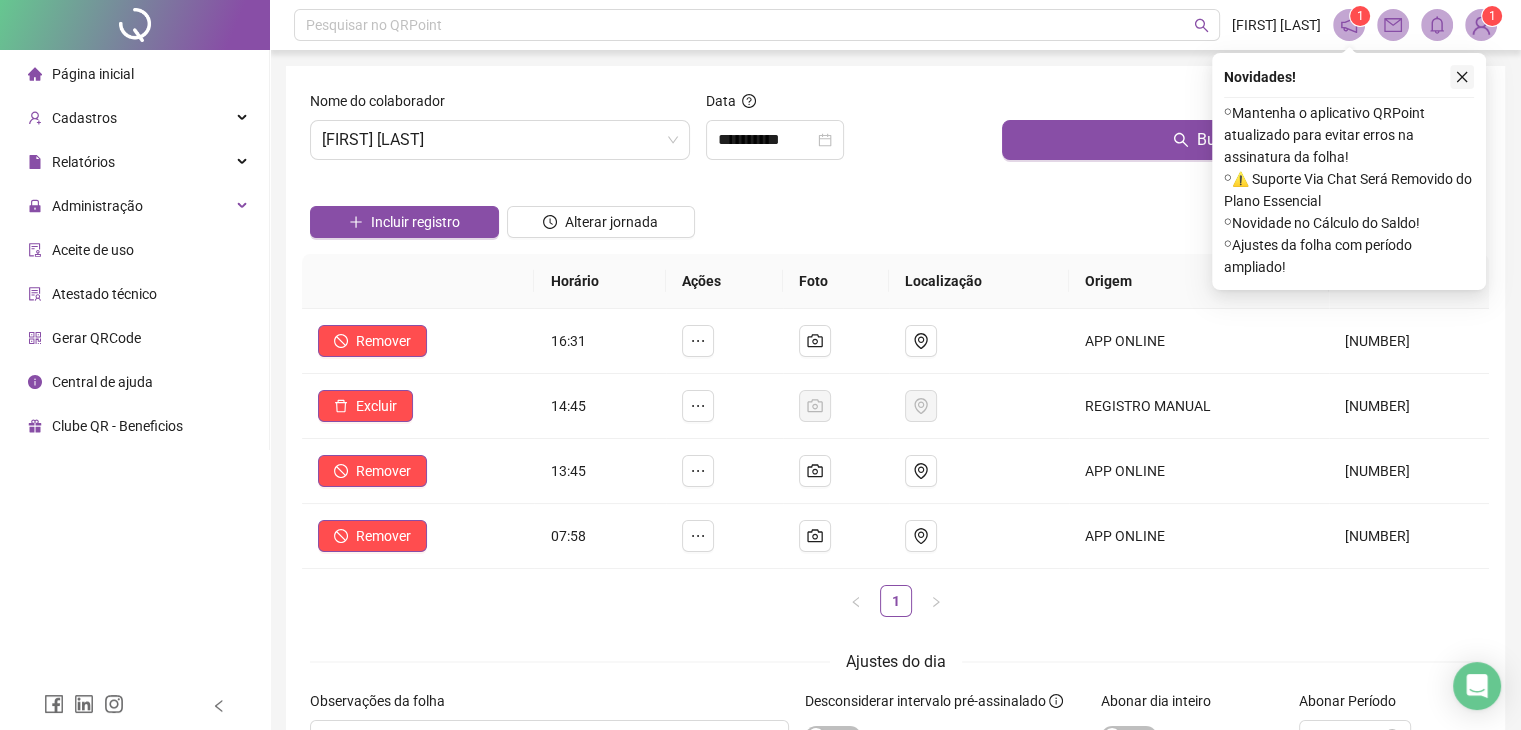 click at bounding box center [1462, 77] 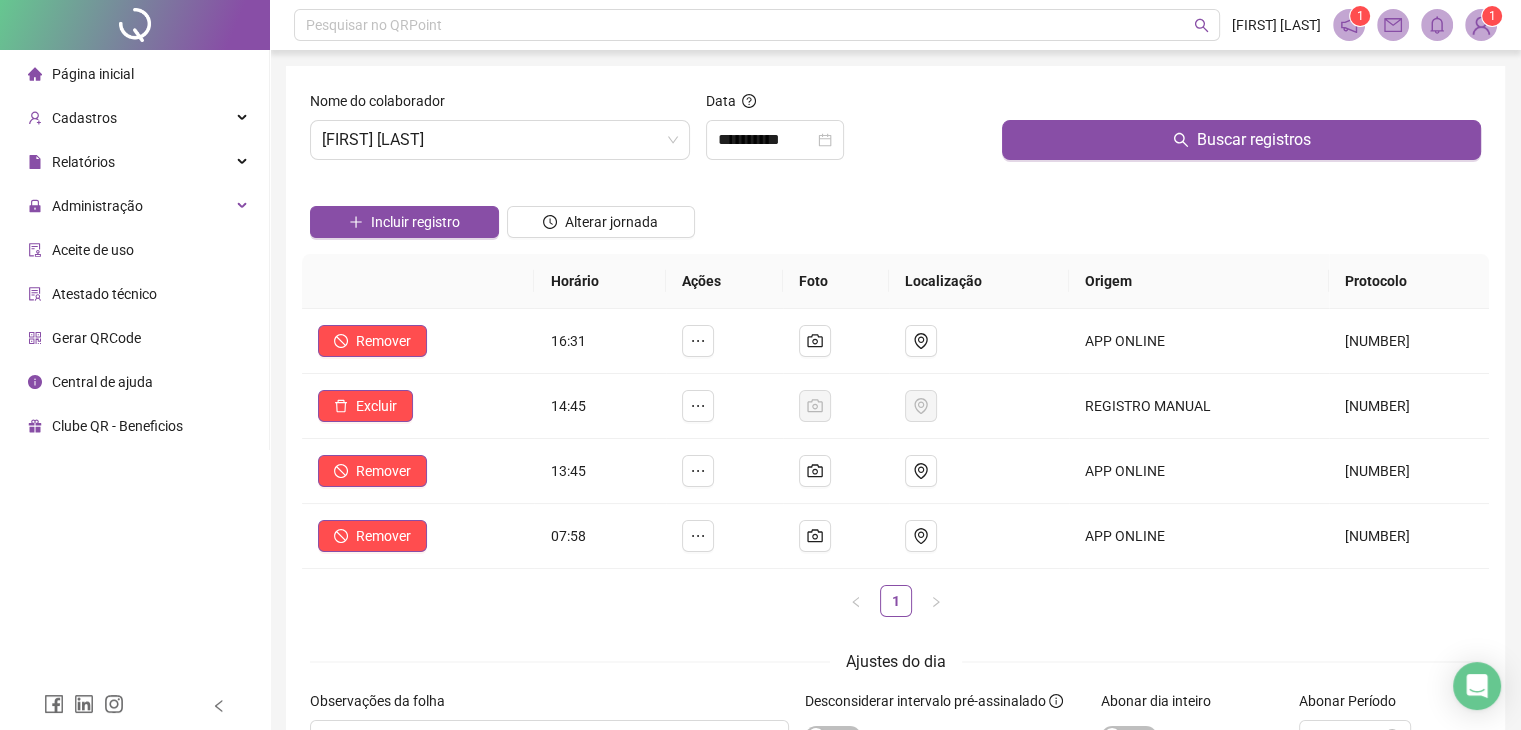 click on "Nome do colaborador [FIRST] [LAST]" at bounding box center [500, 133] 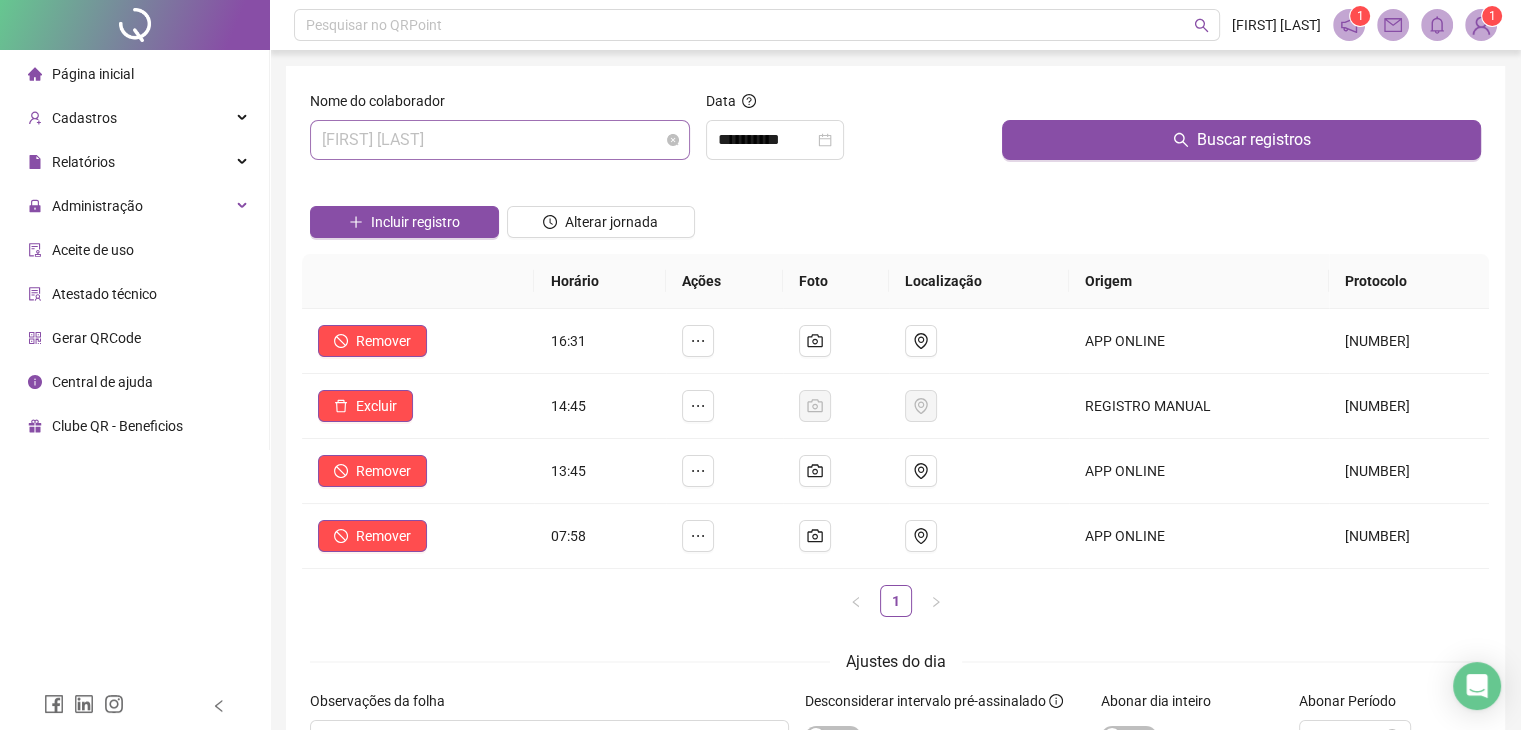click on "[FIRST] [LAST]" at bounding box center [500, 140] 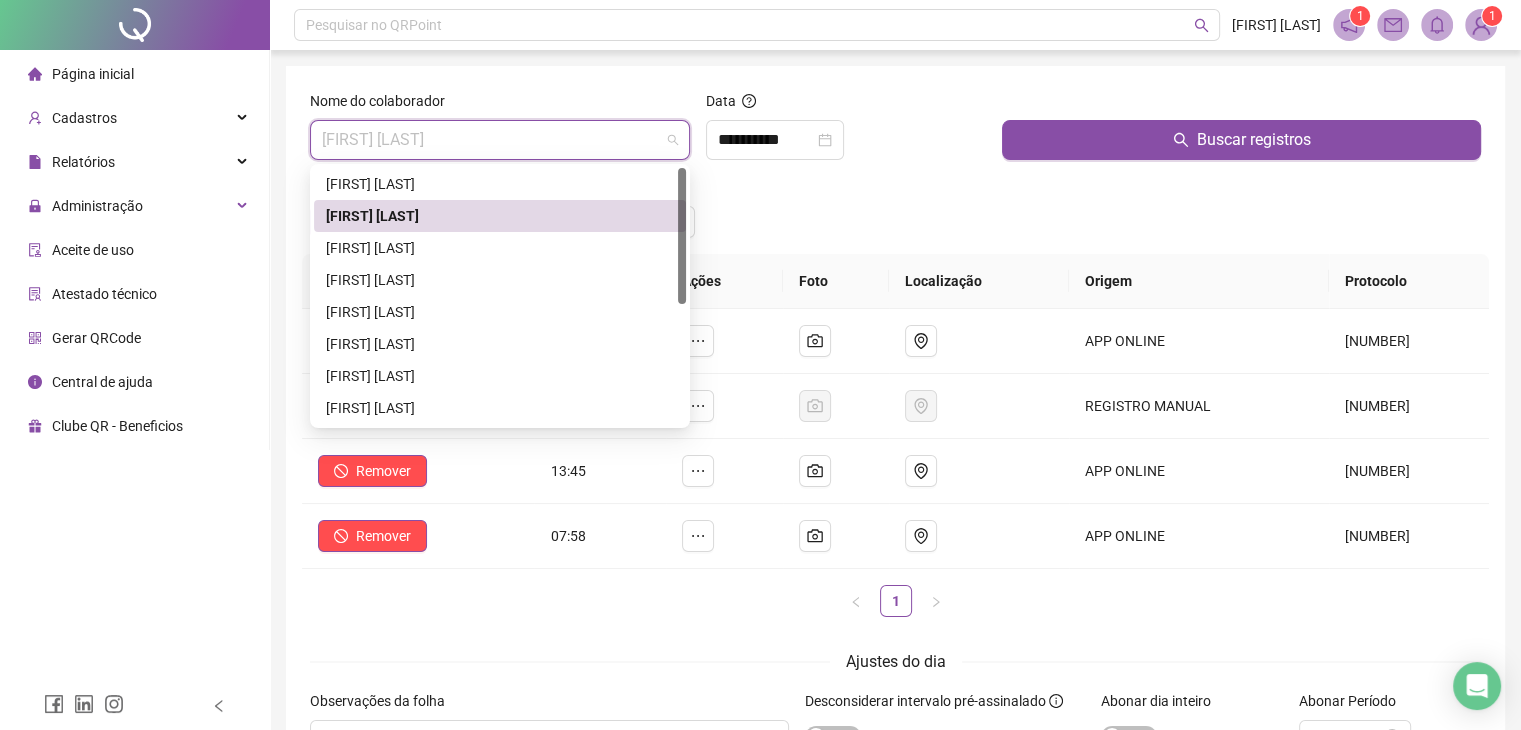 type on "*" 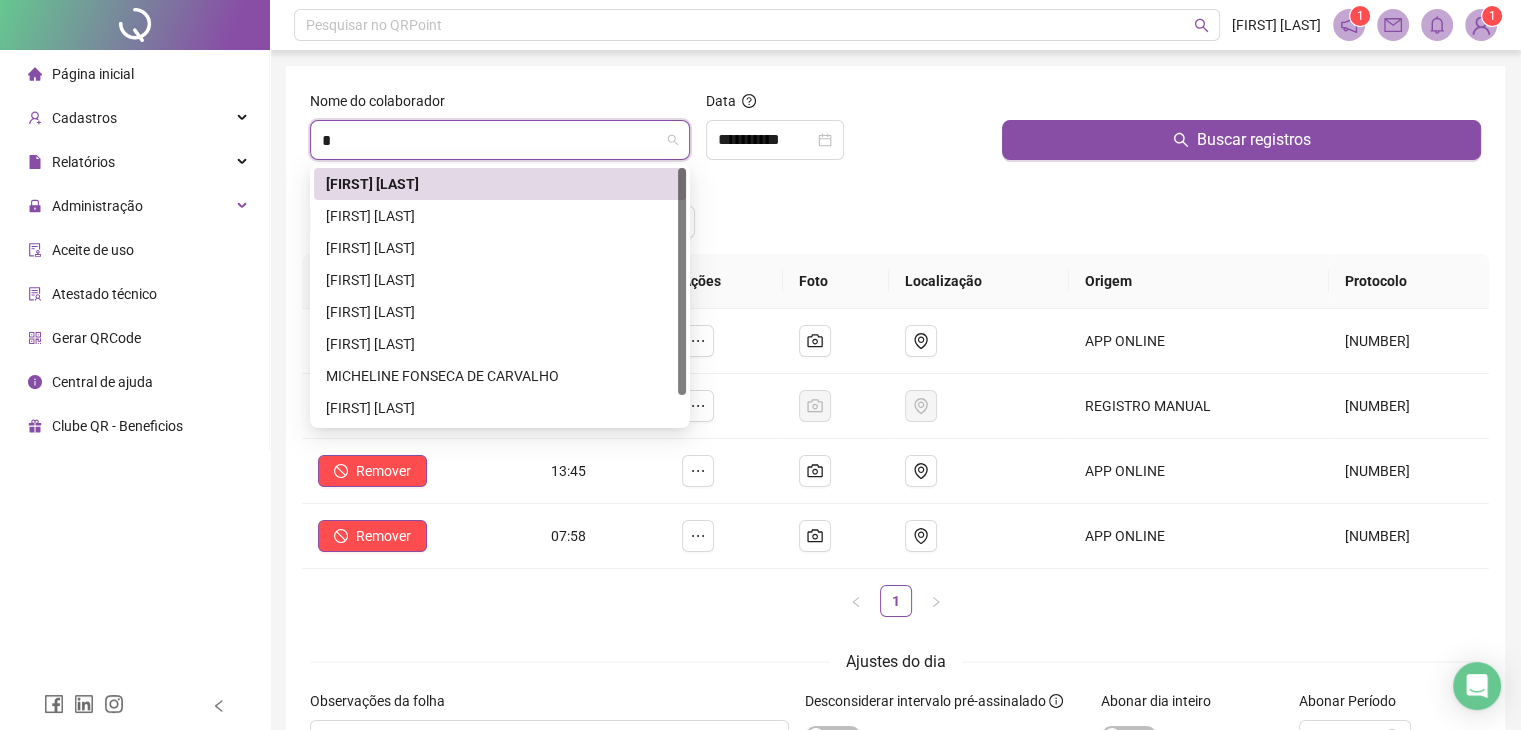 type on "**" 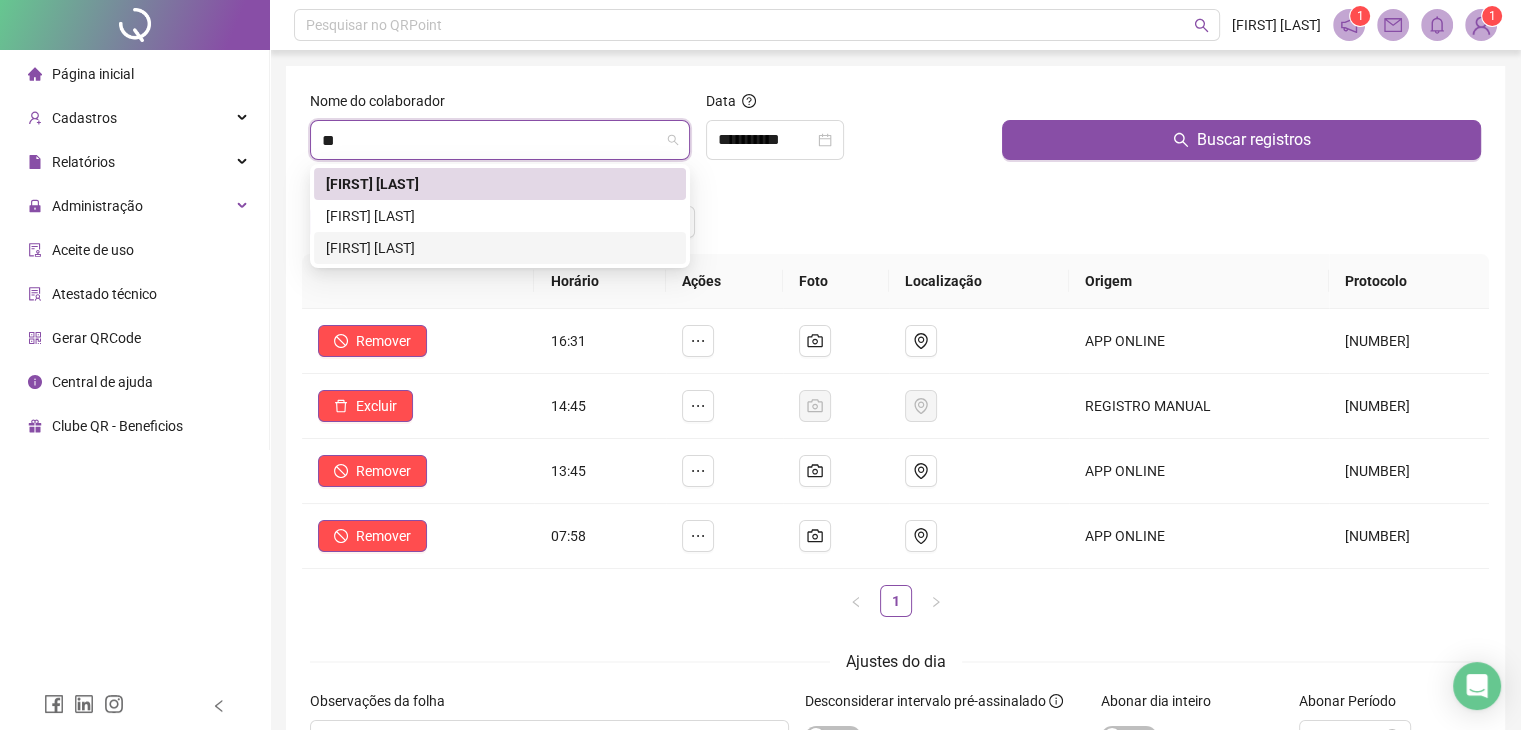 click on "[FIRST] [LAST]" at bounding box center [500, 248] 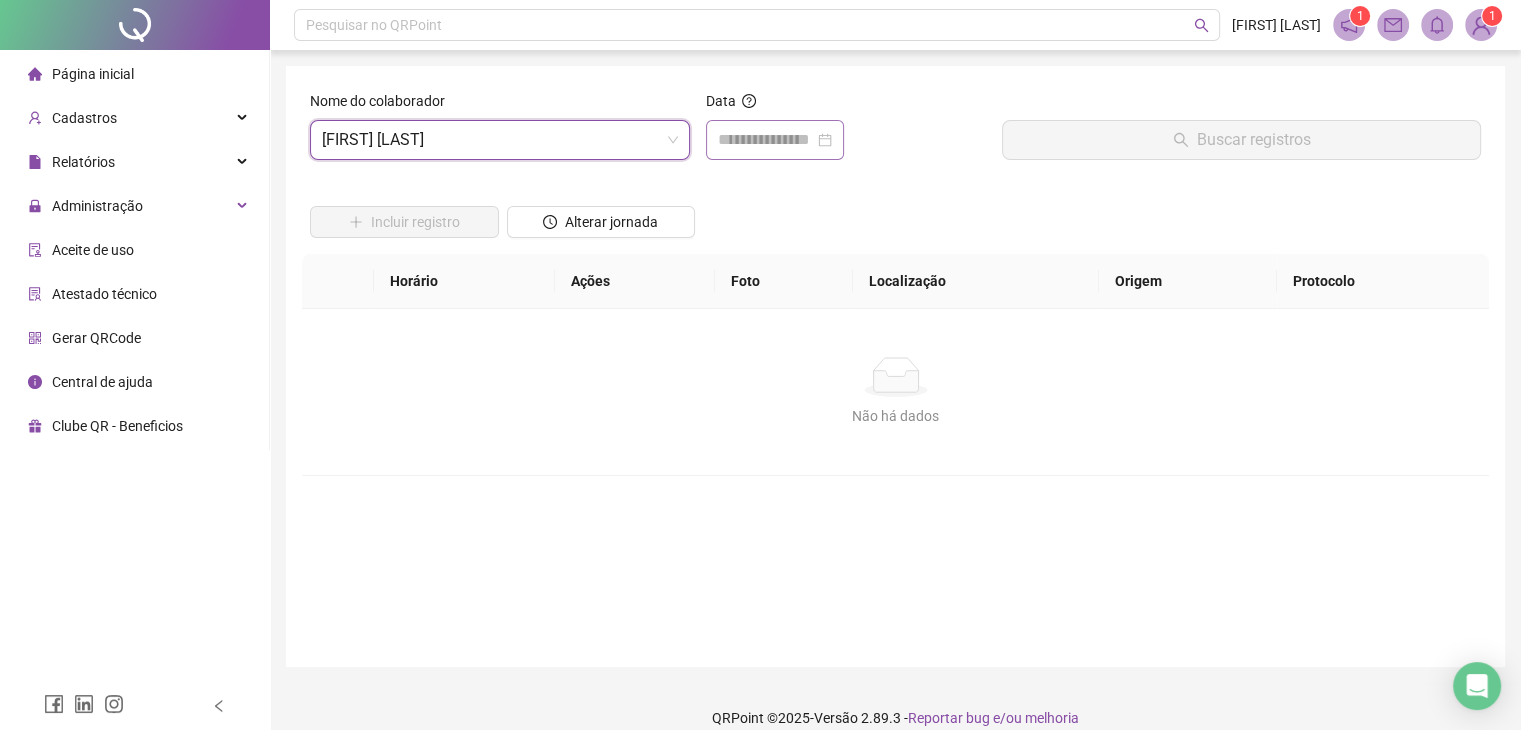 click at bounding box center [775, 140] 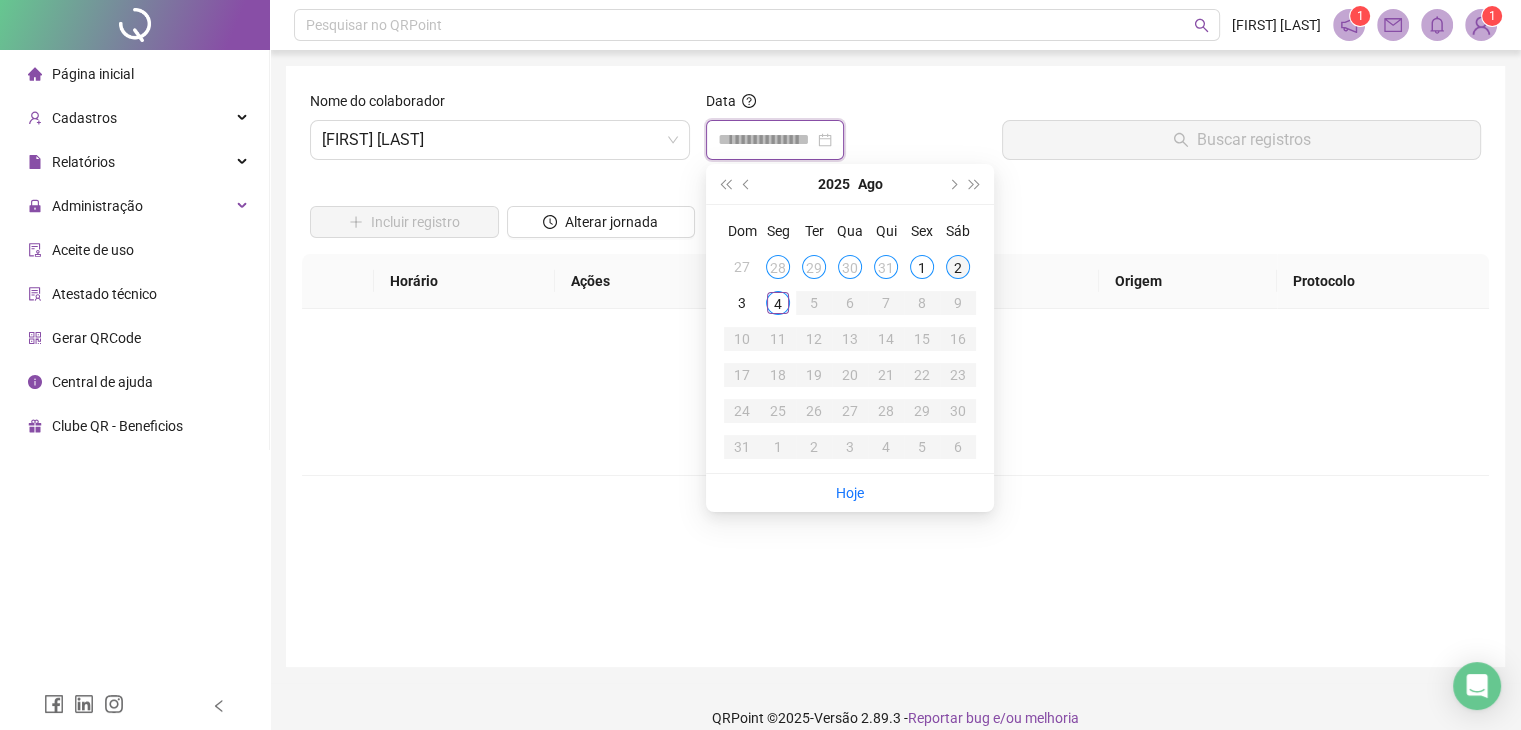 type on "**********" 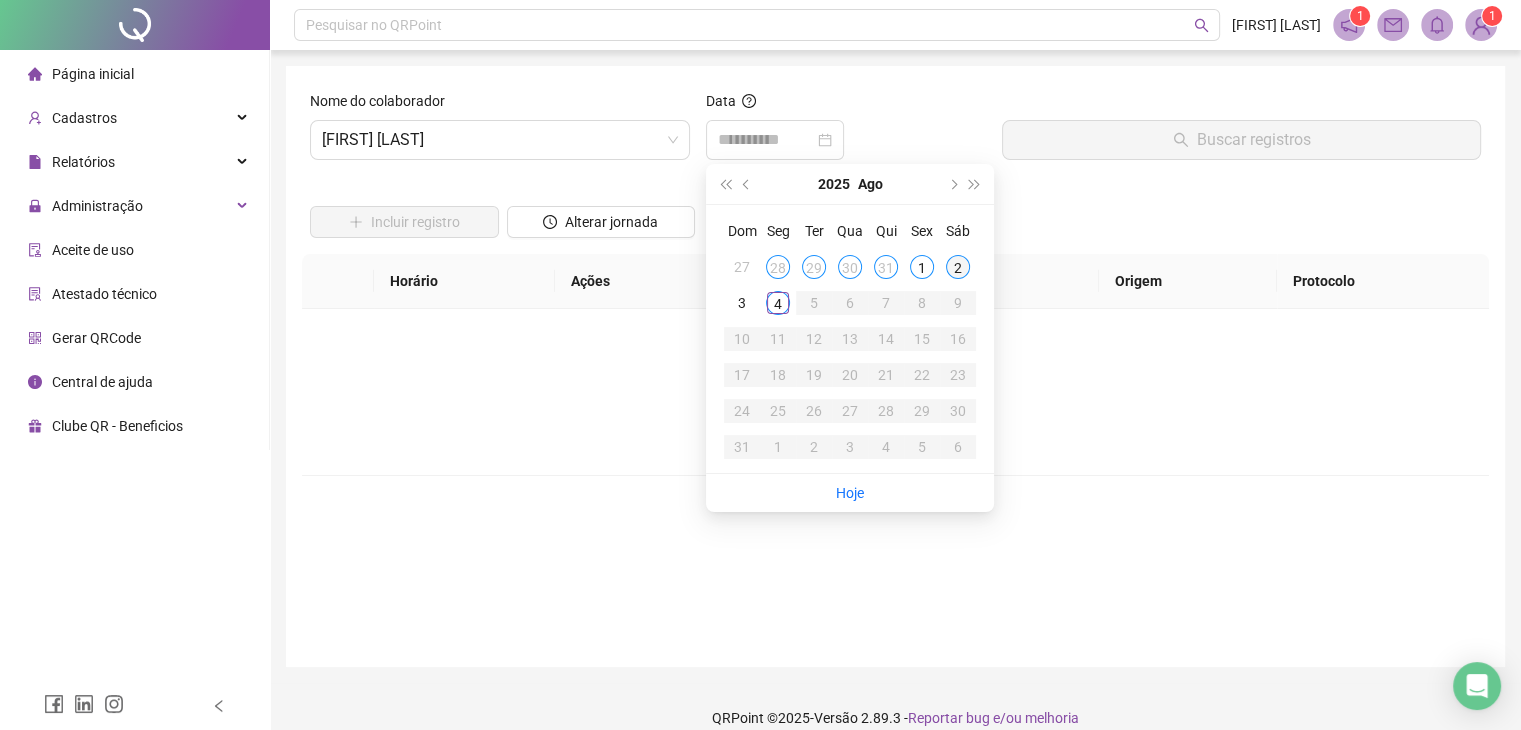 click on "2" at bounding box center (958, 267) 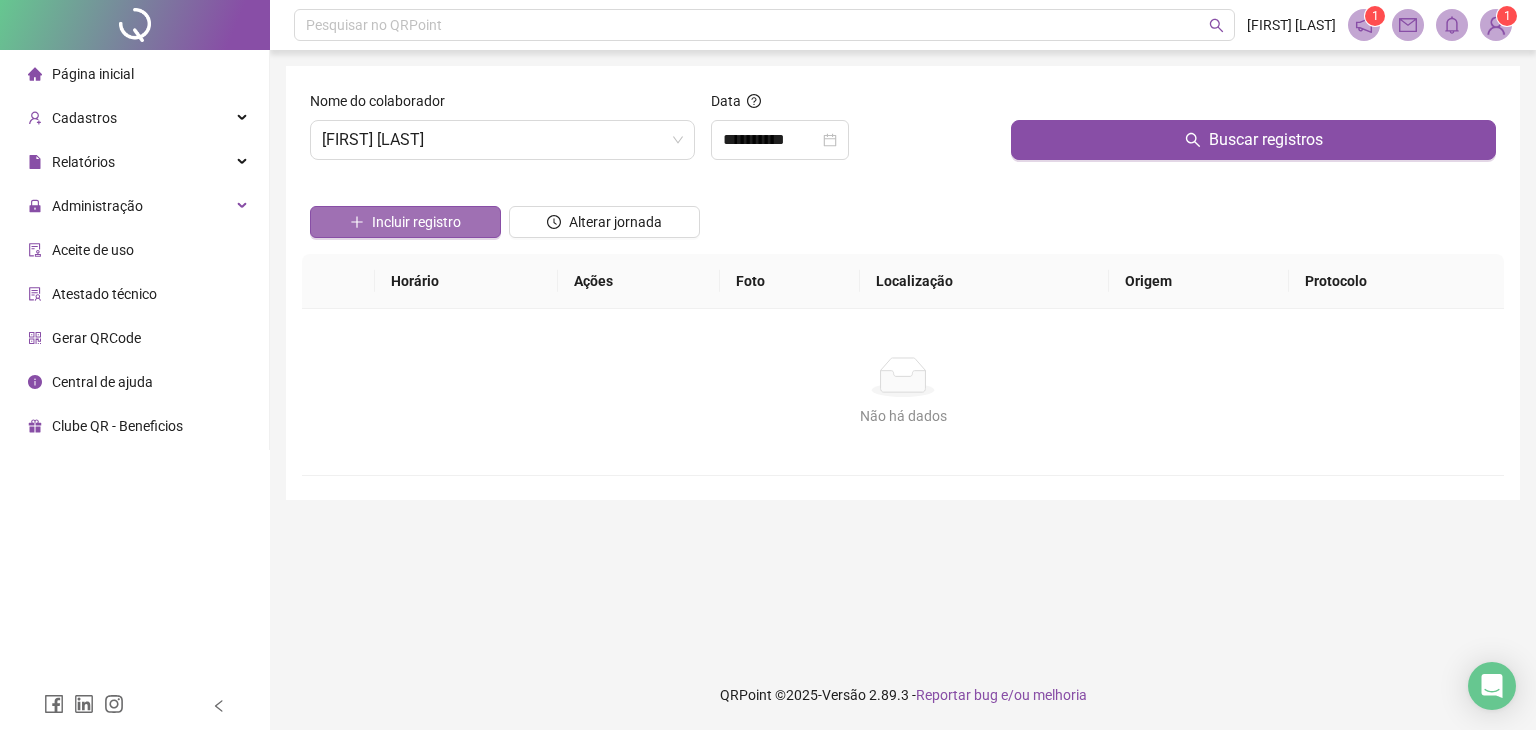 click on "Incluir registro" at bounding box center (405, 222) 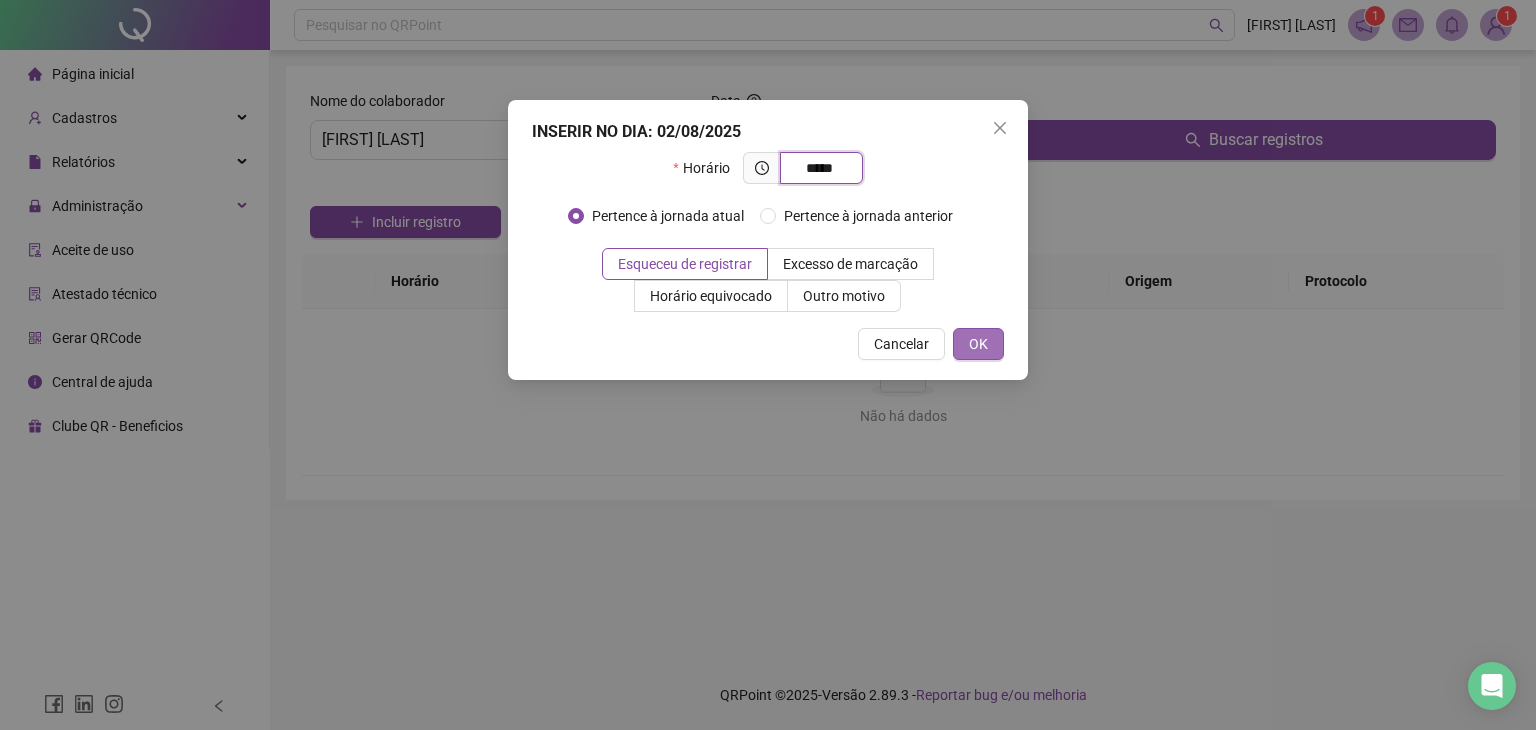 type on "*****" 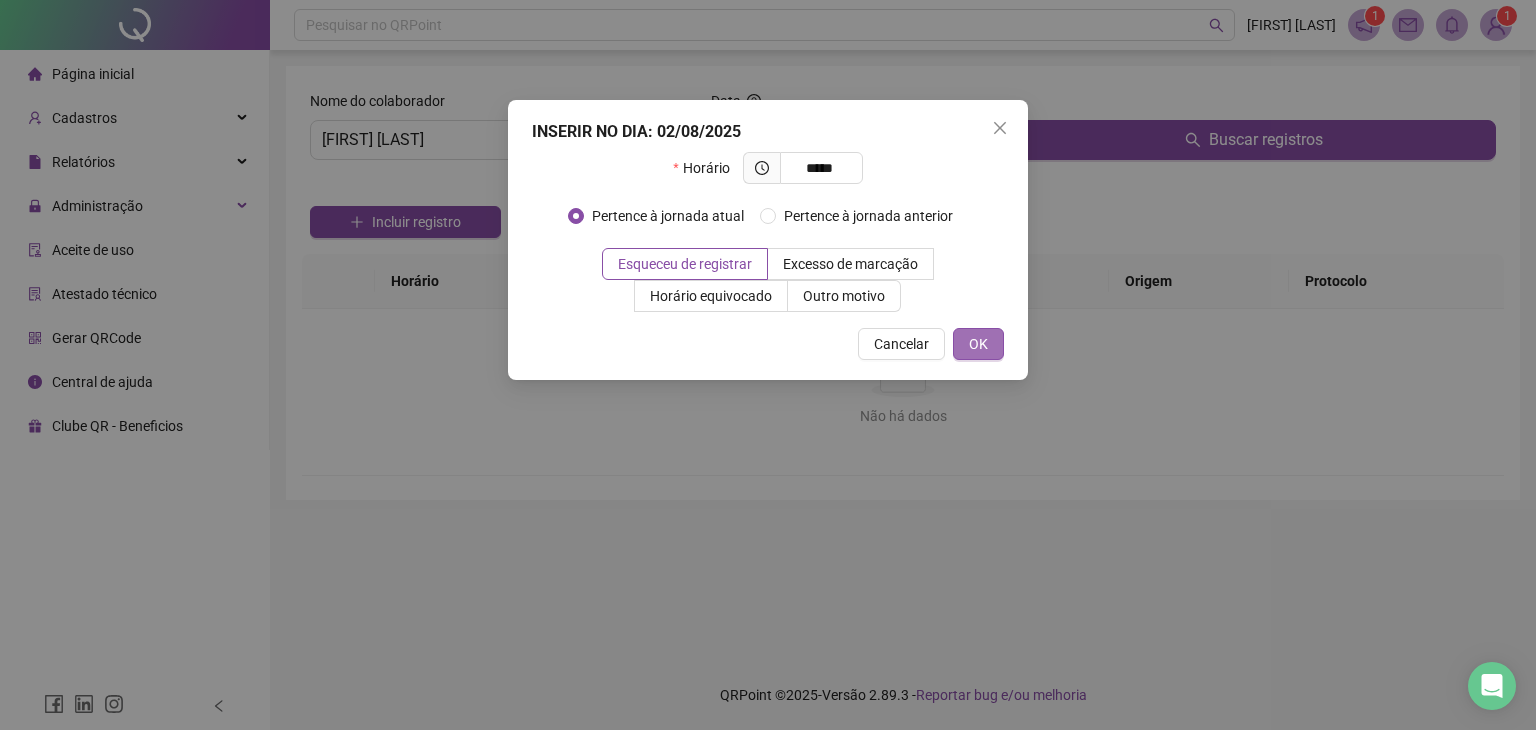 click on "OK" at bounding box center (978, 344) 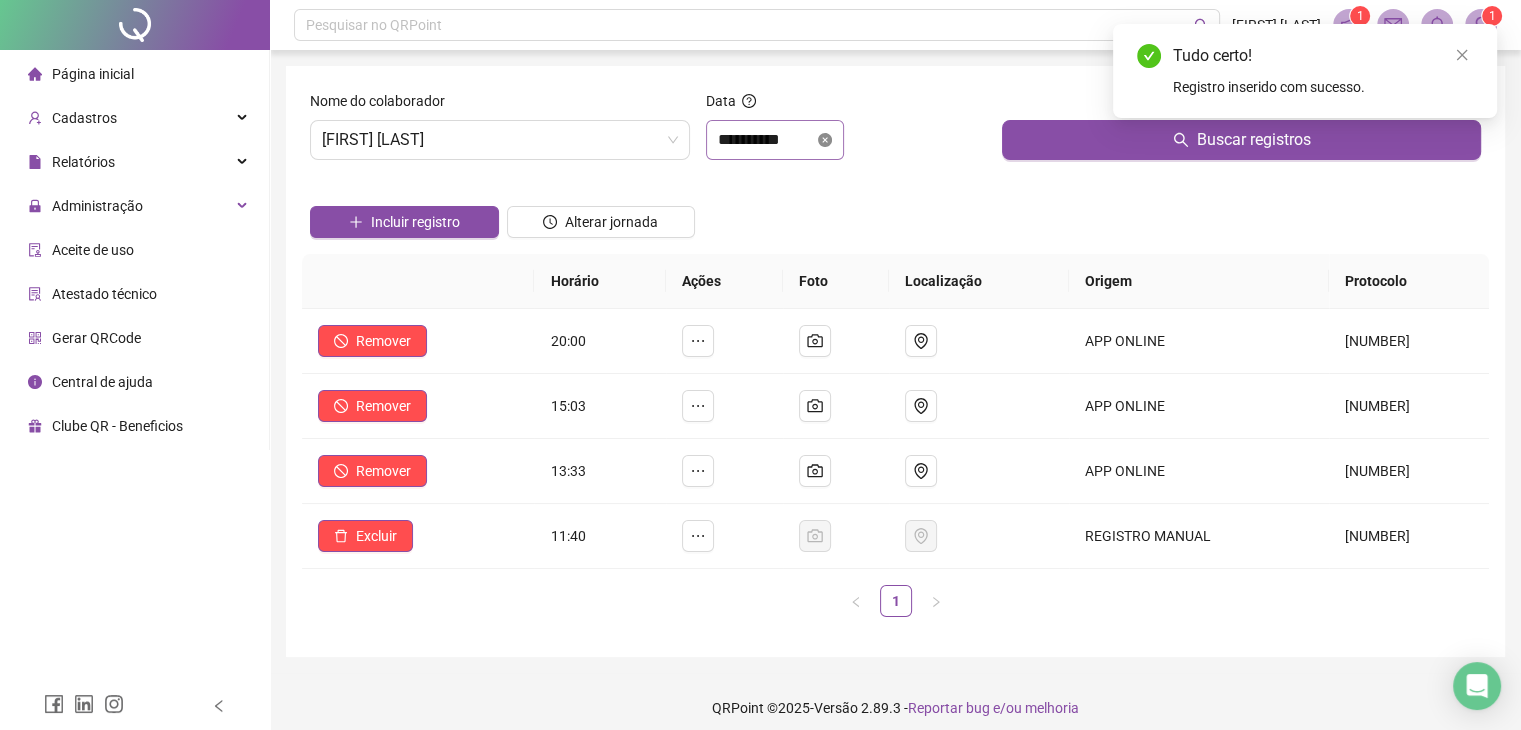 click 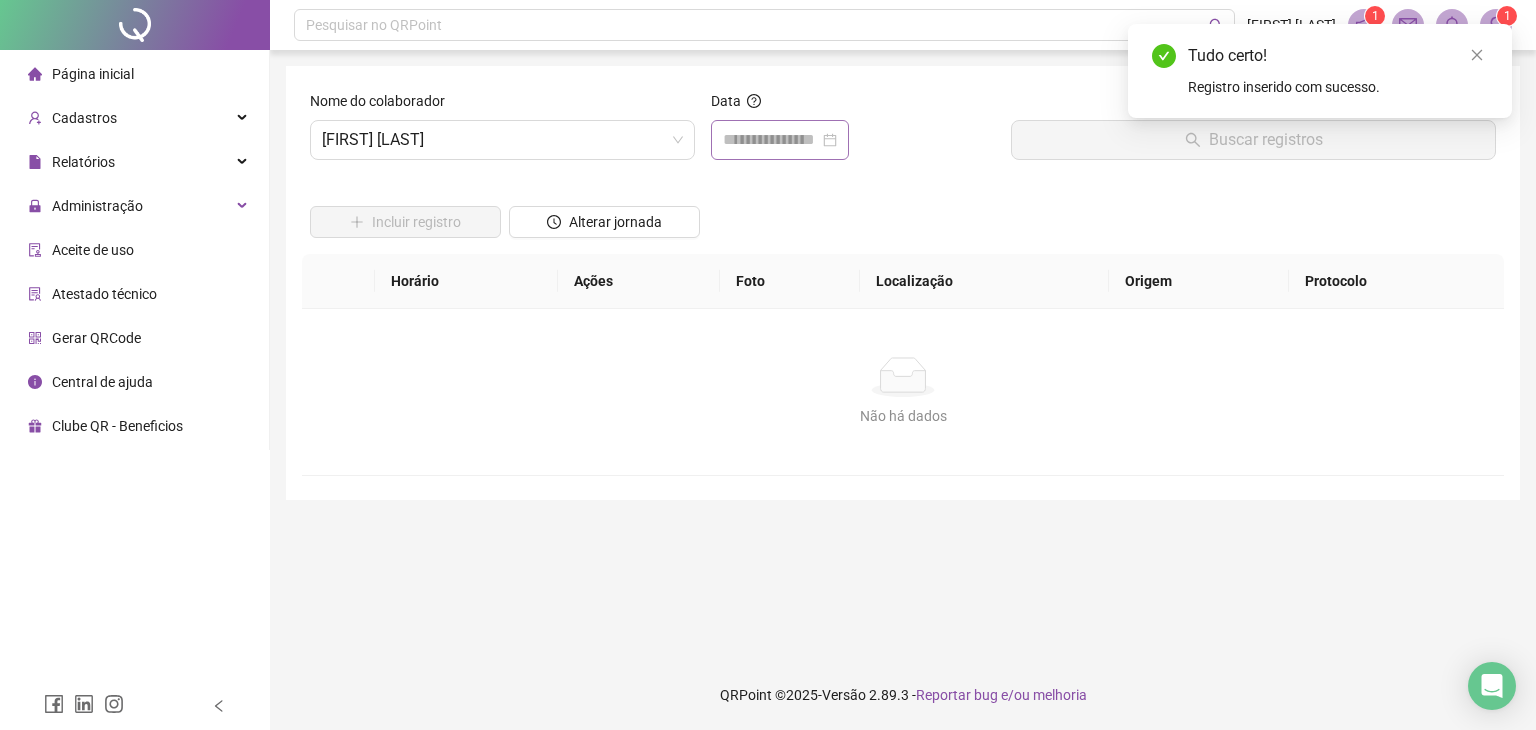 click at bounding box center (780, 140) 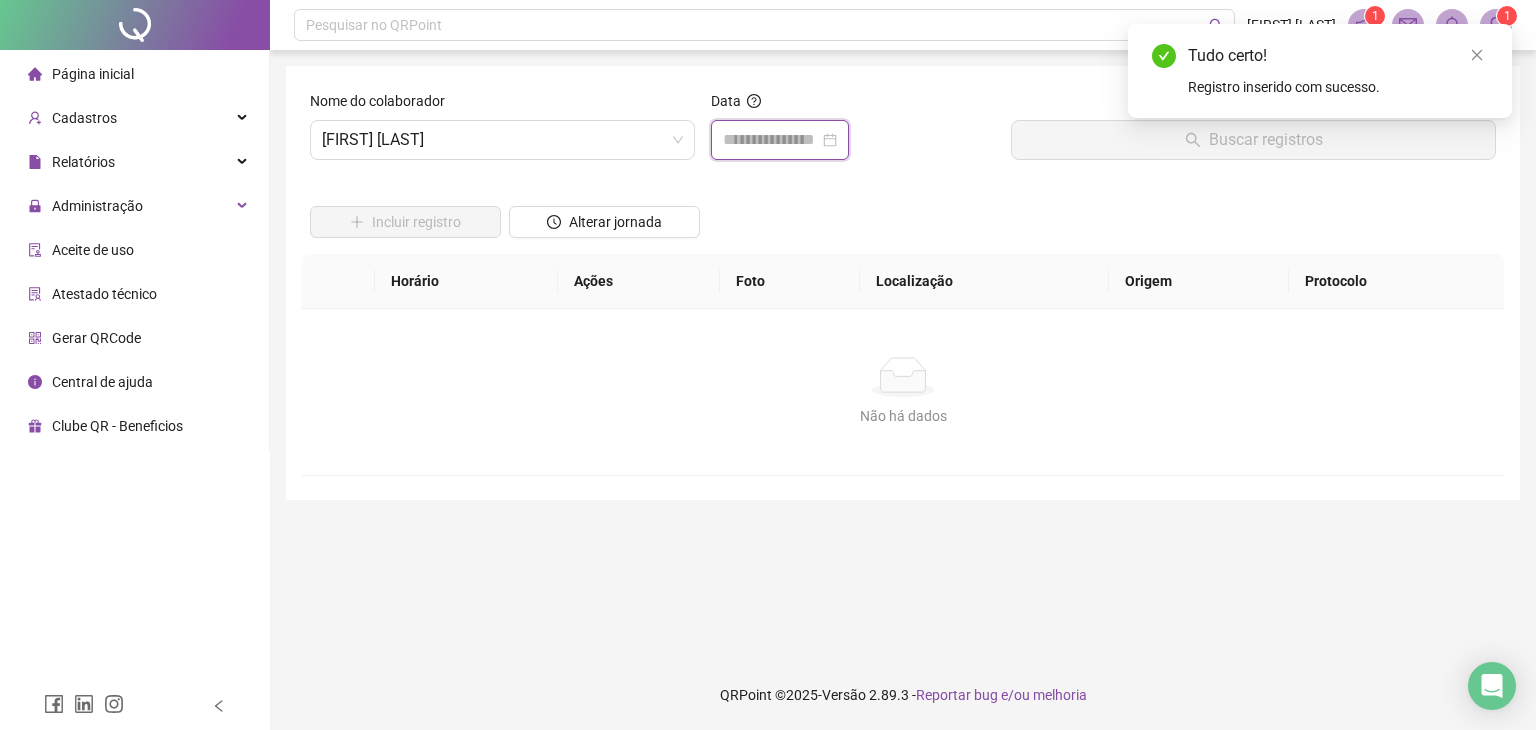 type on "**********" 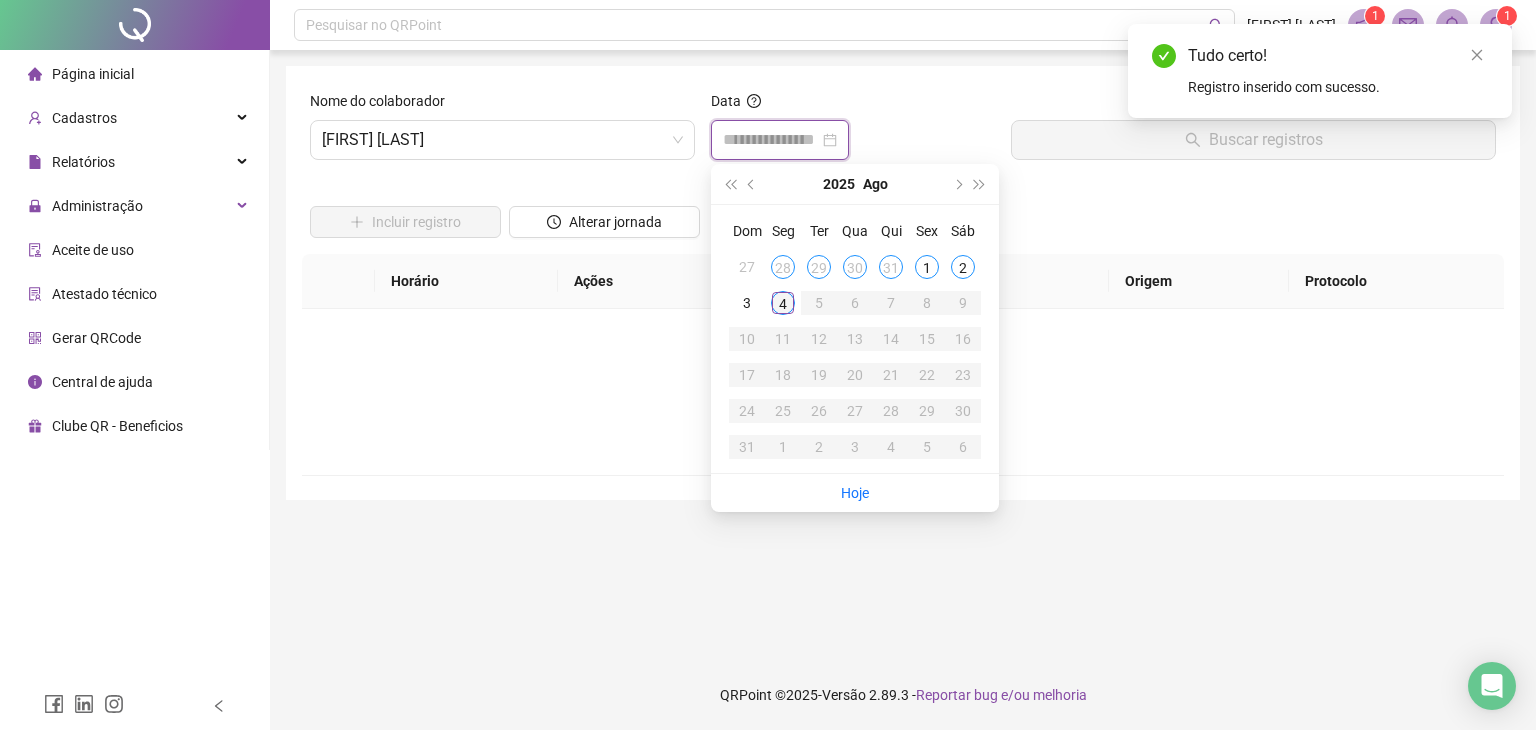type on "**********" 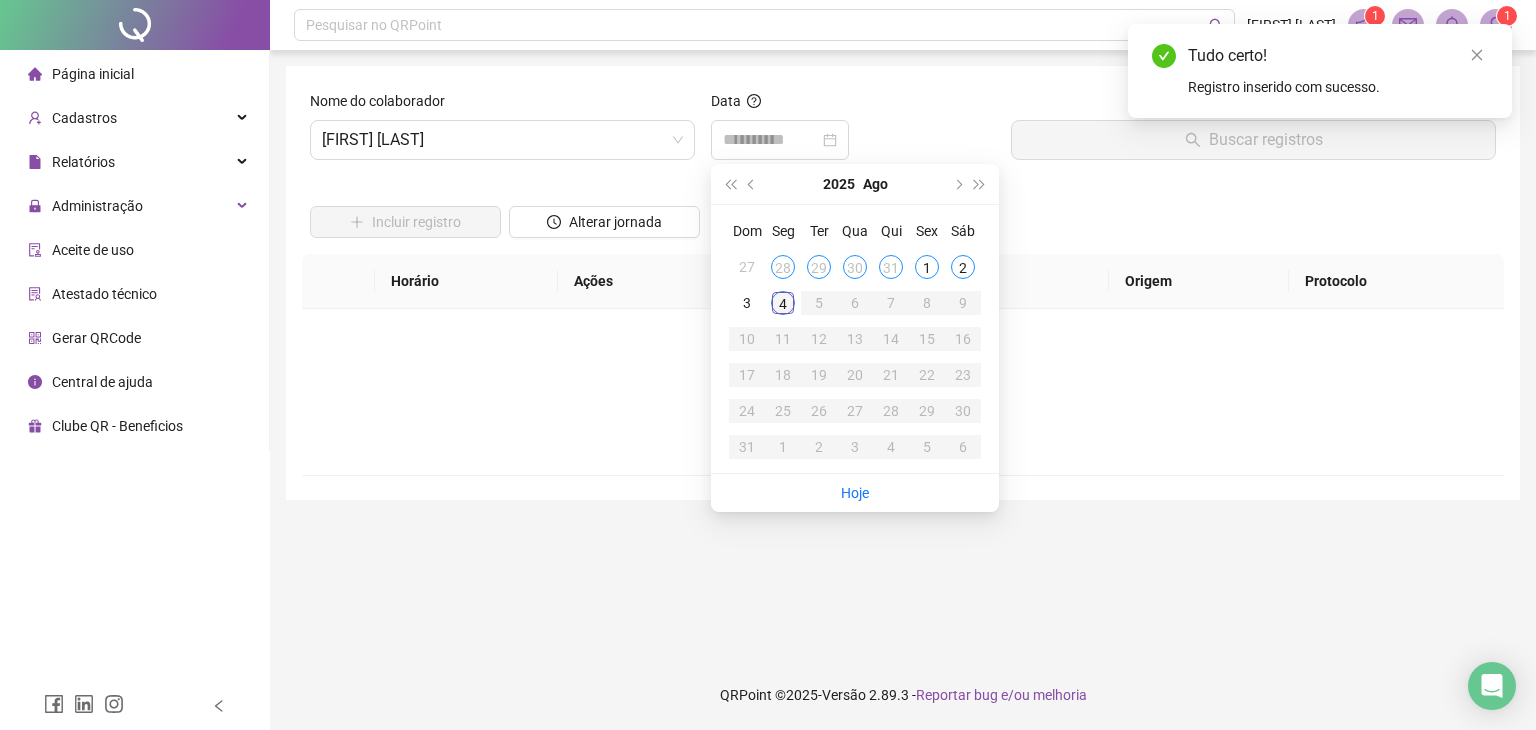 click on "4" at bounding box center (783, 303) 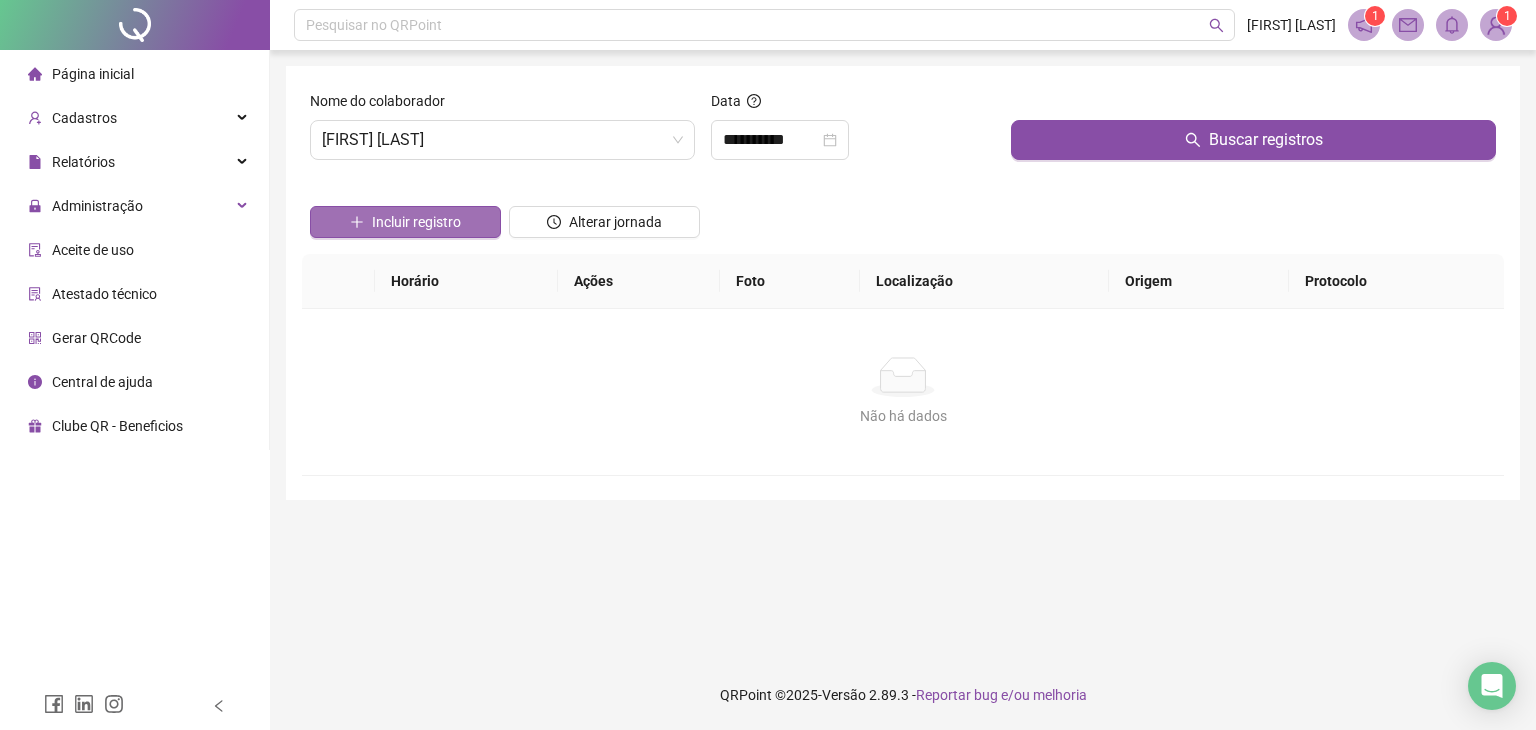 click on "Incluir registro" at bounding box center (416, 222) 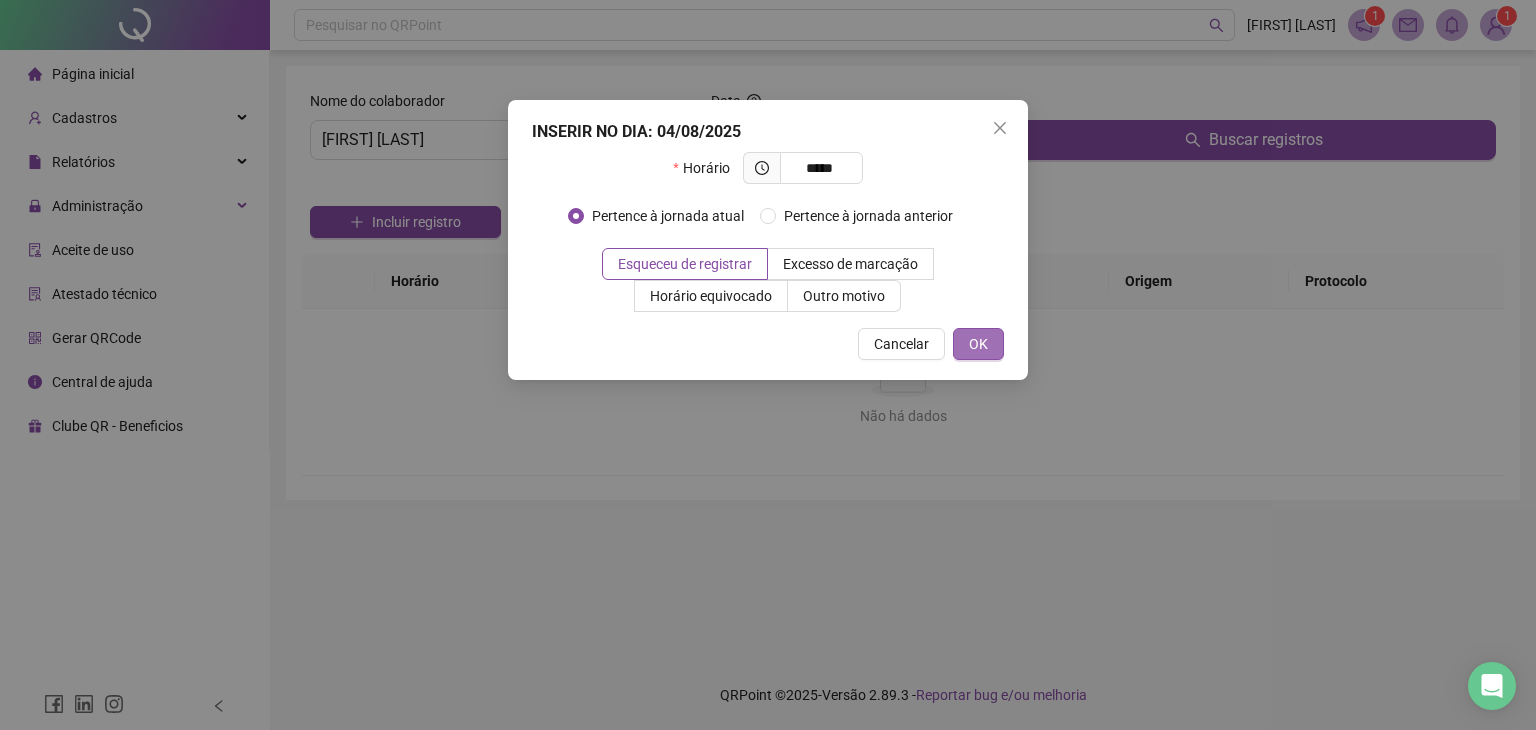type on "*****" 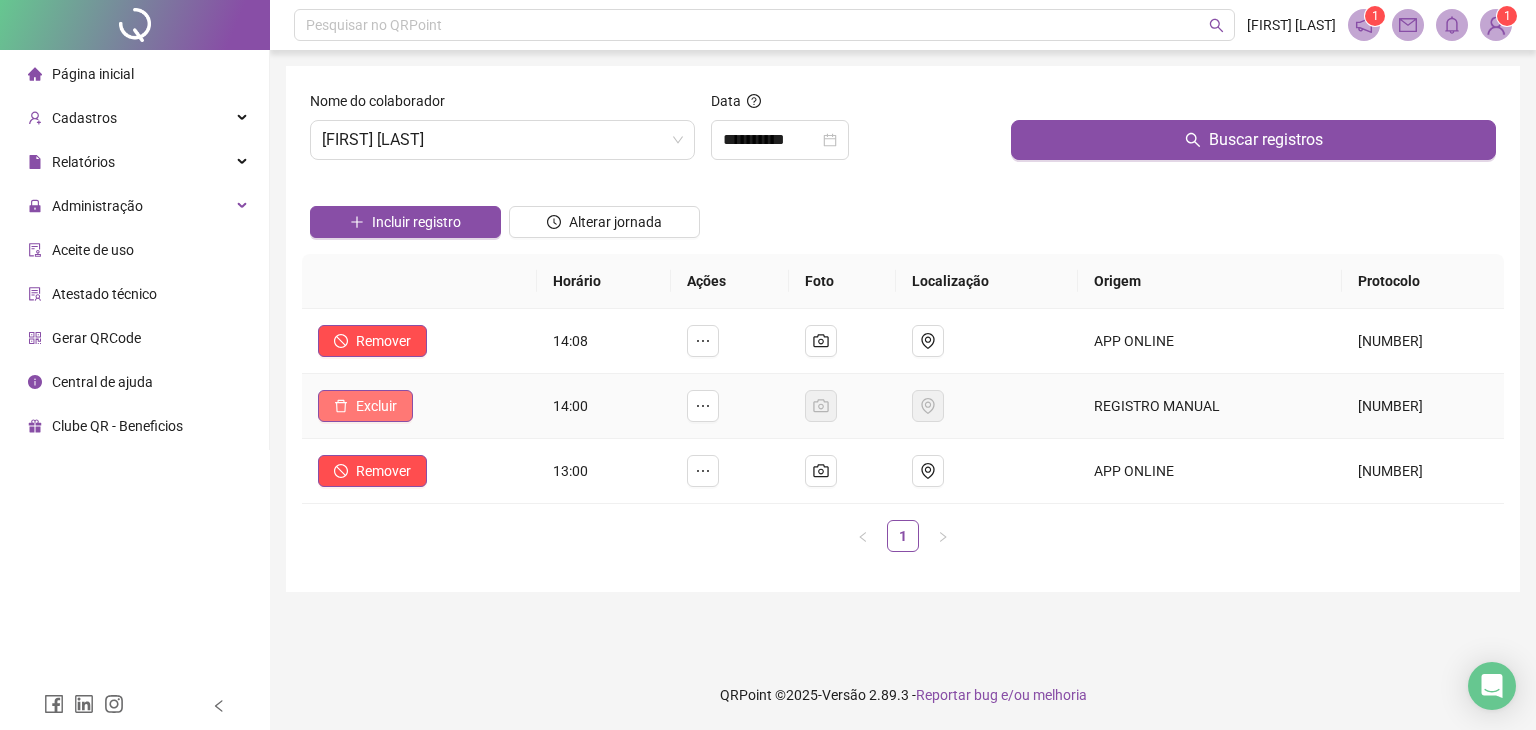 click on "Excluir" at bounding box center (376, 406) 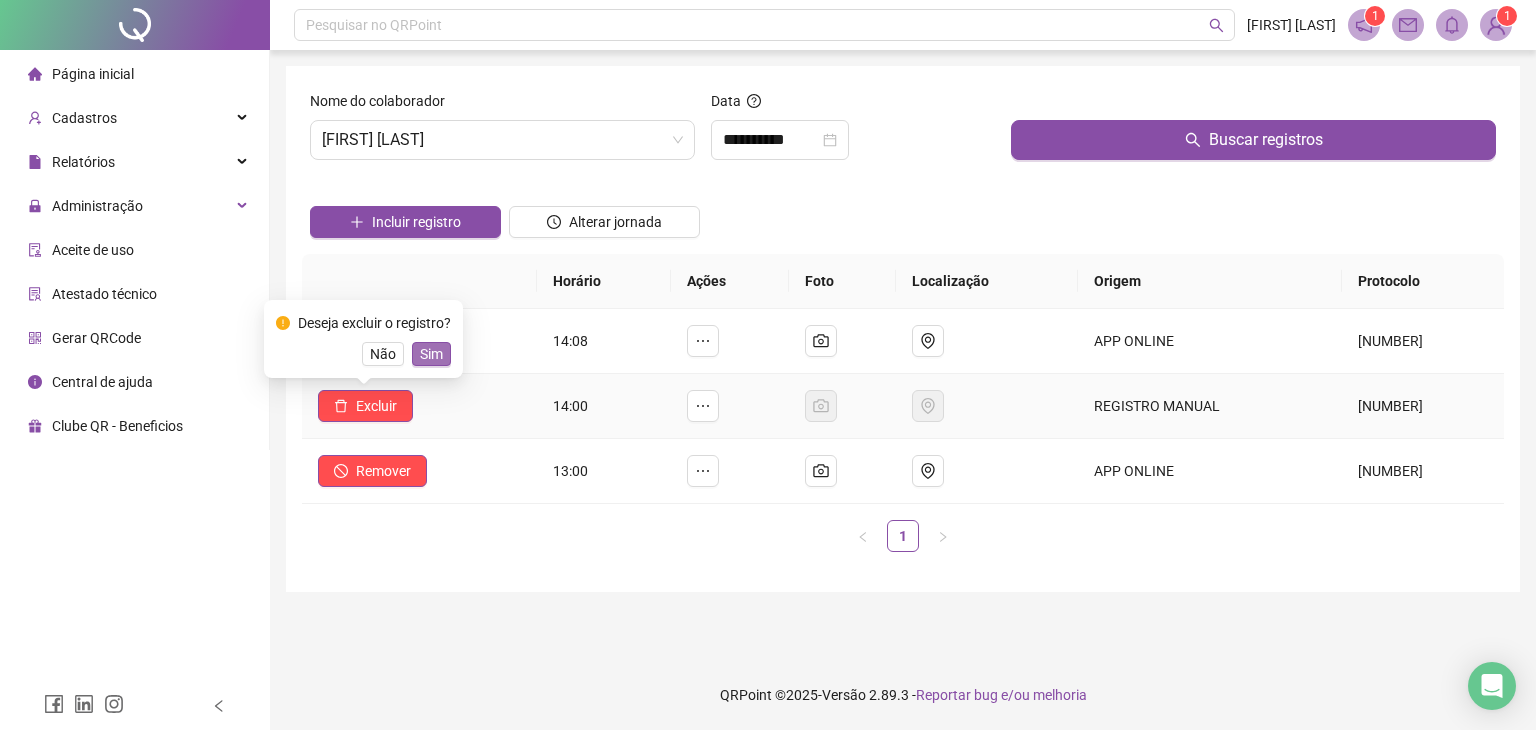 click on "Sim" at bounding box center [431, 354] 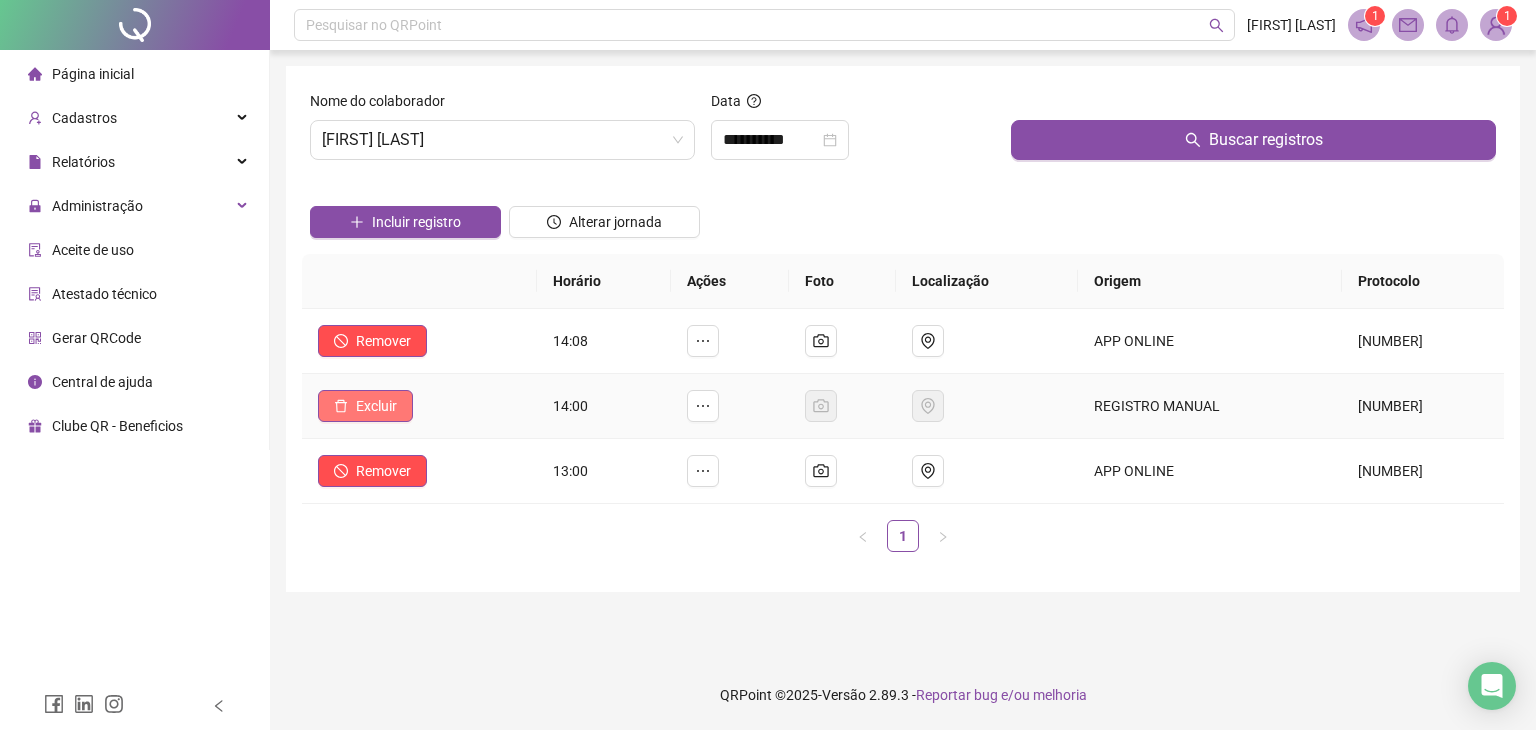 click on "Excluir" at bounding box center (376, 406) 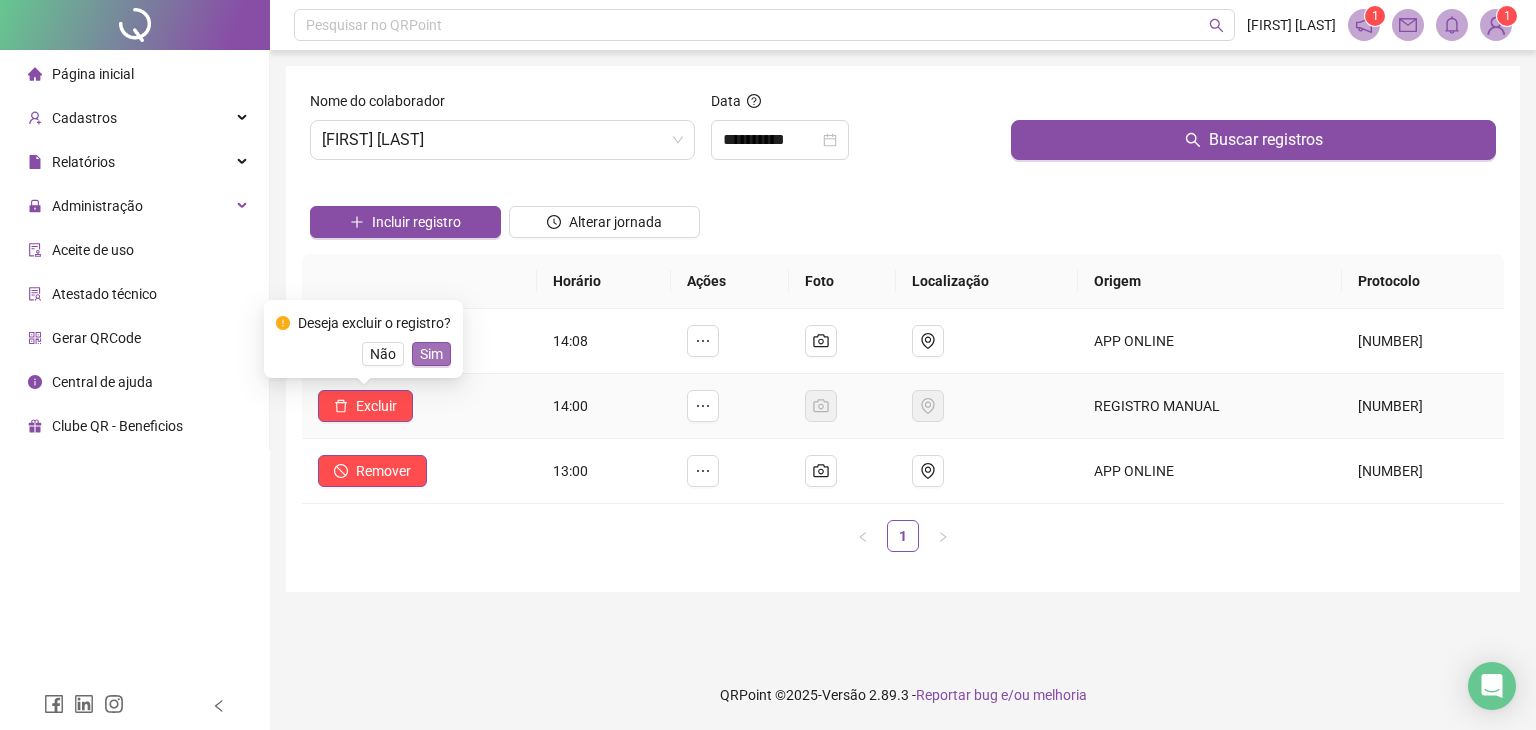click on "Sim" at bounding box center [431, 354] 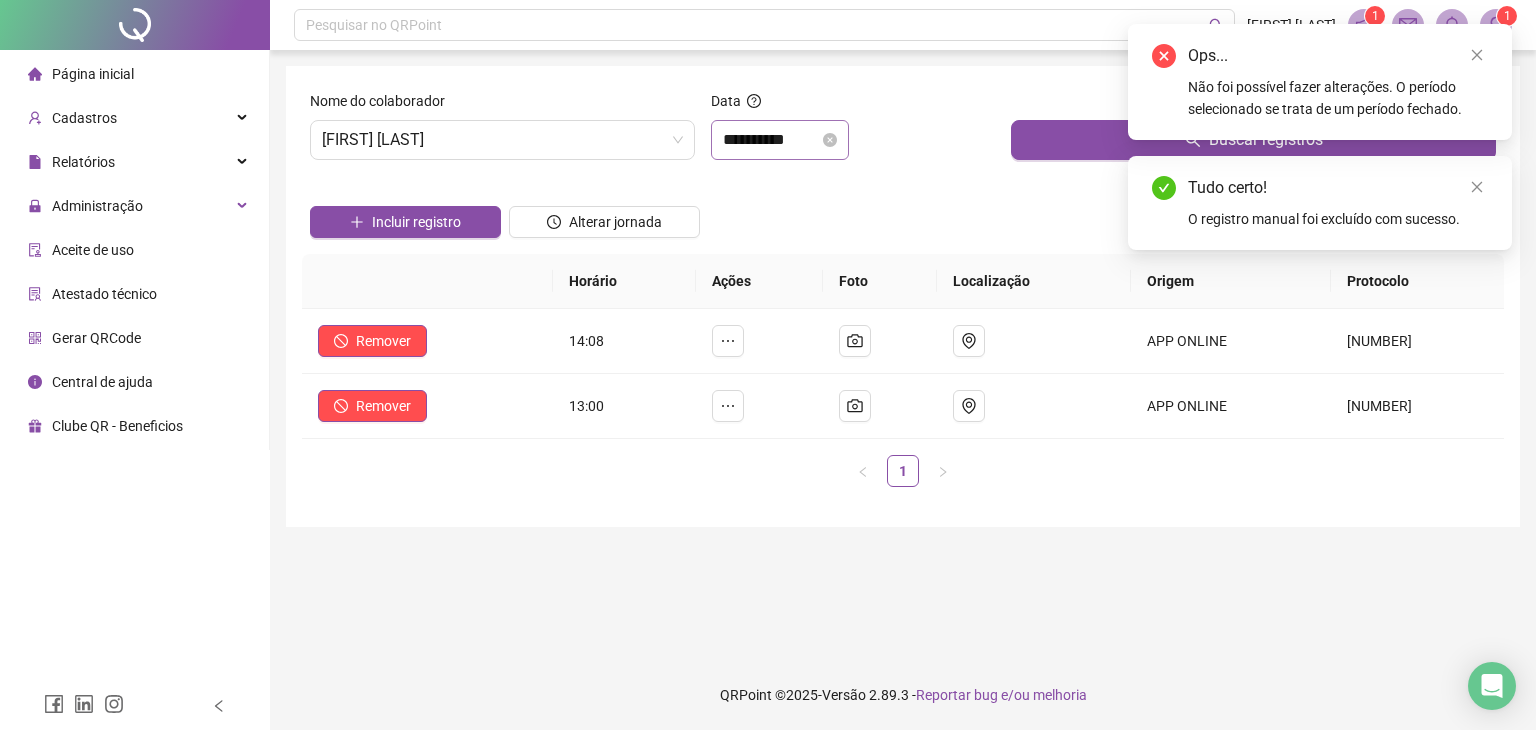 click on "**********" at bounding box center (780, 140) 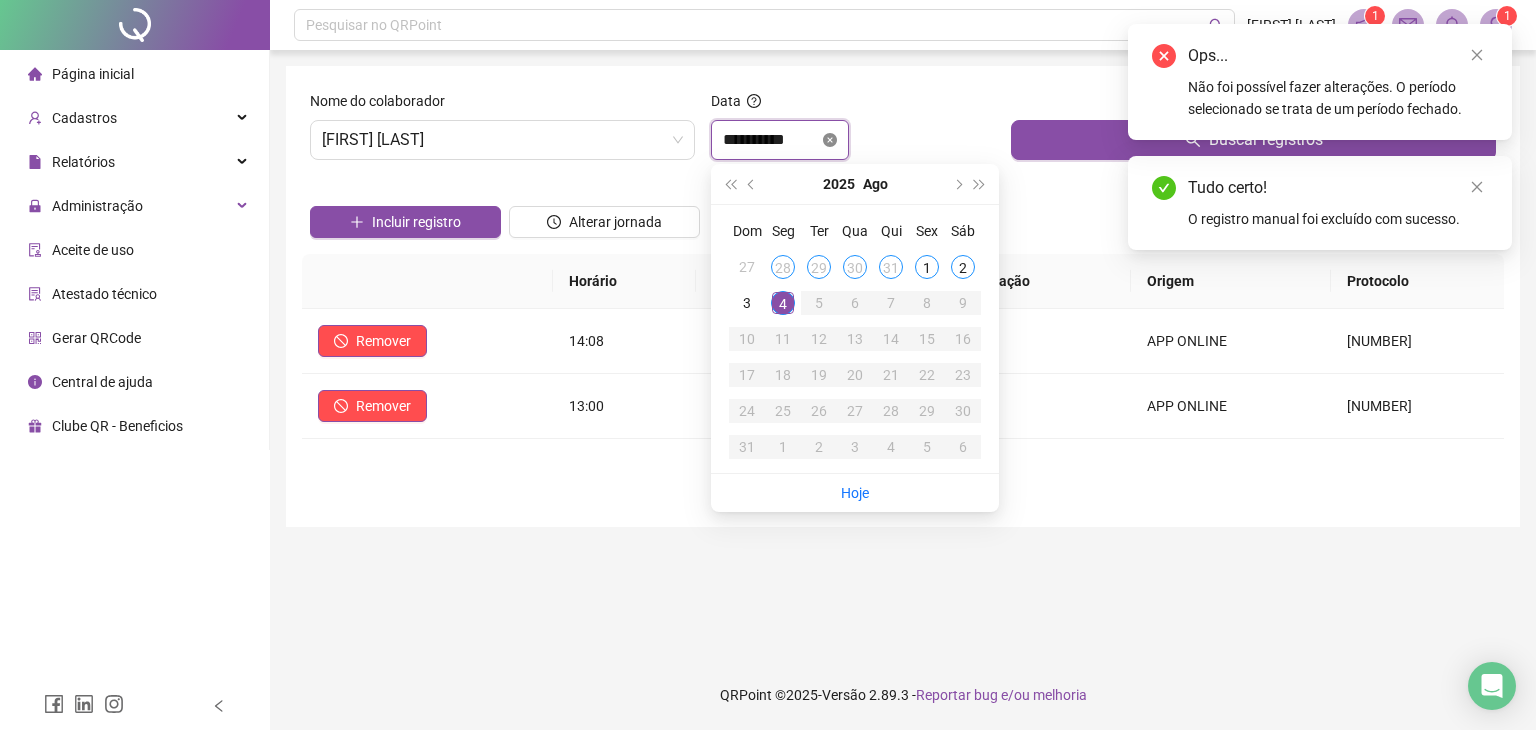 click 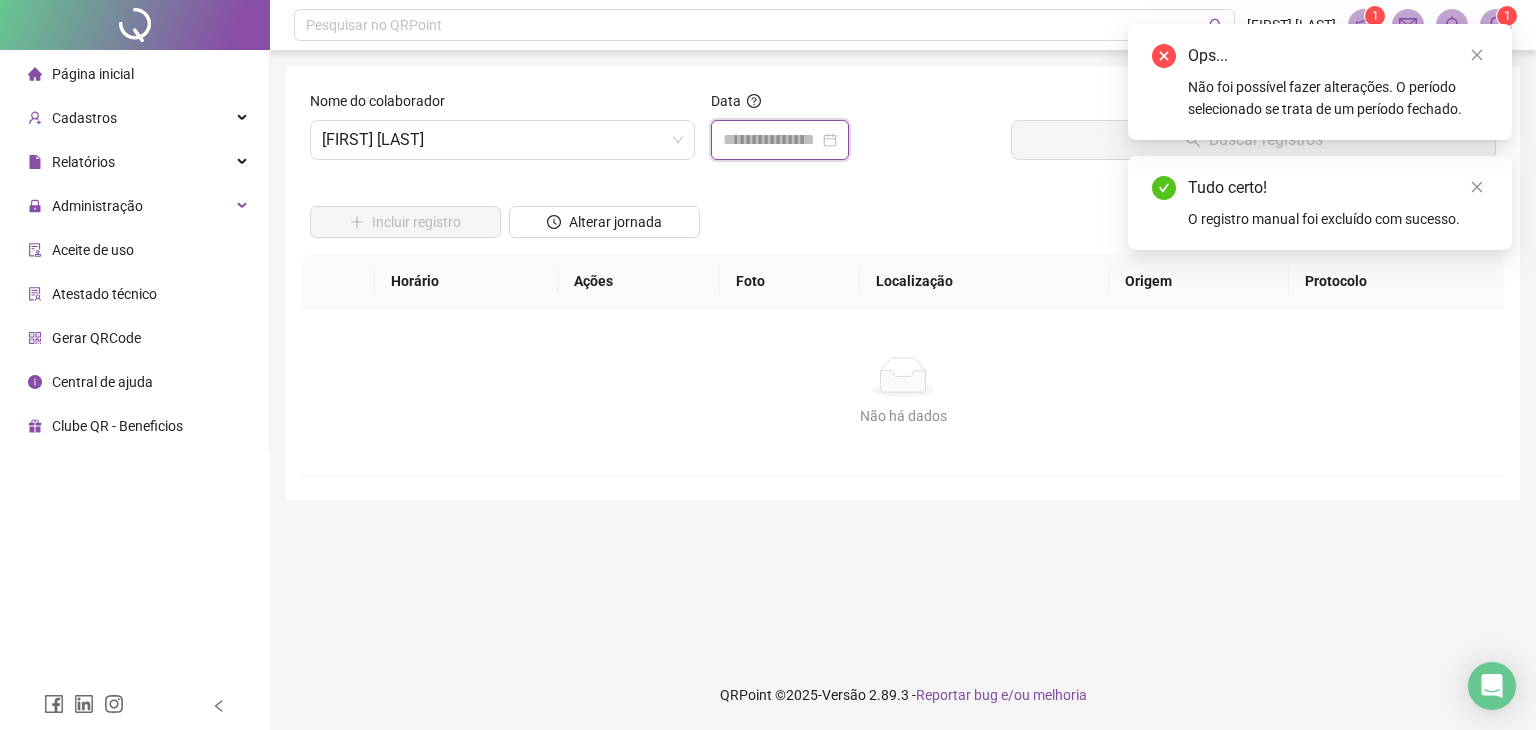 click at bounding box center [780, 140] 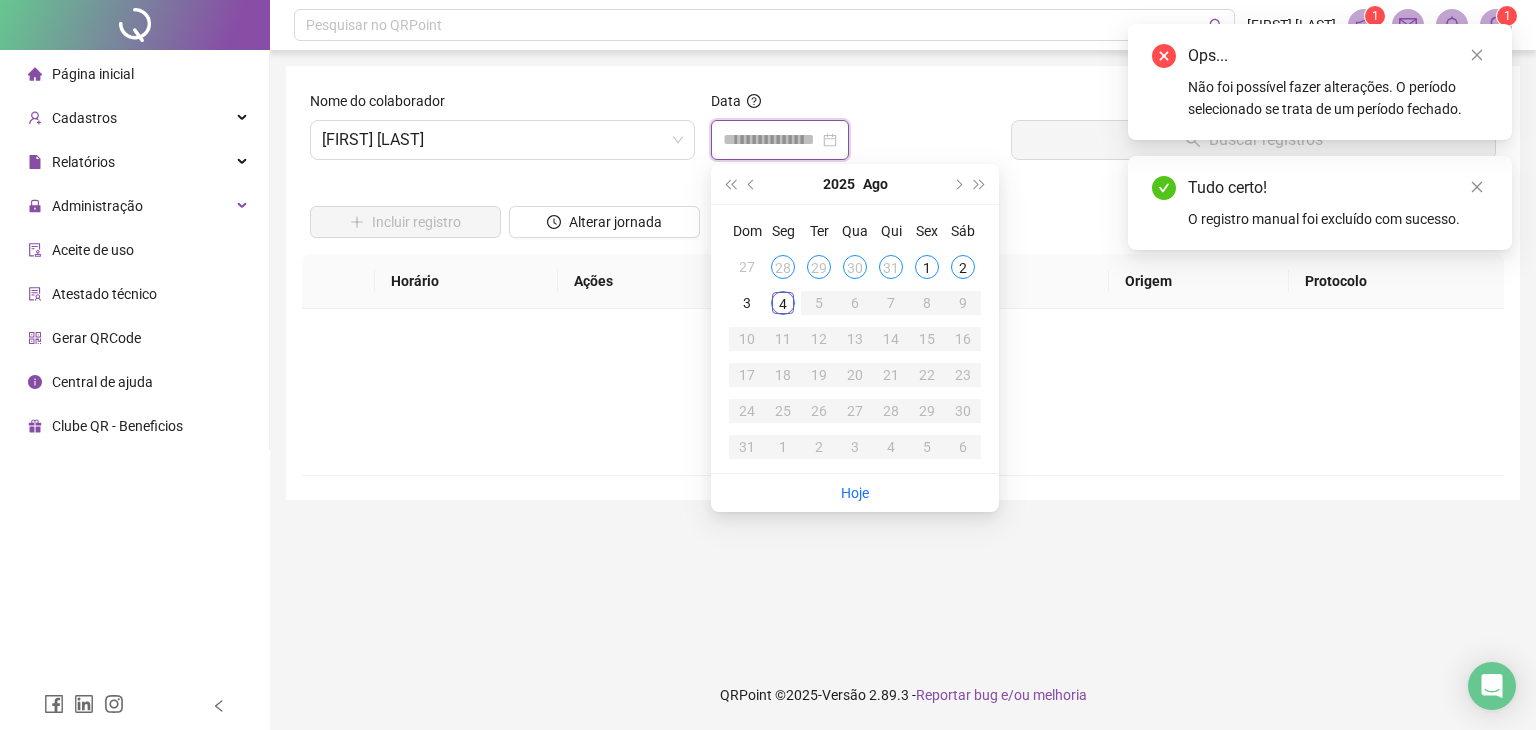 type on "**********" 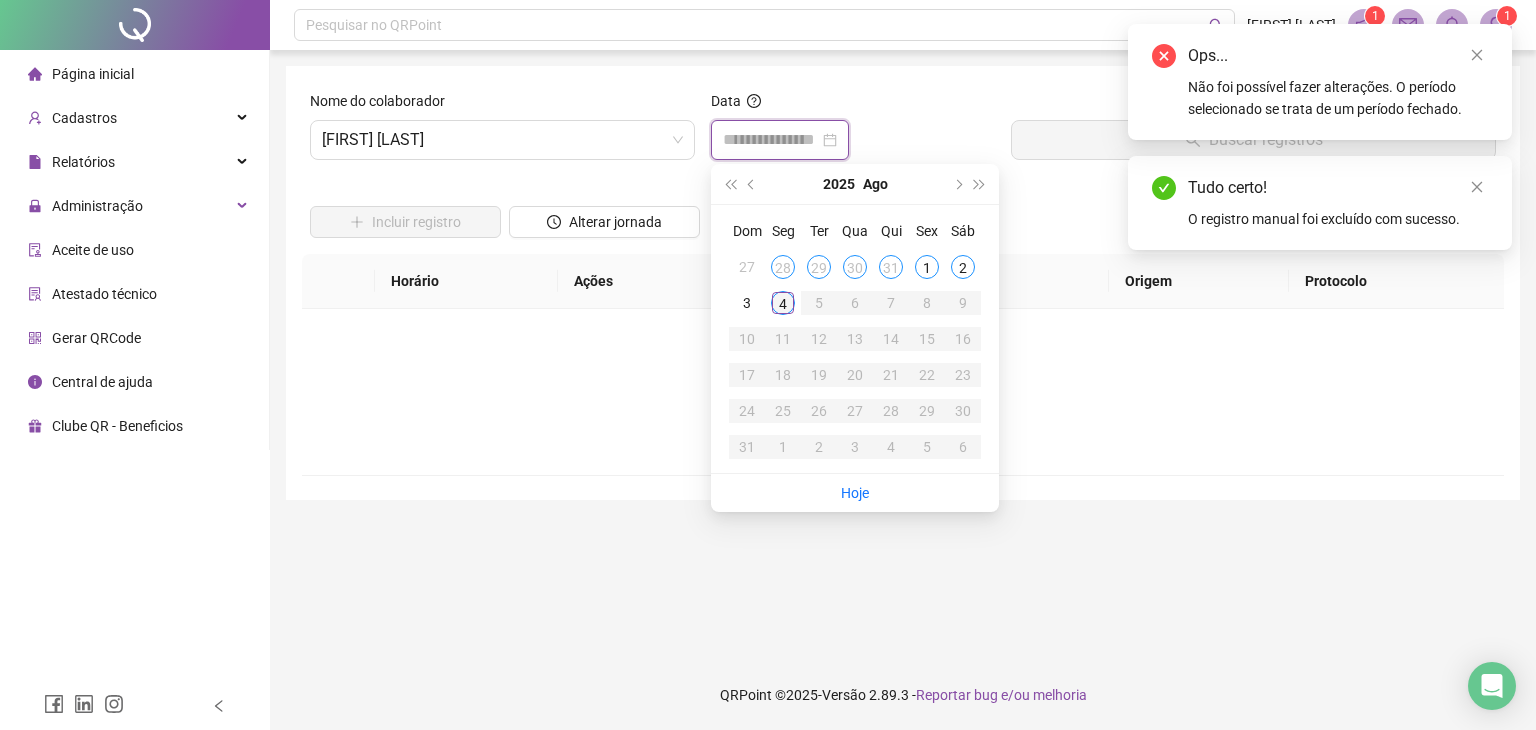 type on "**********" 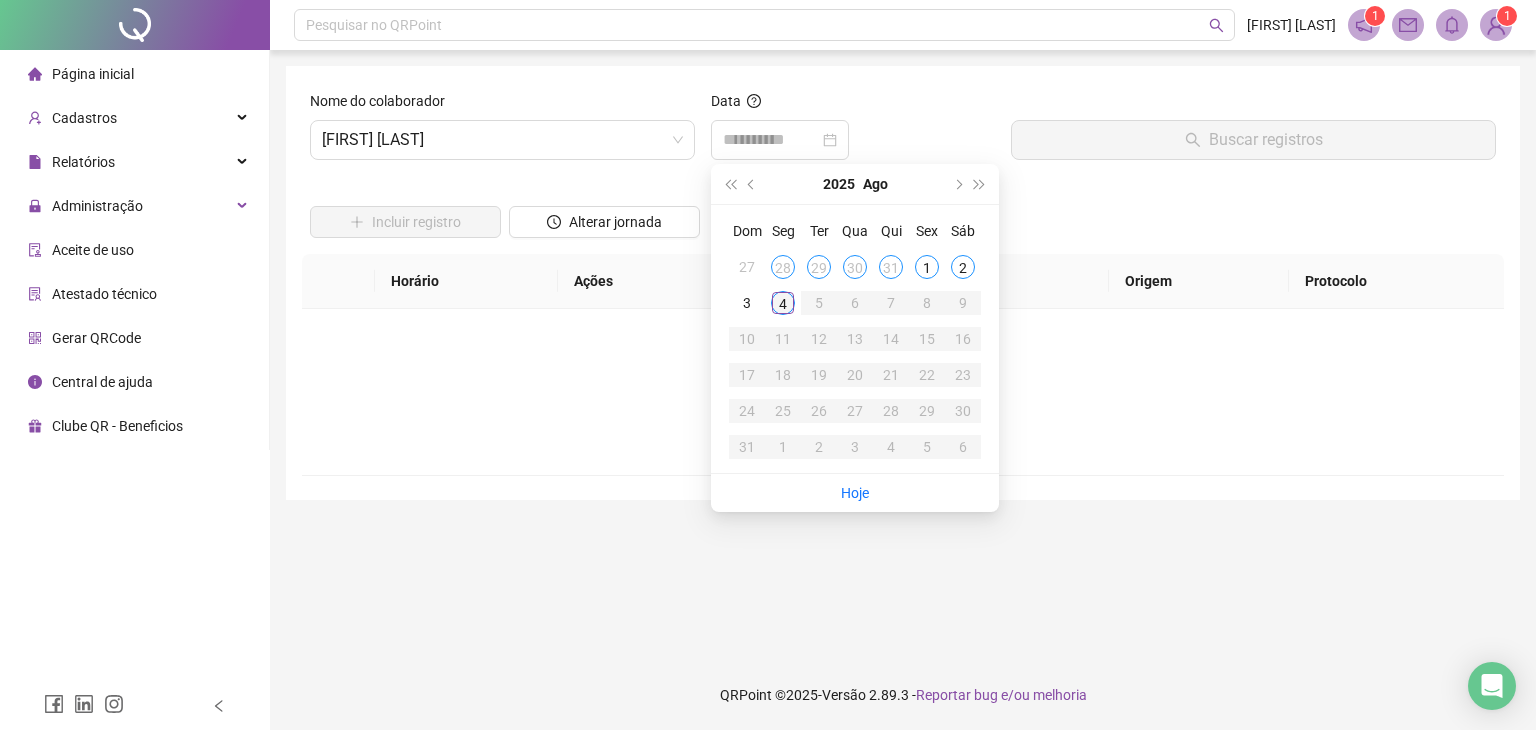 click on "4" at bounding box center (783, 303) 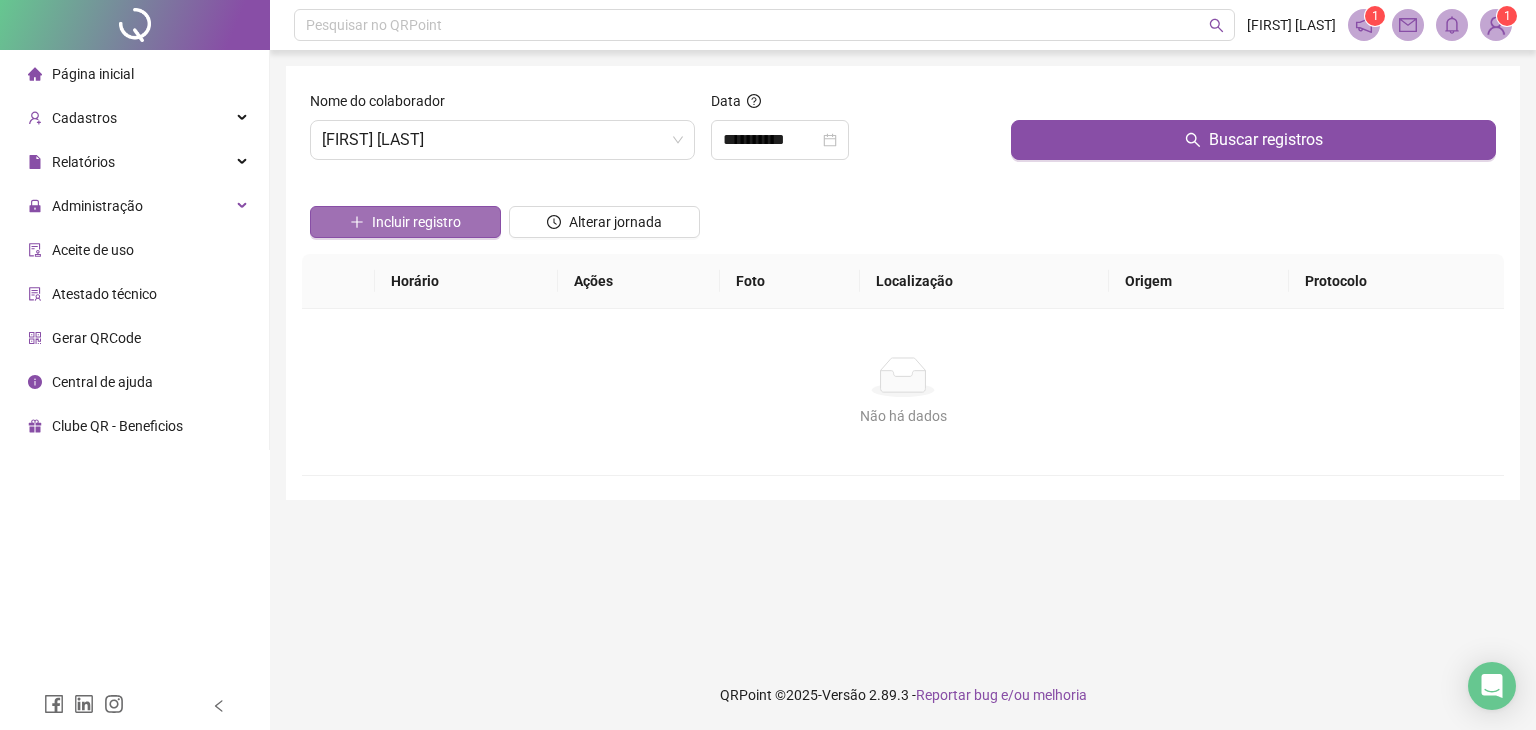 click on "Incluir registro" at bounding box center [416, 222] 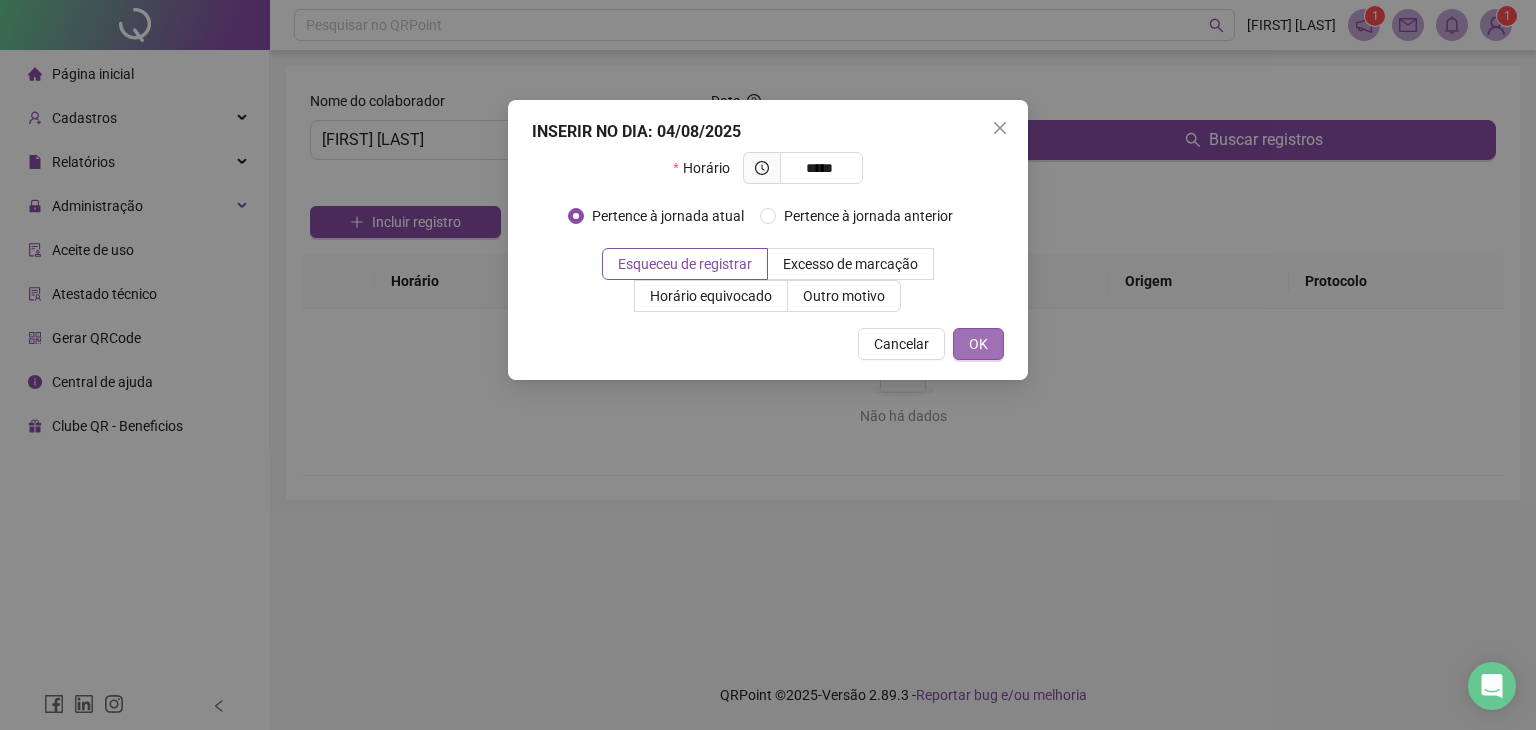 type on "*****" 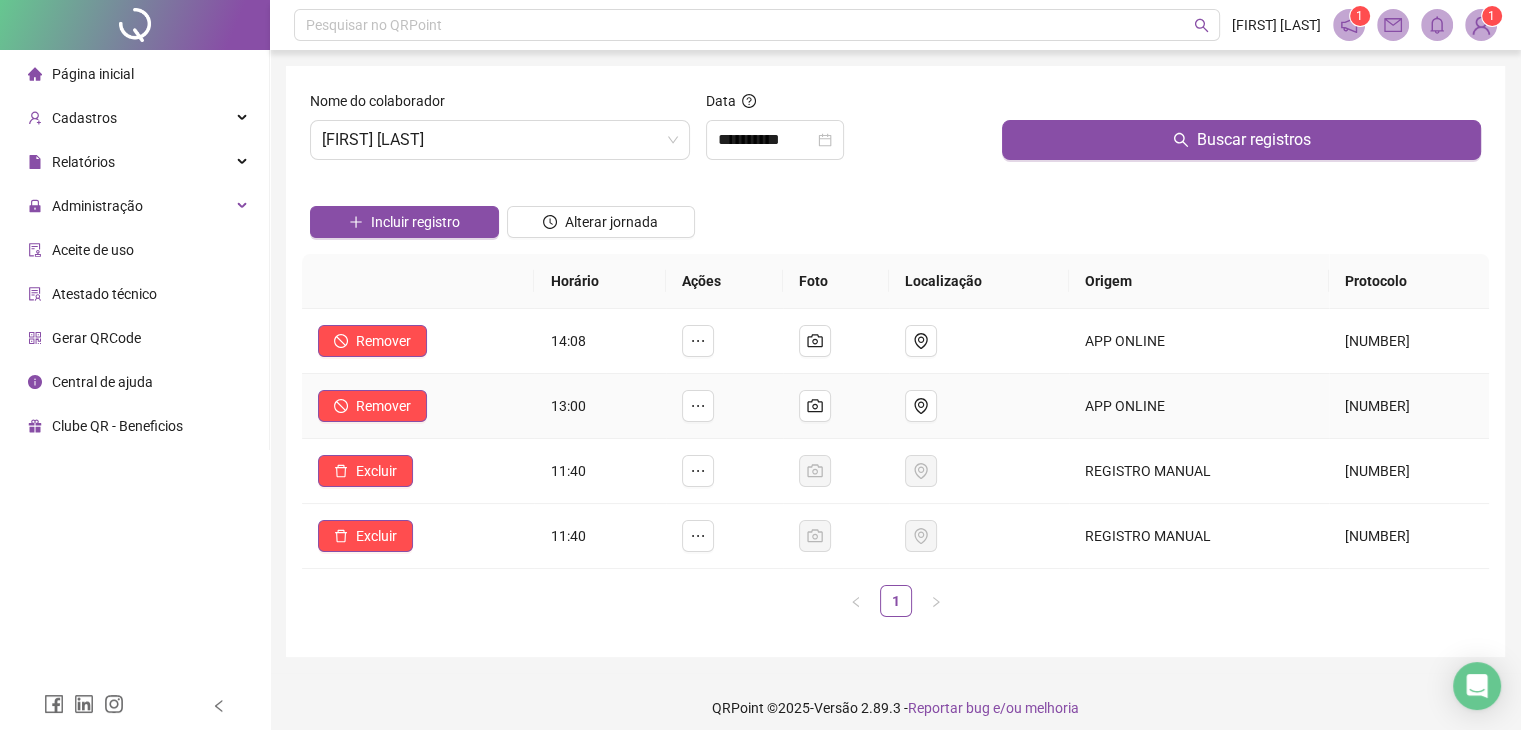 scroll, scrollTop: 12, scrollLeft: 0, axis: vertical 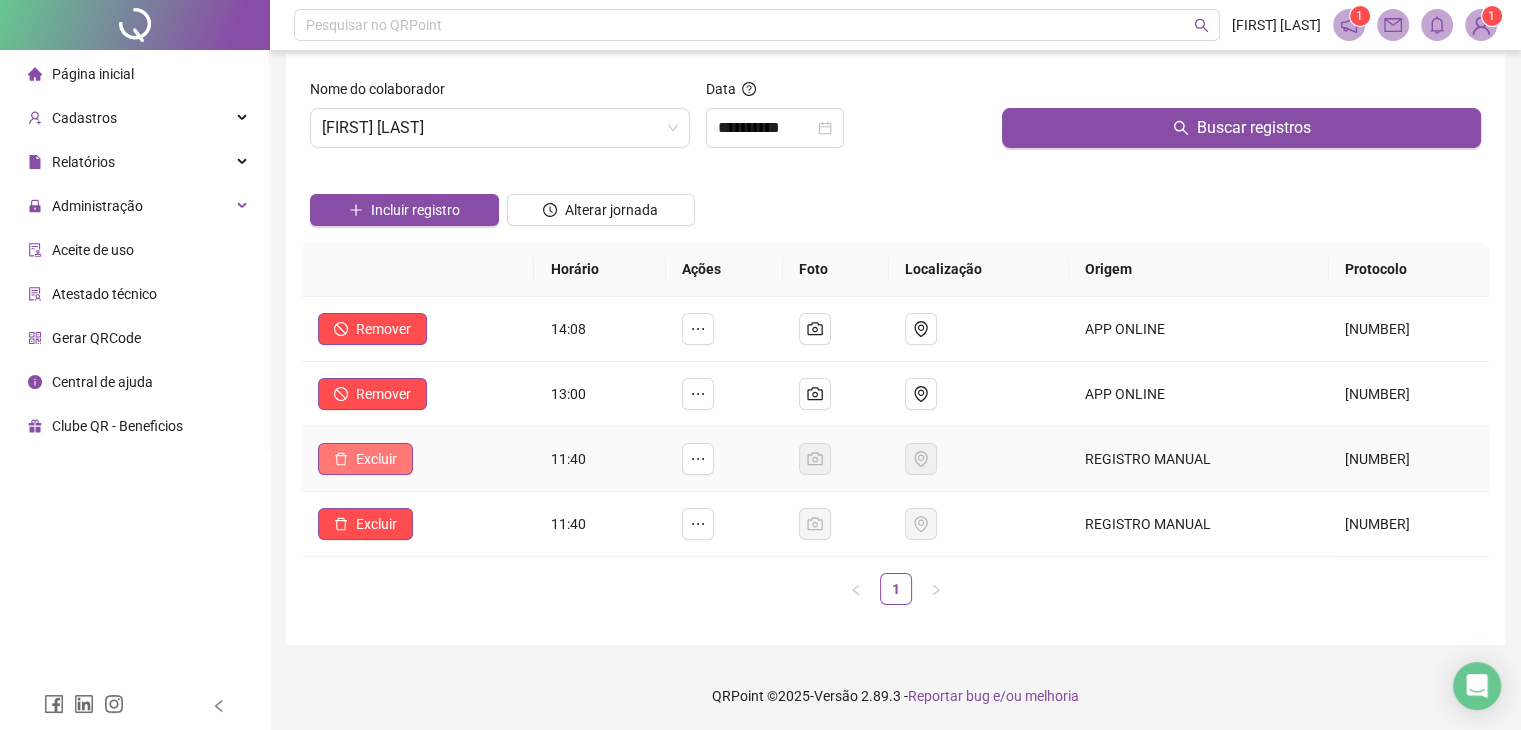 click on "Excluir" at bounding box center [365, 459] 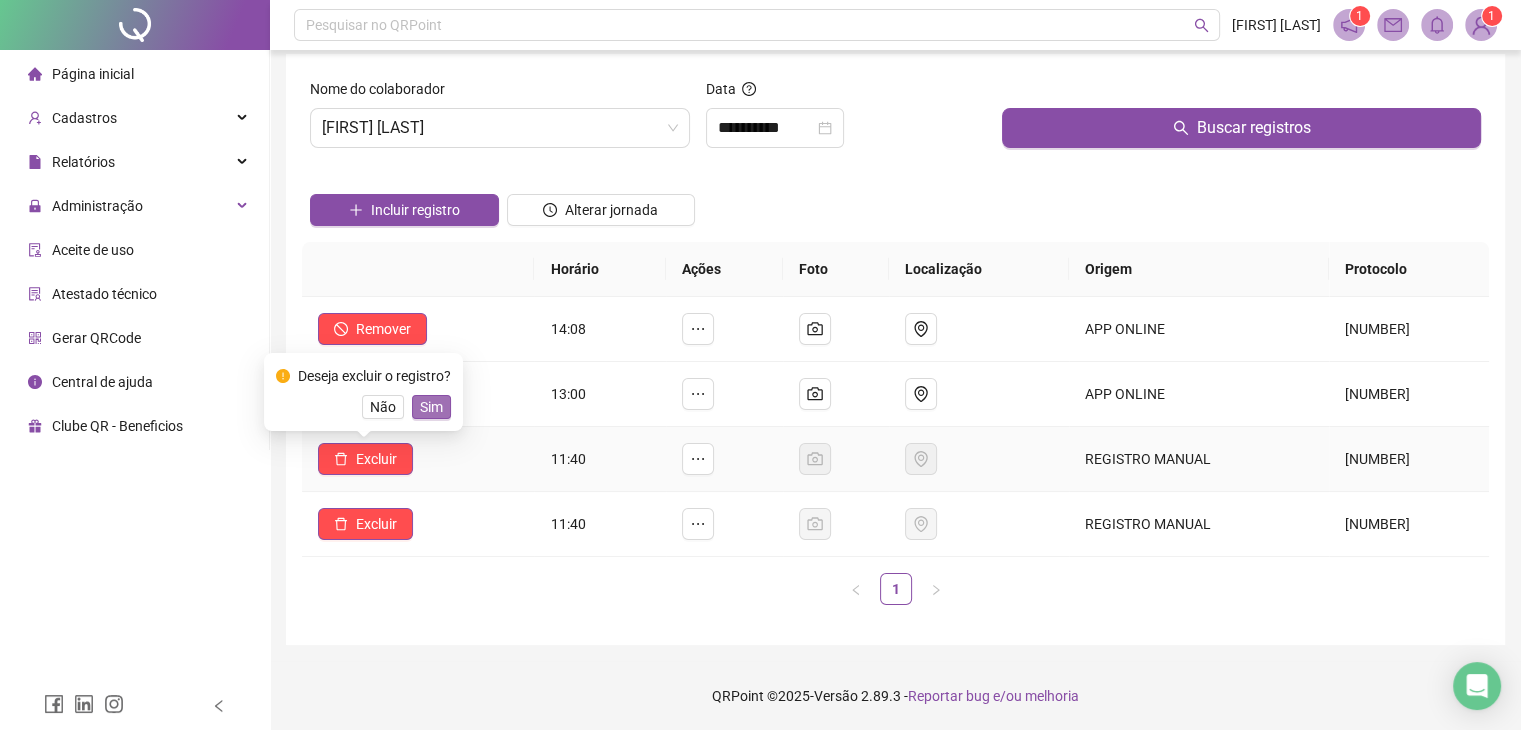 click on "Sim" at bounding box center [431, 407] 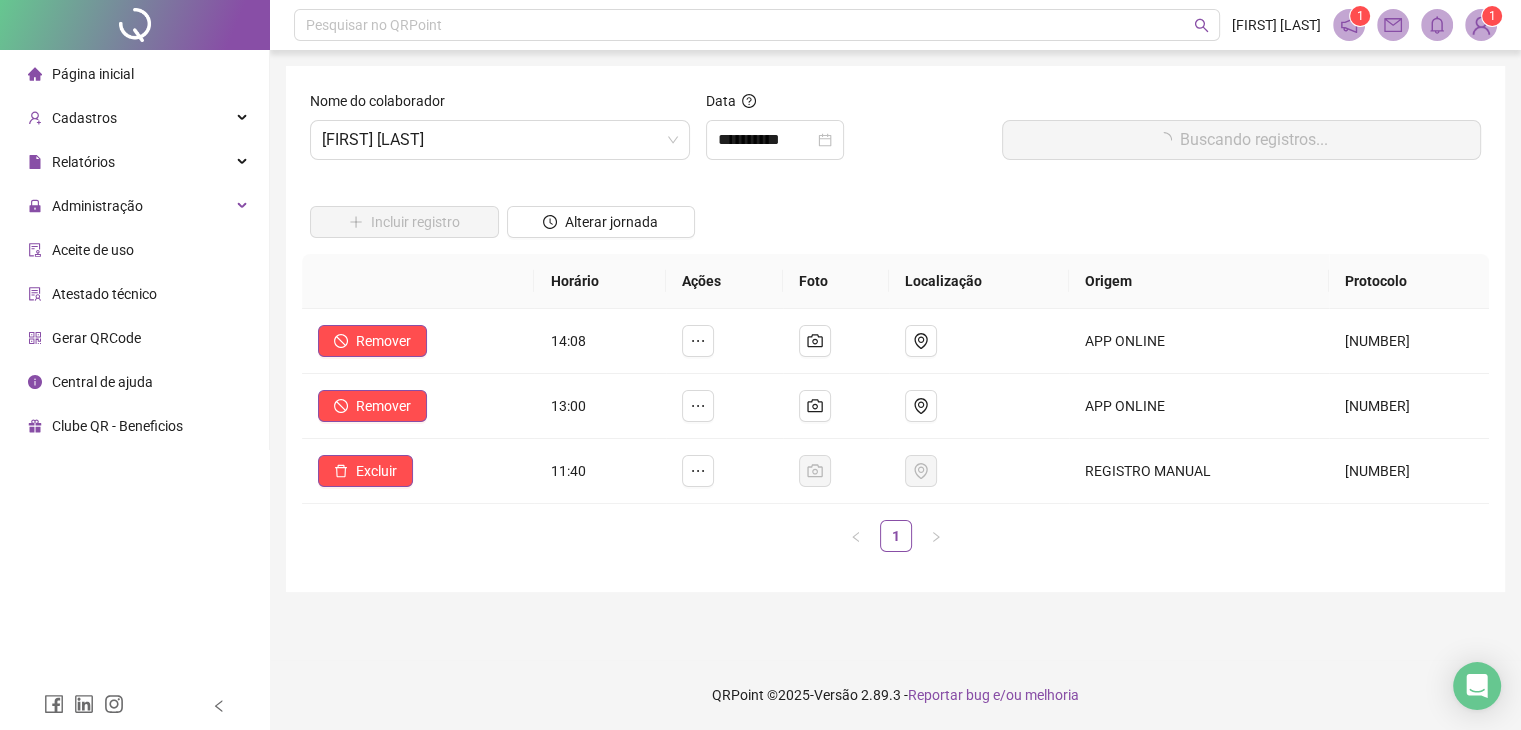 scroll, scrollTop: 0, scrollLeft: 0, axis: both 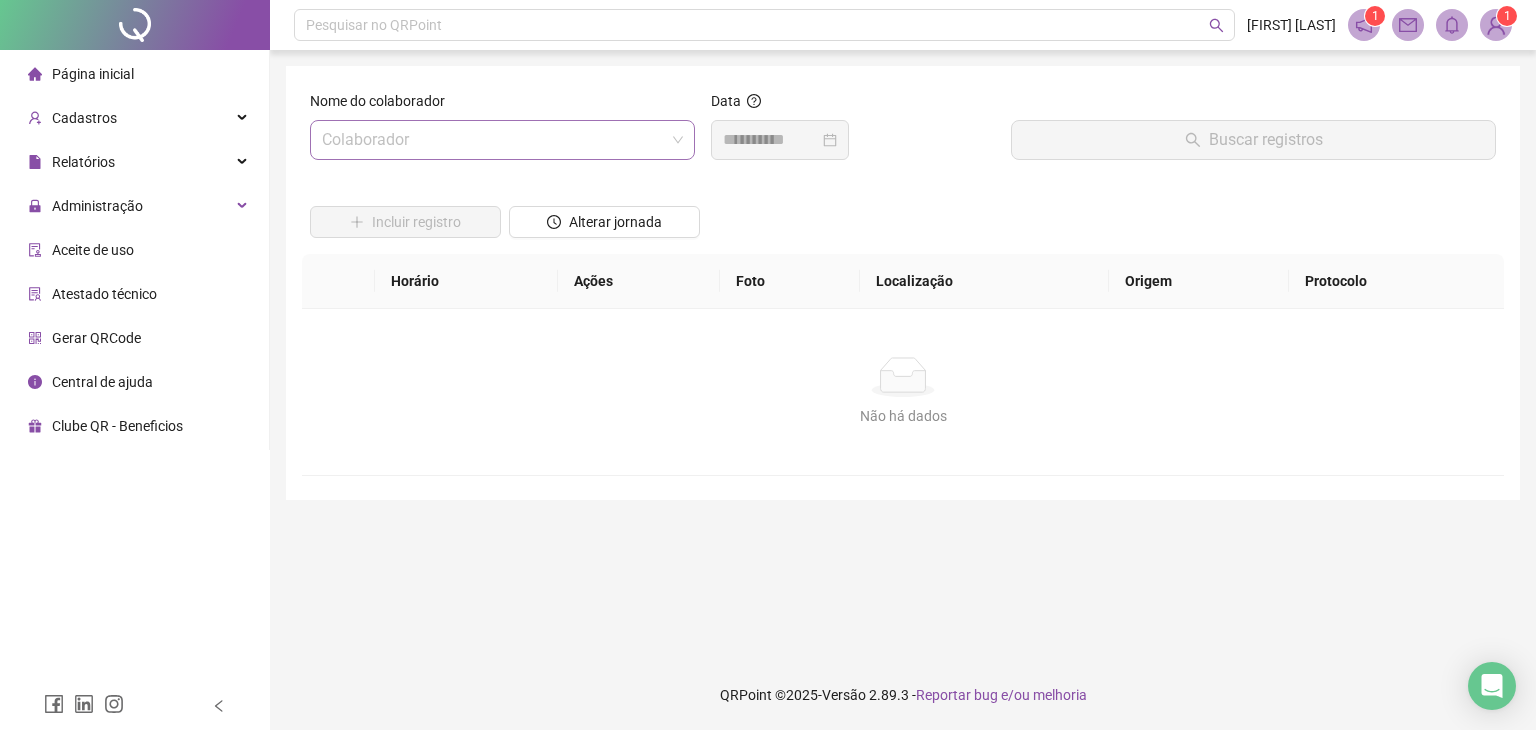 type 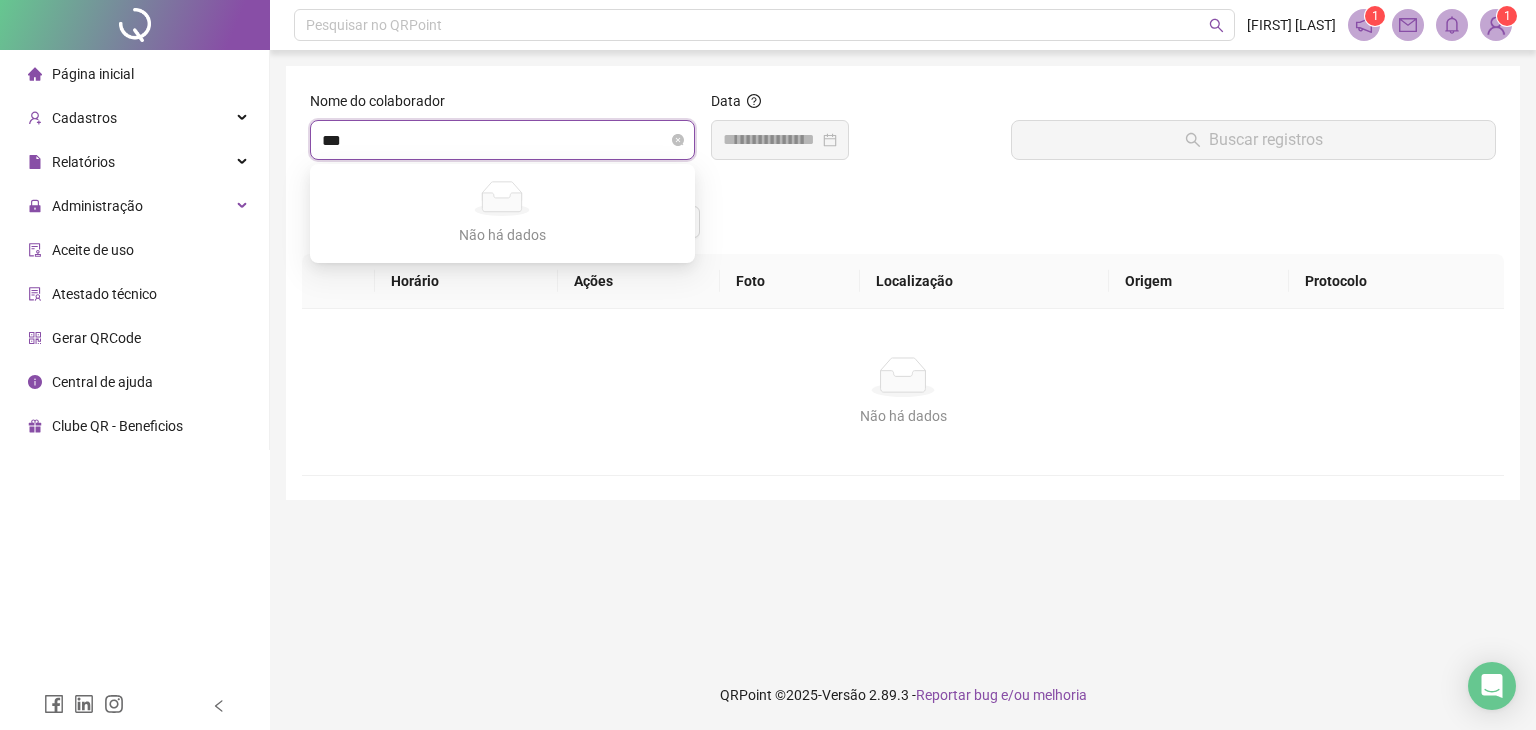type on "**" 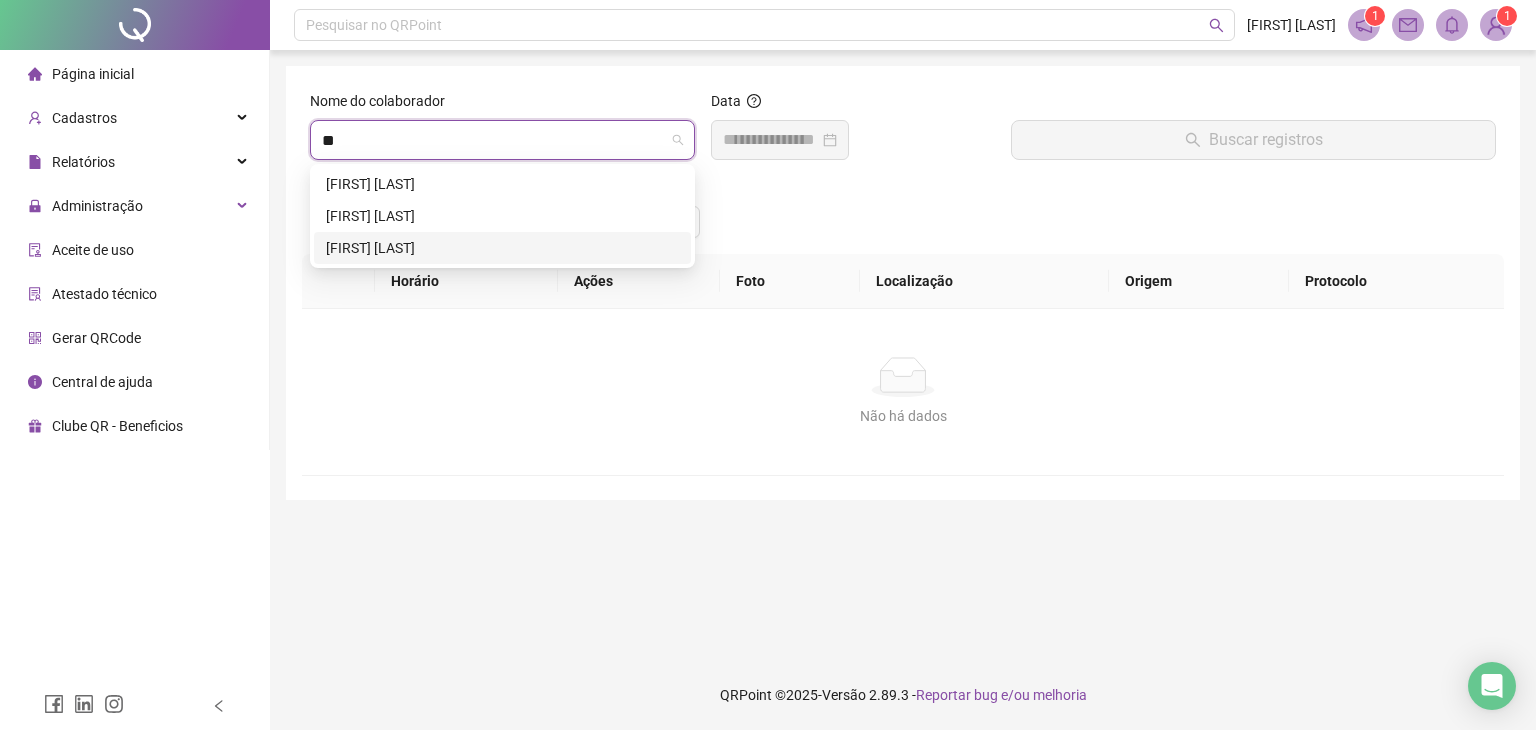 click on "[FIRST] [LAST]" at bounding box center [502, 248] 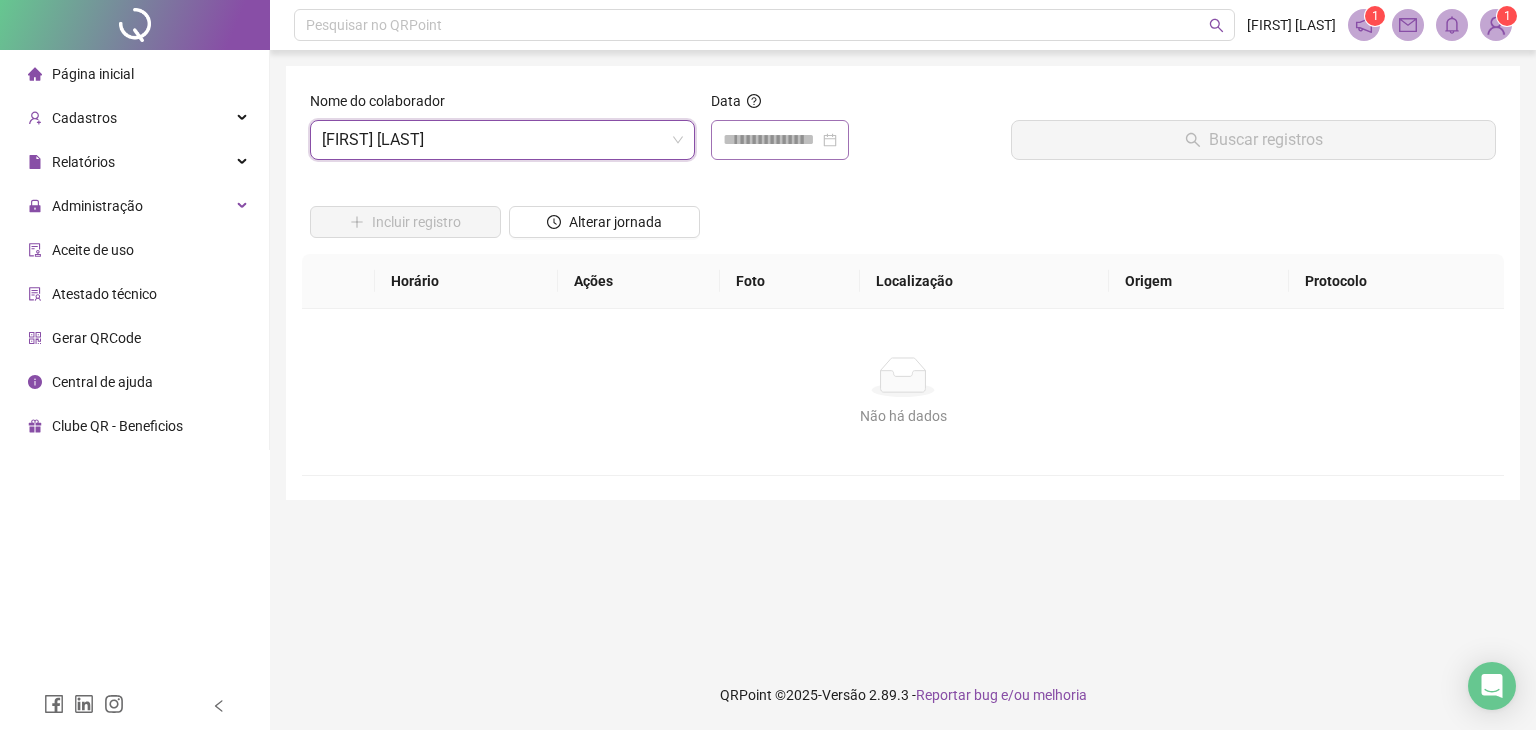 click at bounding box center [780, 140] 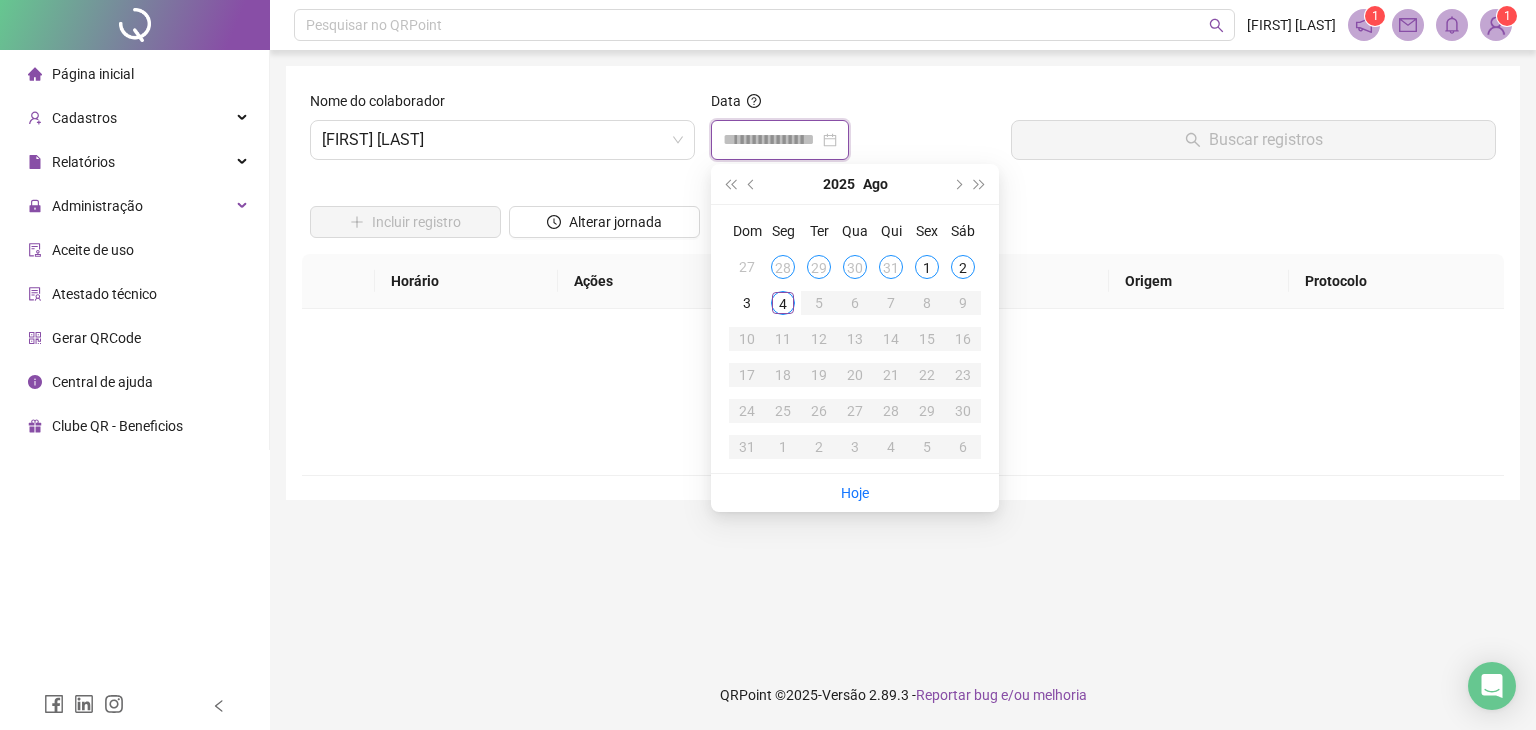 type on "**********" 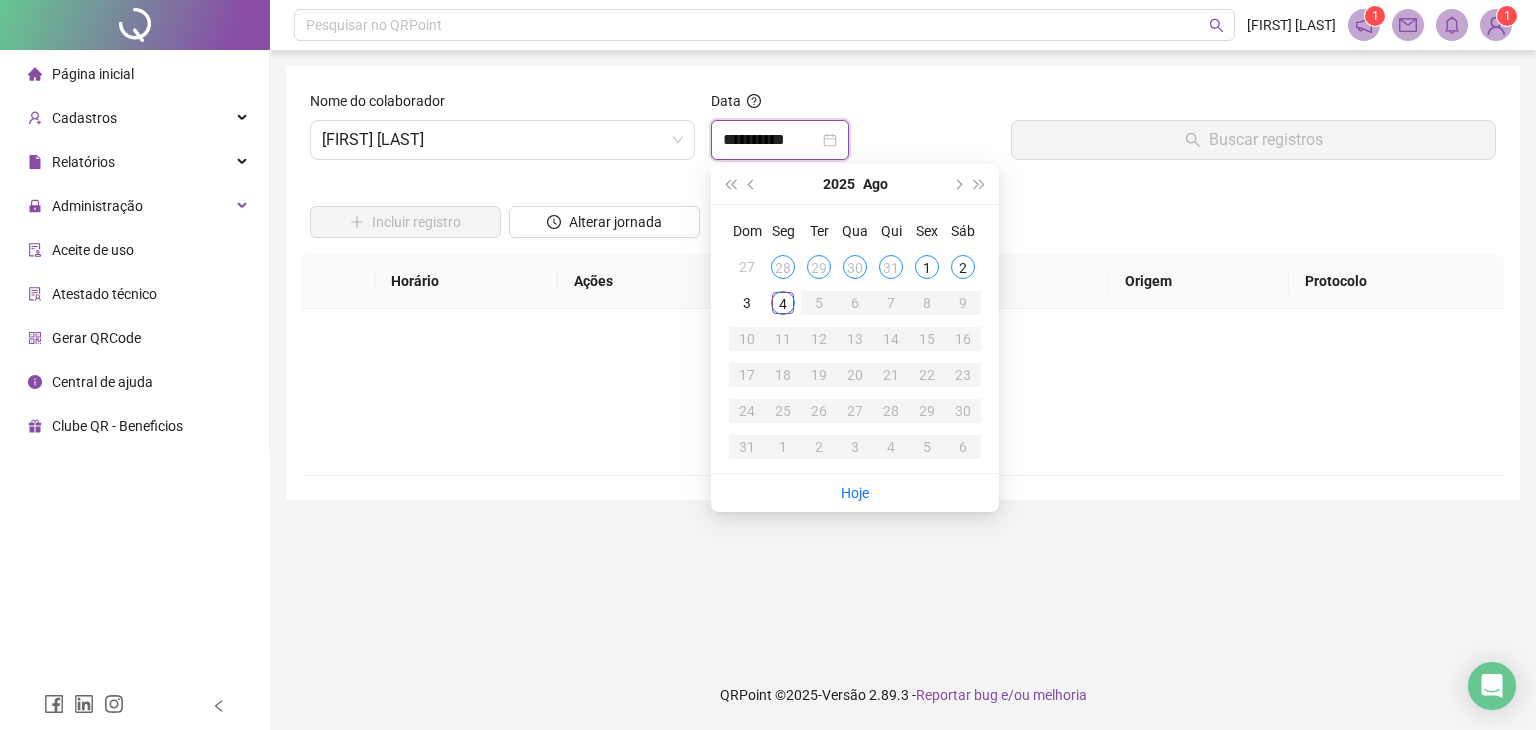 type on "**********" 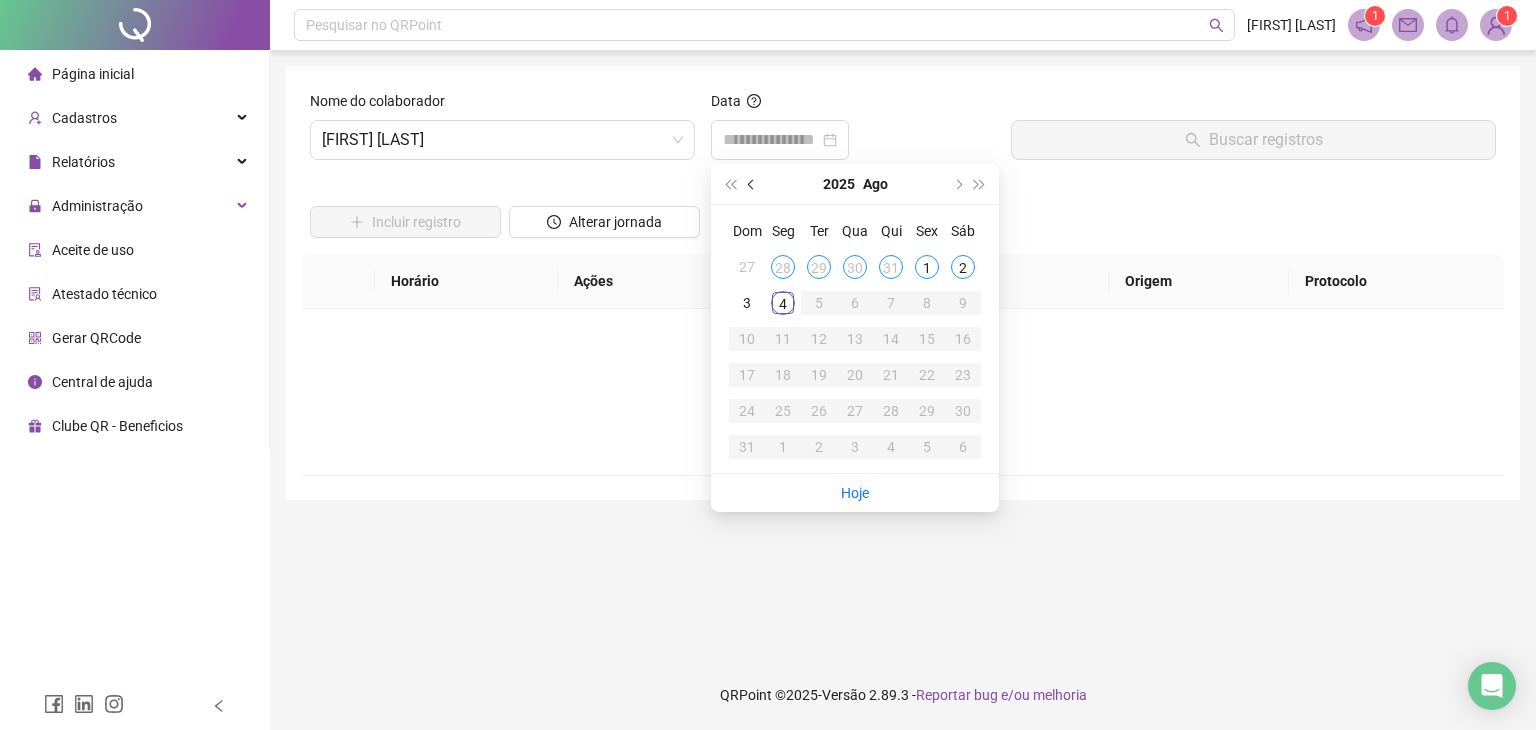 click at bounding box center (752, 184) 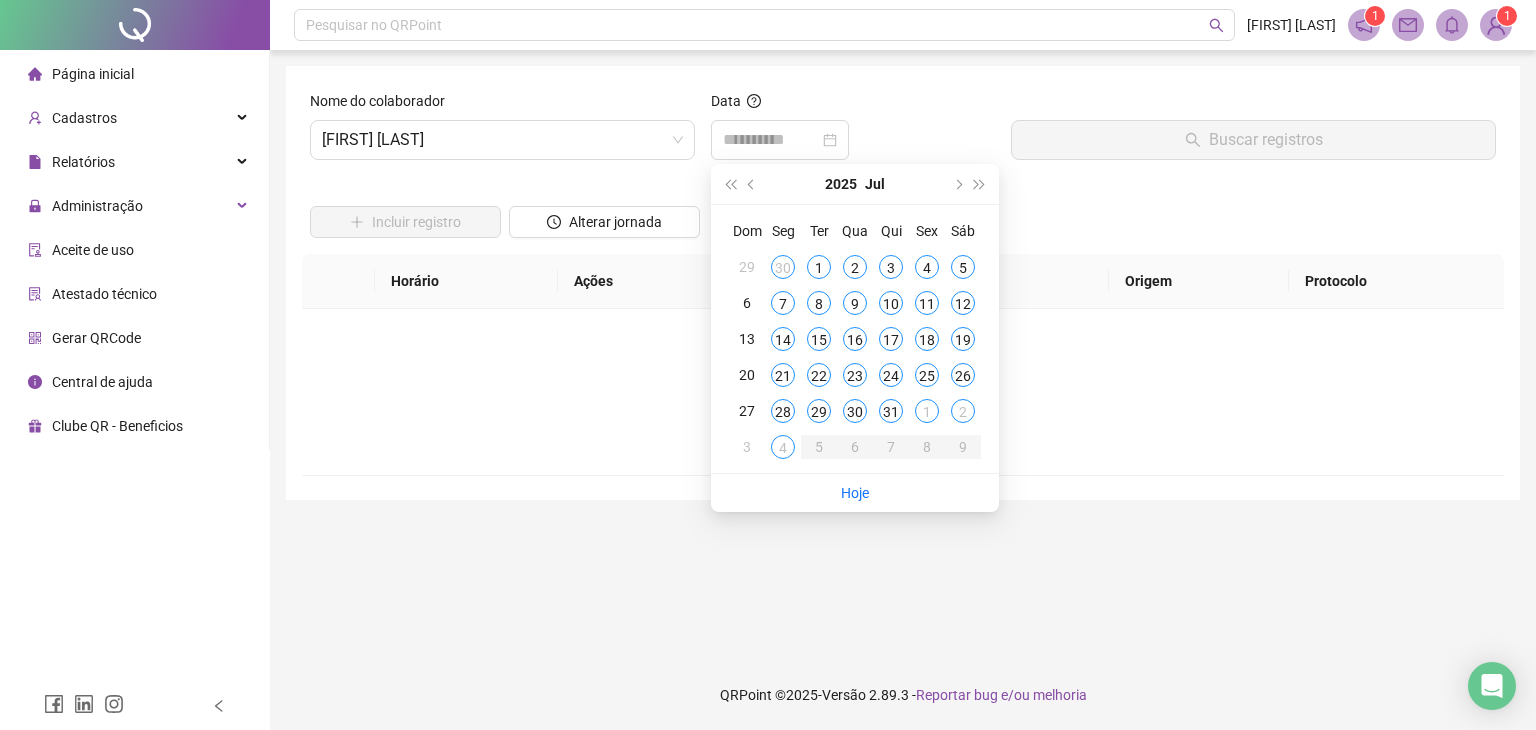 type on "**********" 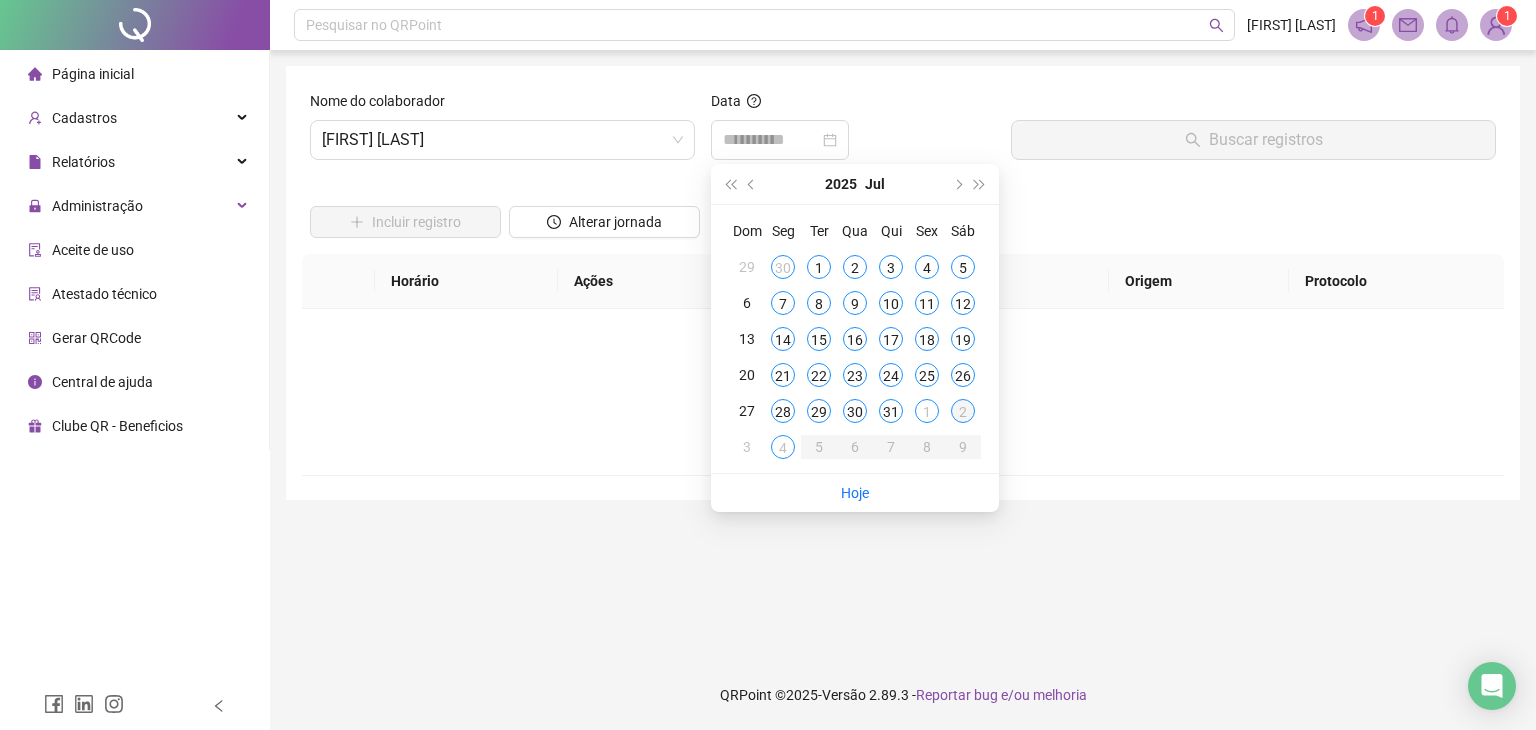 type on "**********" 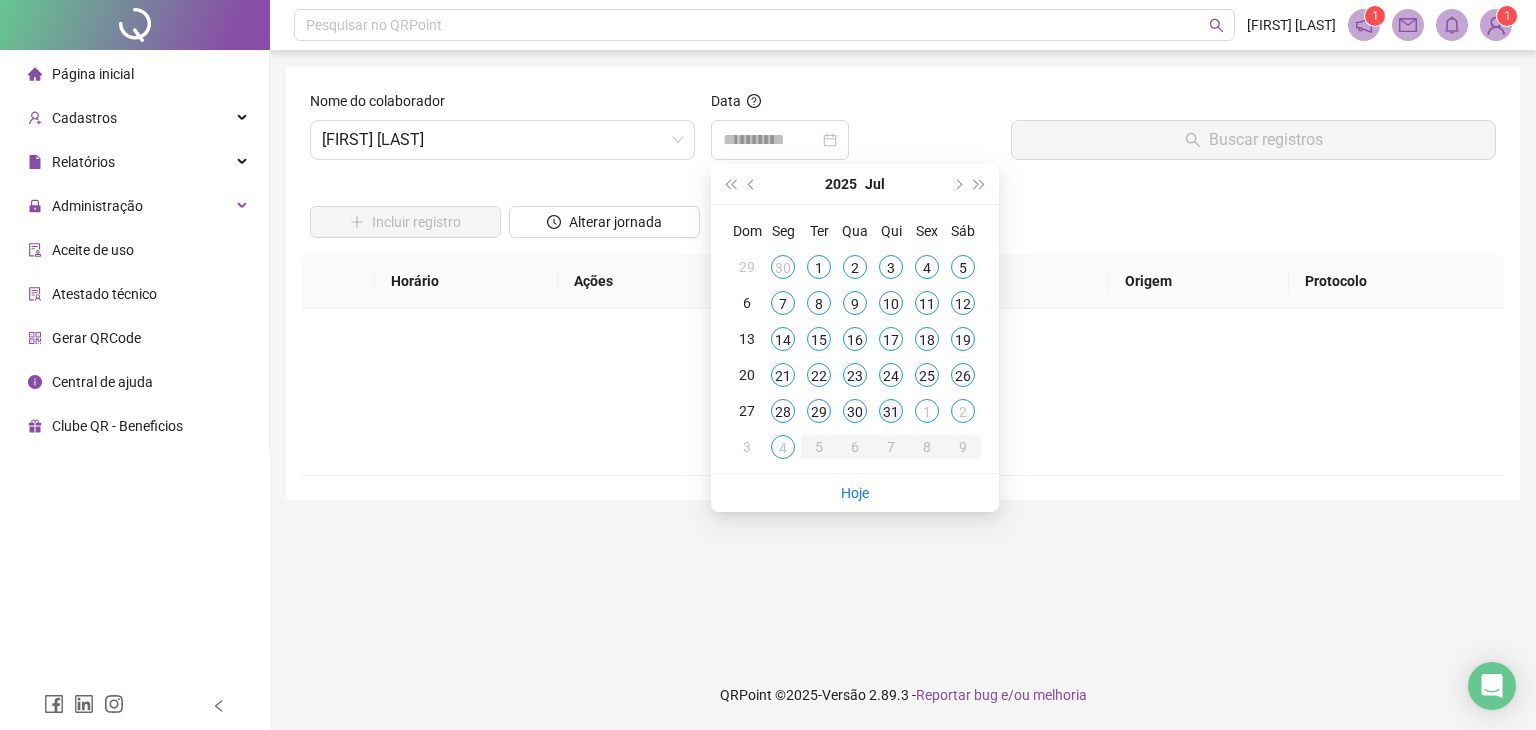 type on "**********" 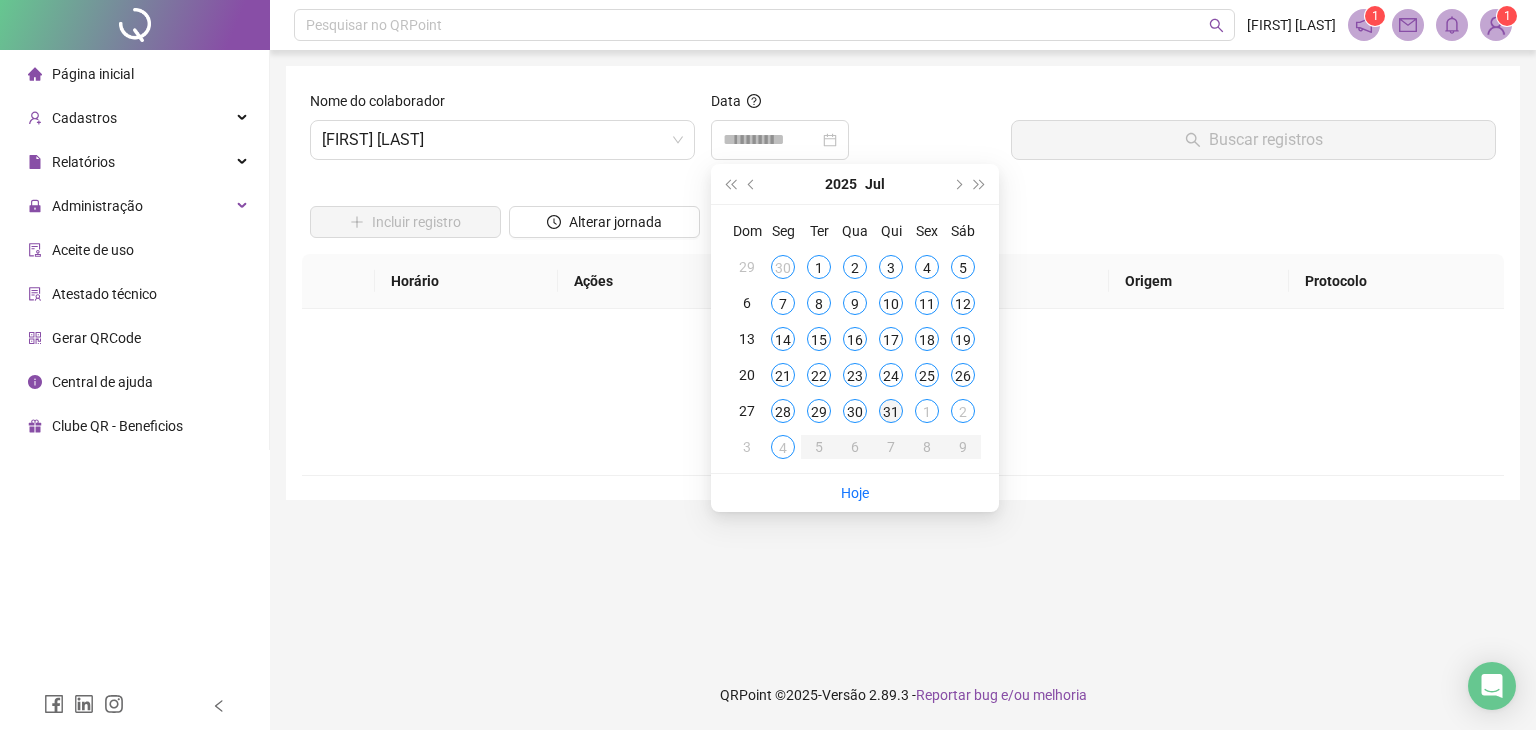 click on "31" at bounding box center [891, 411] 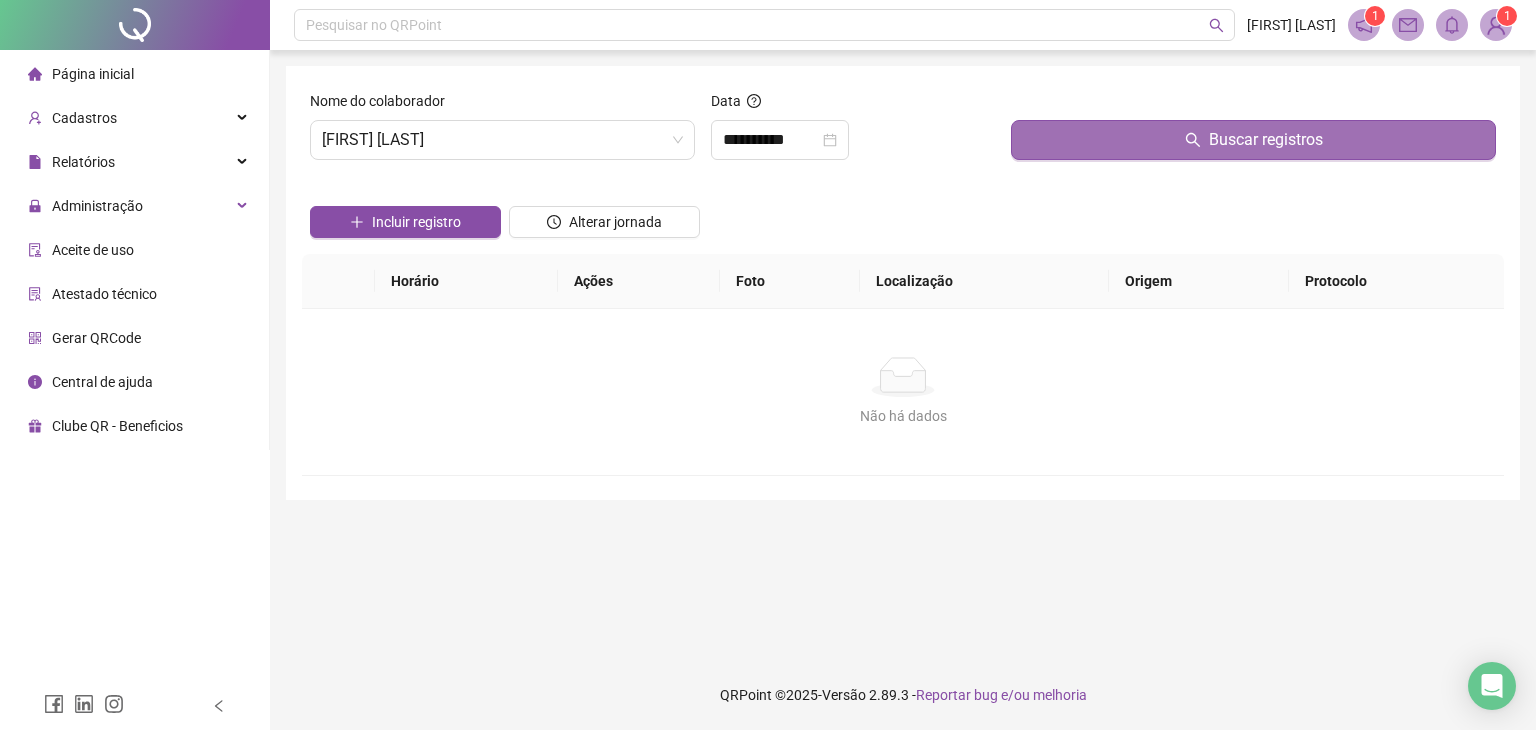 click on "Buscar registros" at bounding box center (1253, 140) 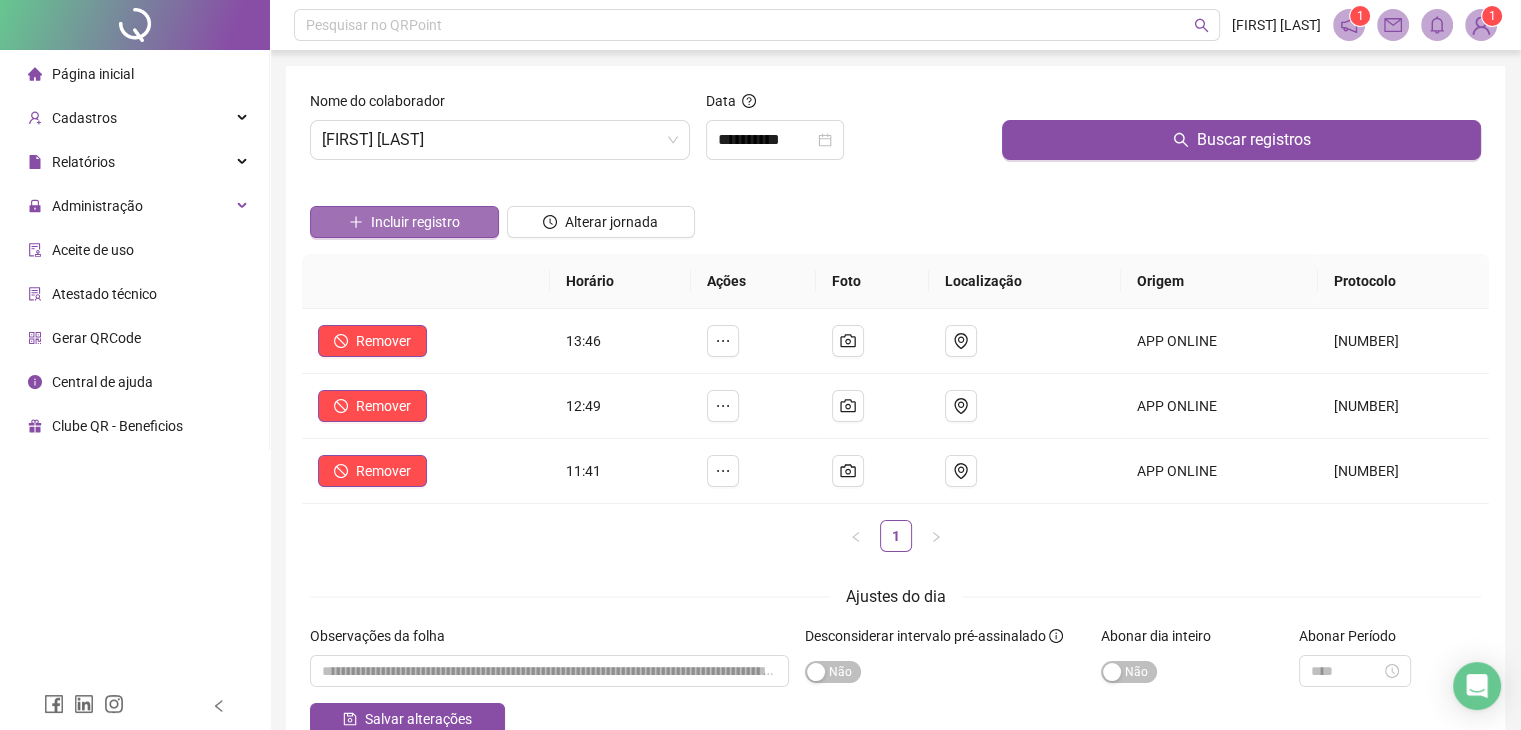 click on "Incluir registro" at bounding box center [404, 222] 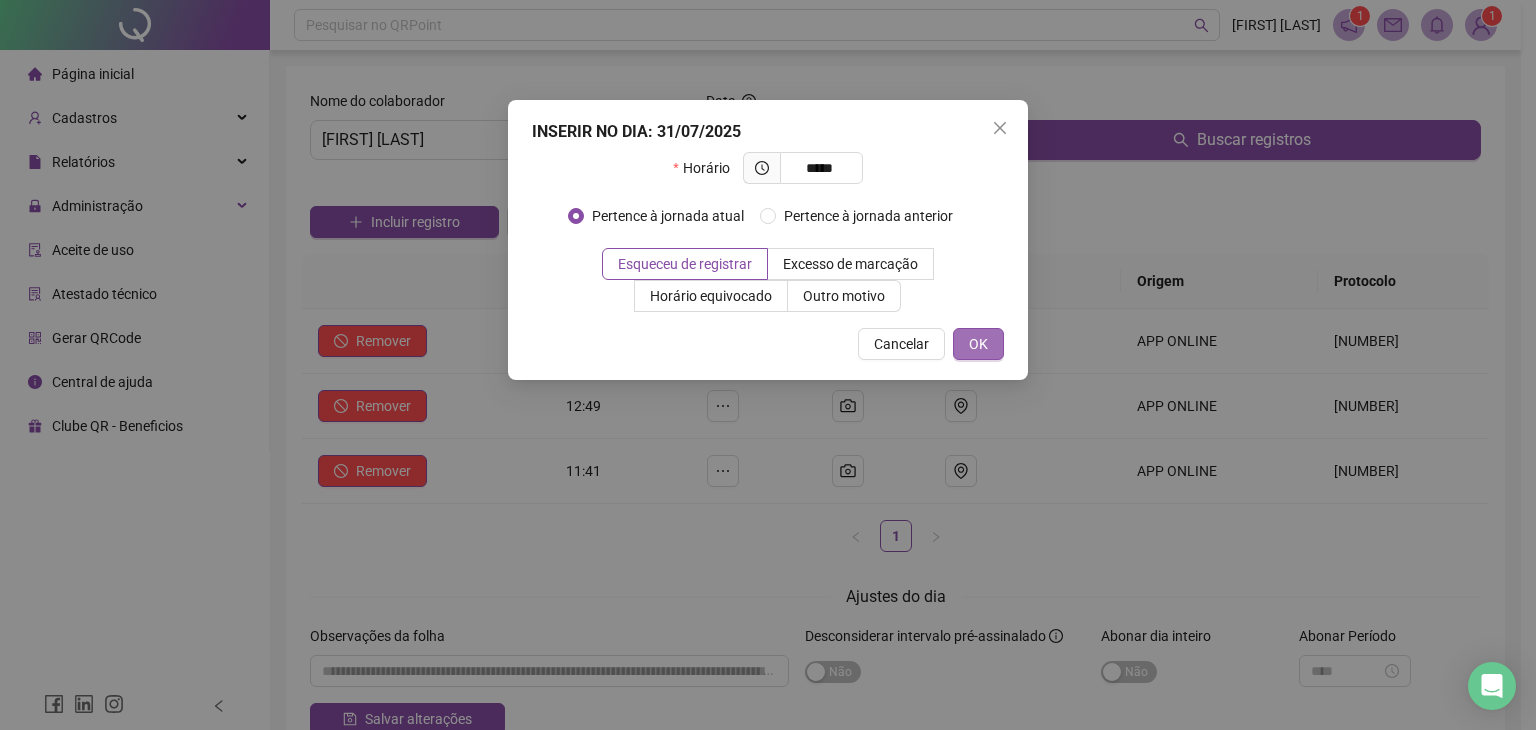 type on "*****" 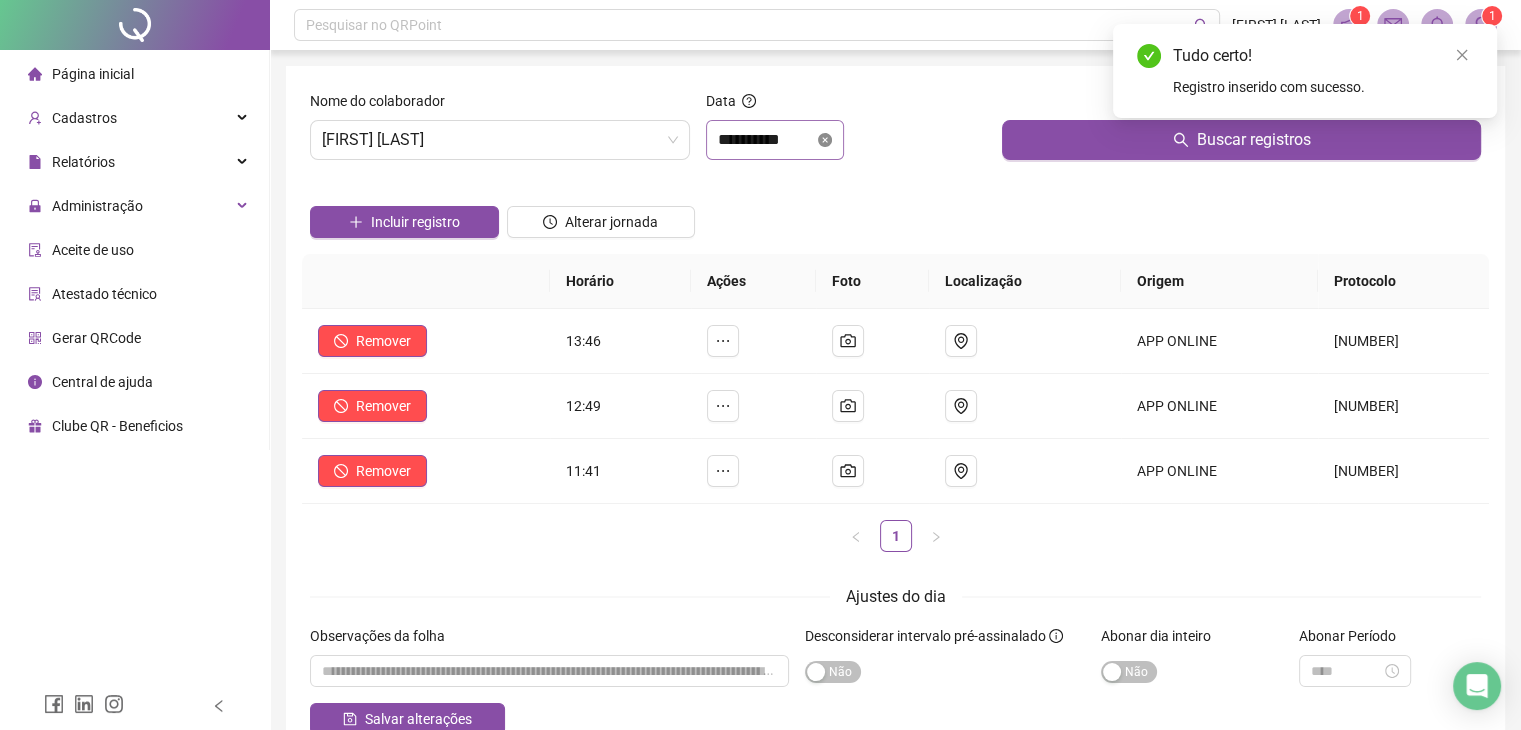 click 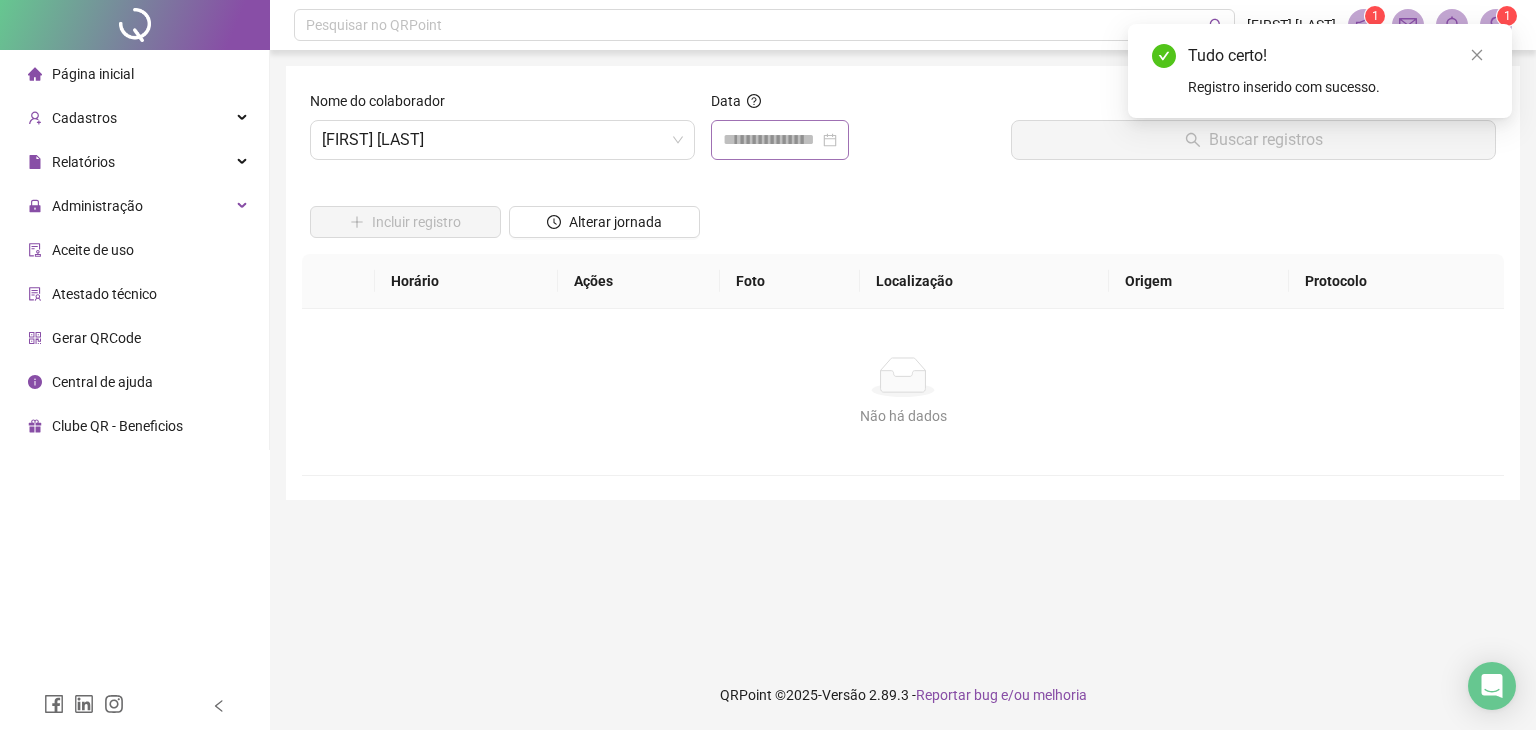 click at bounding box center (780, 140) 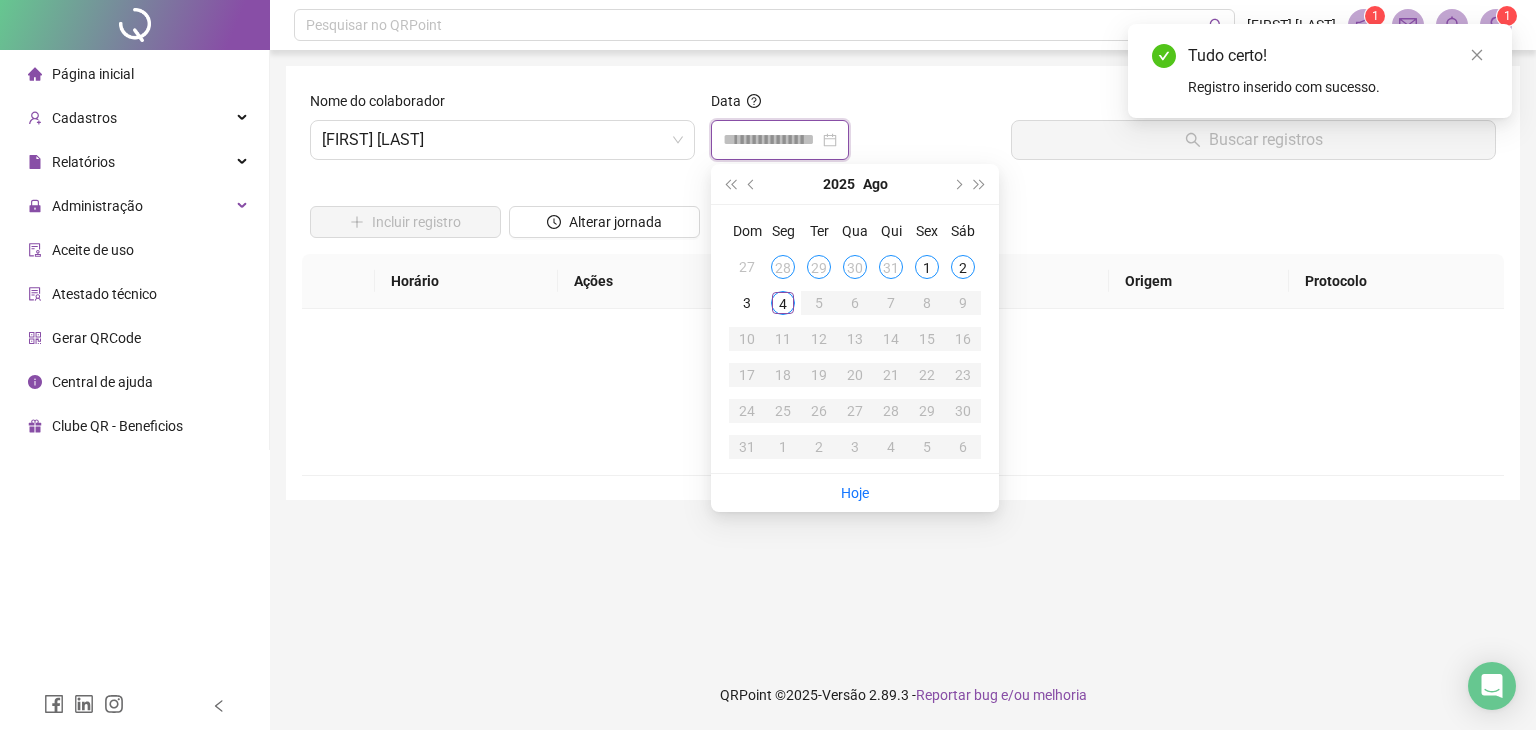 type on "**********" 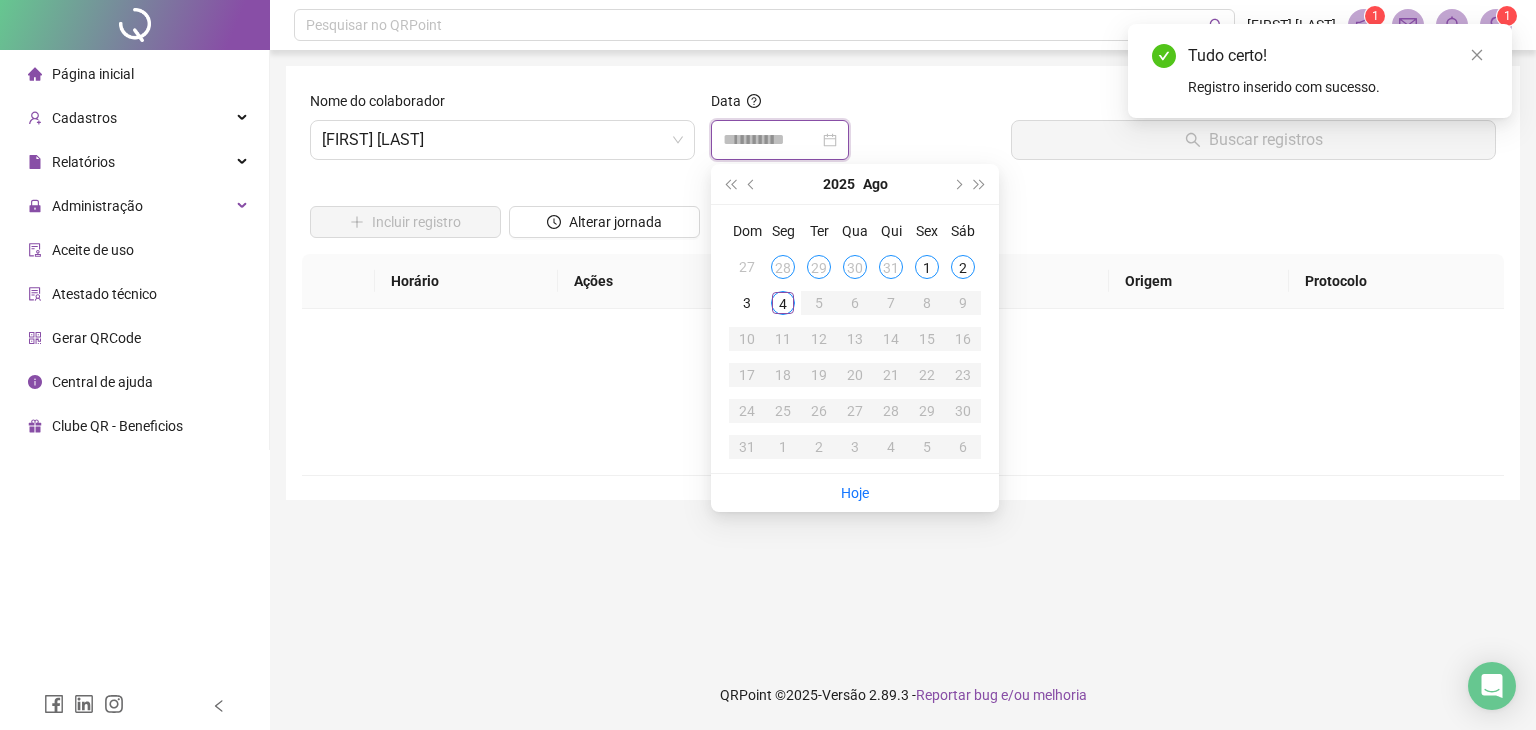 type on "**********" 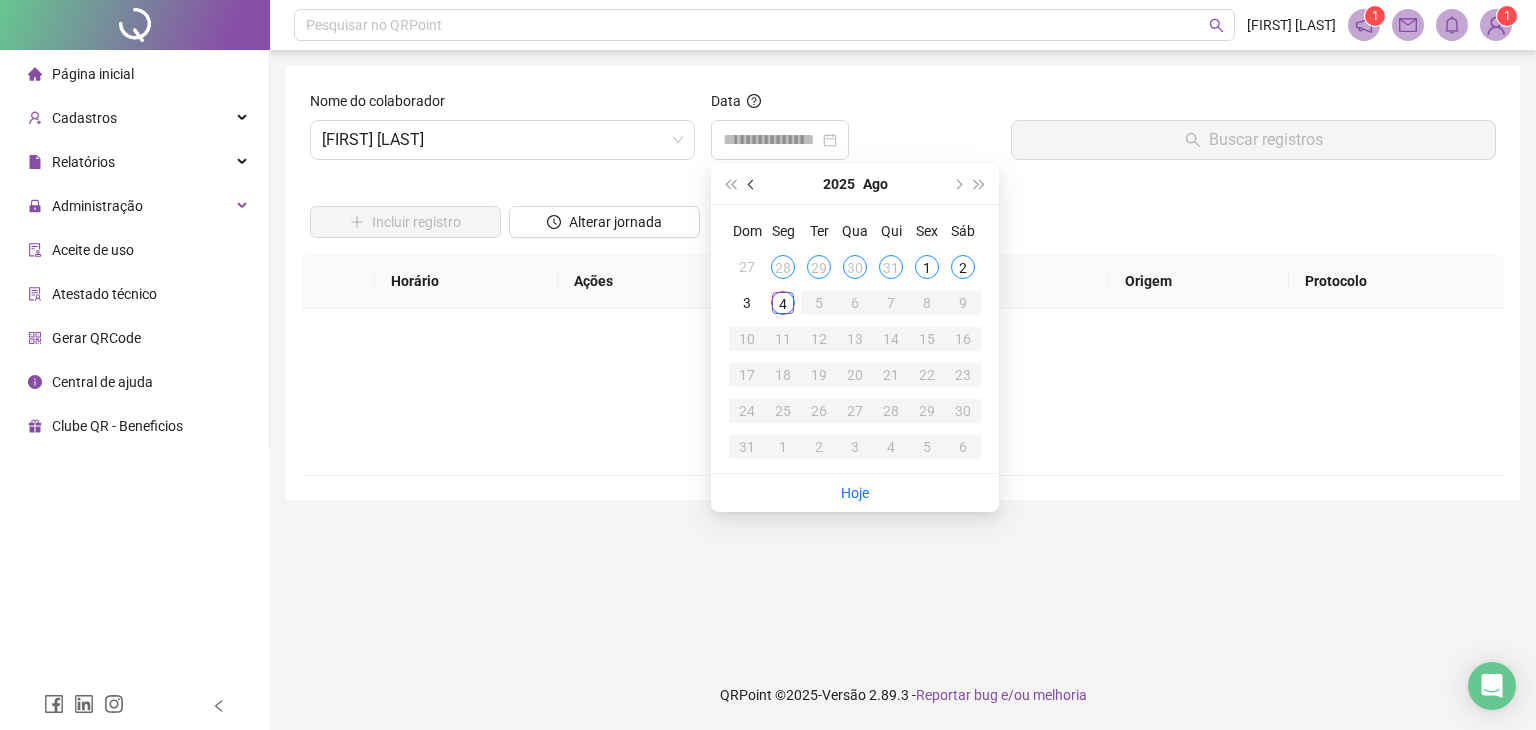 click at bounding box center (753, 184) 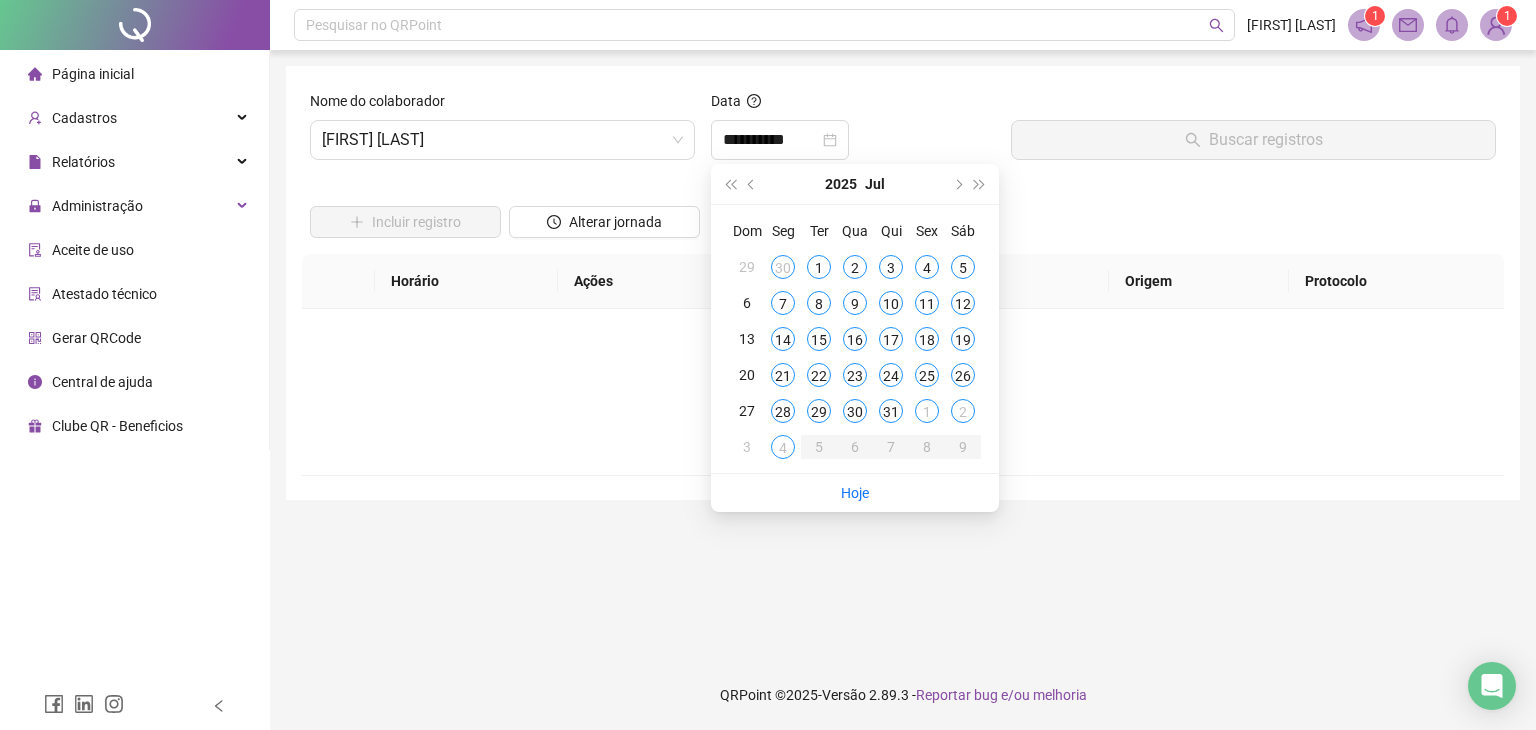 type on "**********" 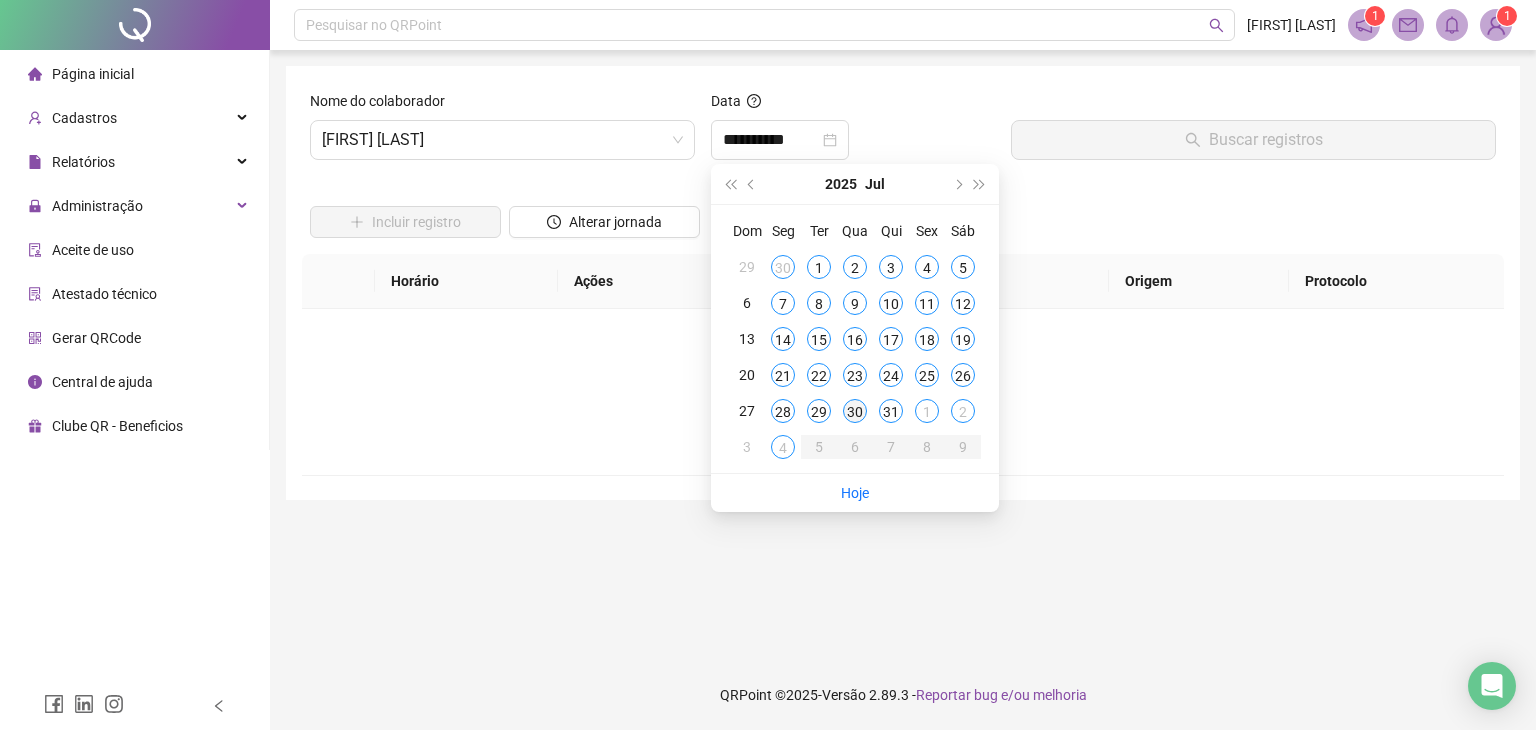type on "**********" 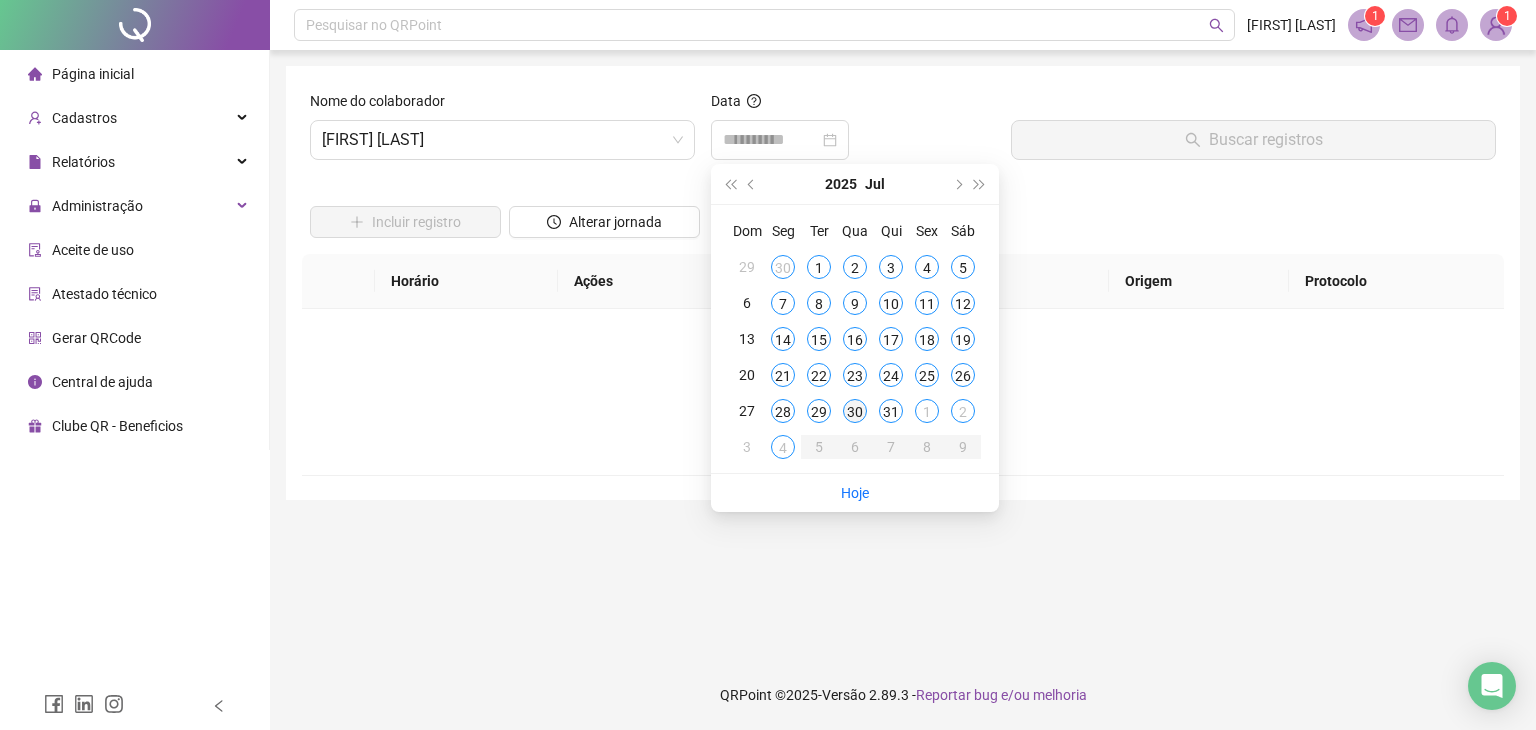 click on "30" at bounding box center (855, 411) 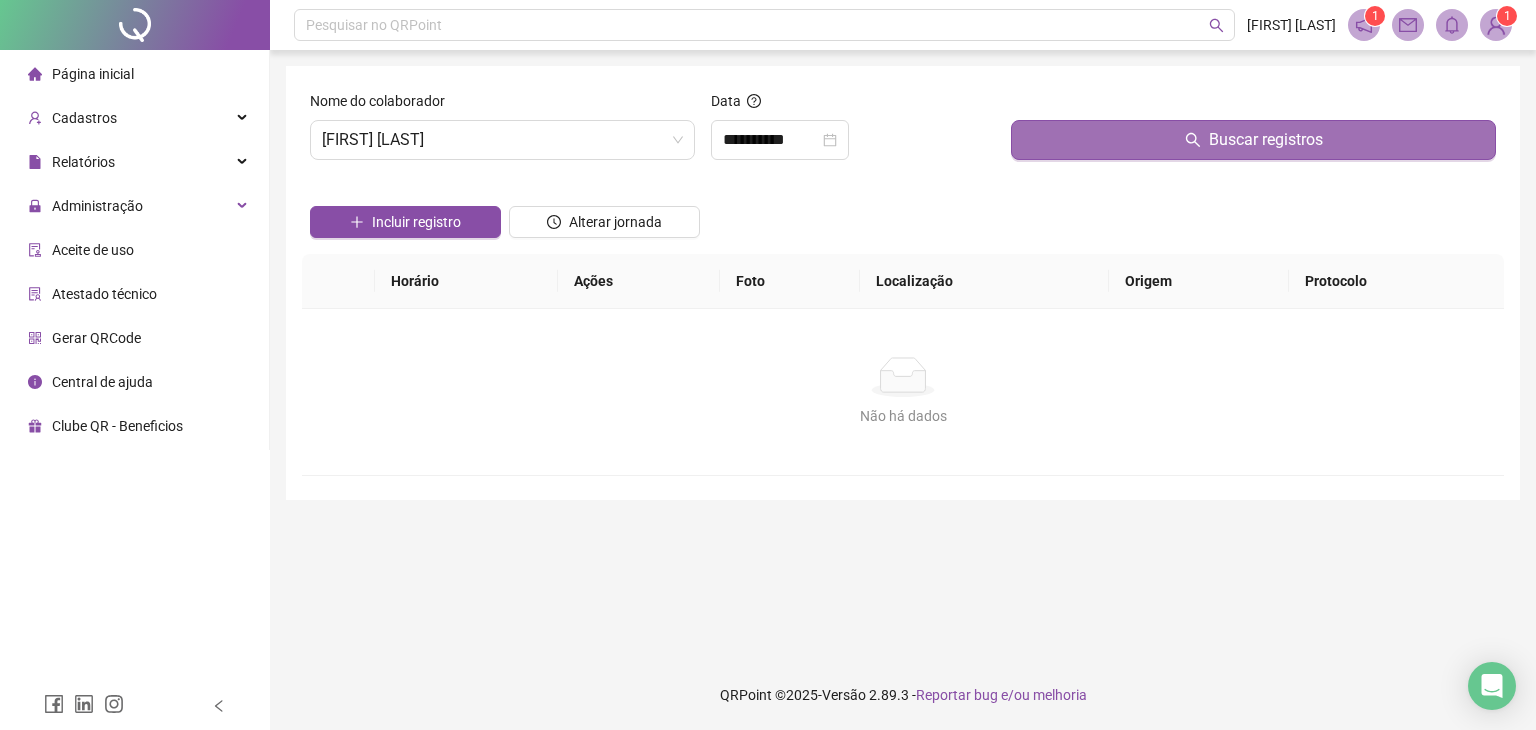 click on "Buscar registros" at bounding box center (1253, 140) 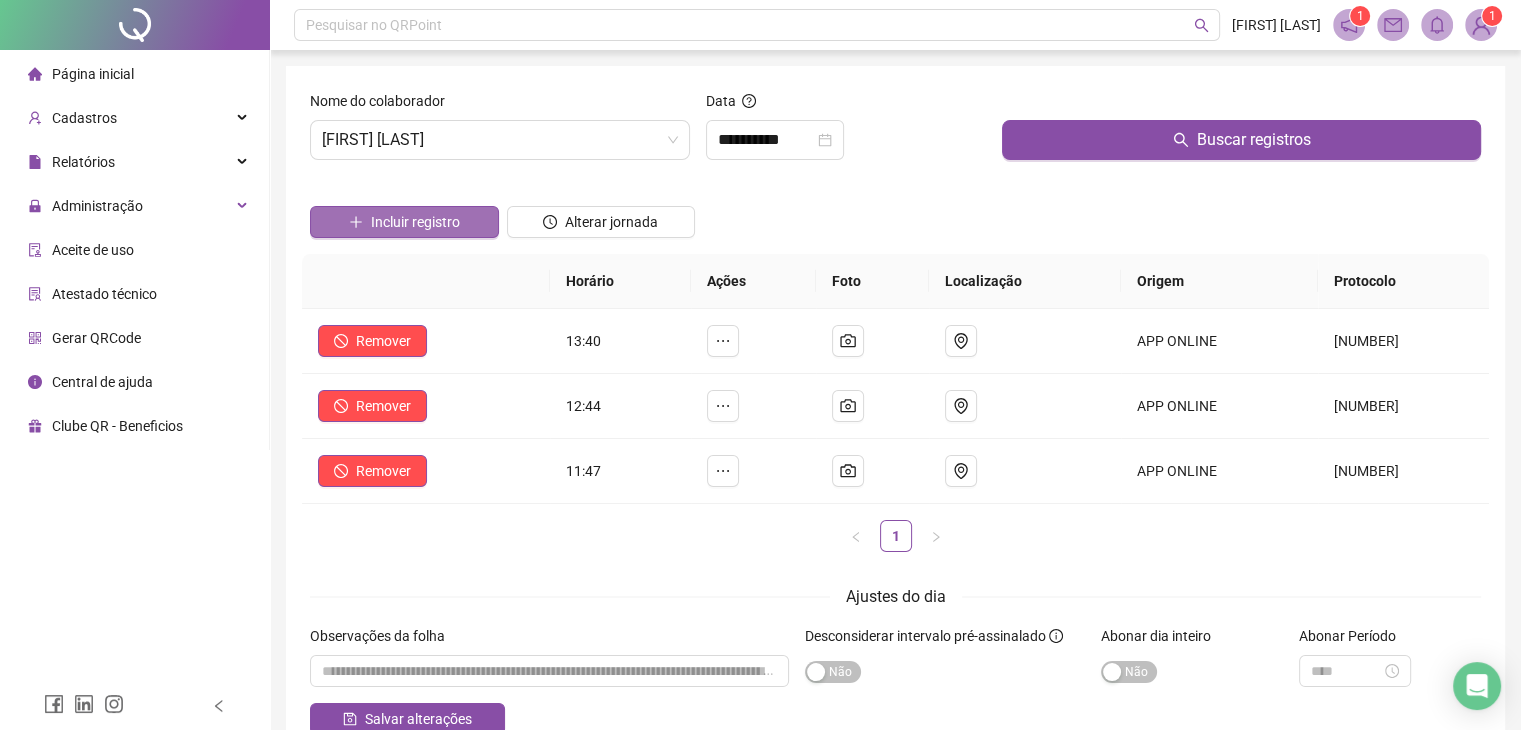click on "Incluir registro" at bounding box center (404, 222) 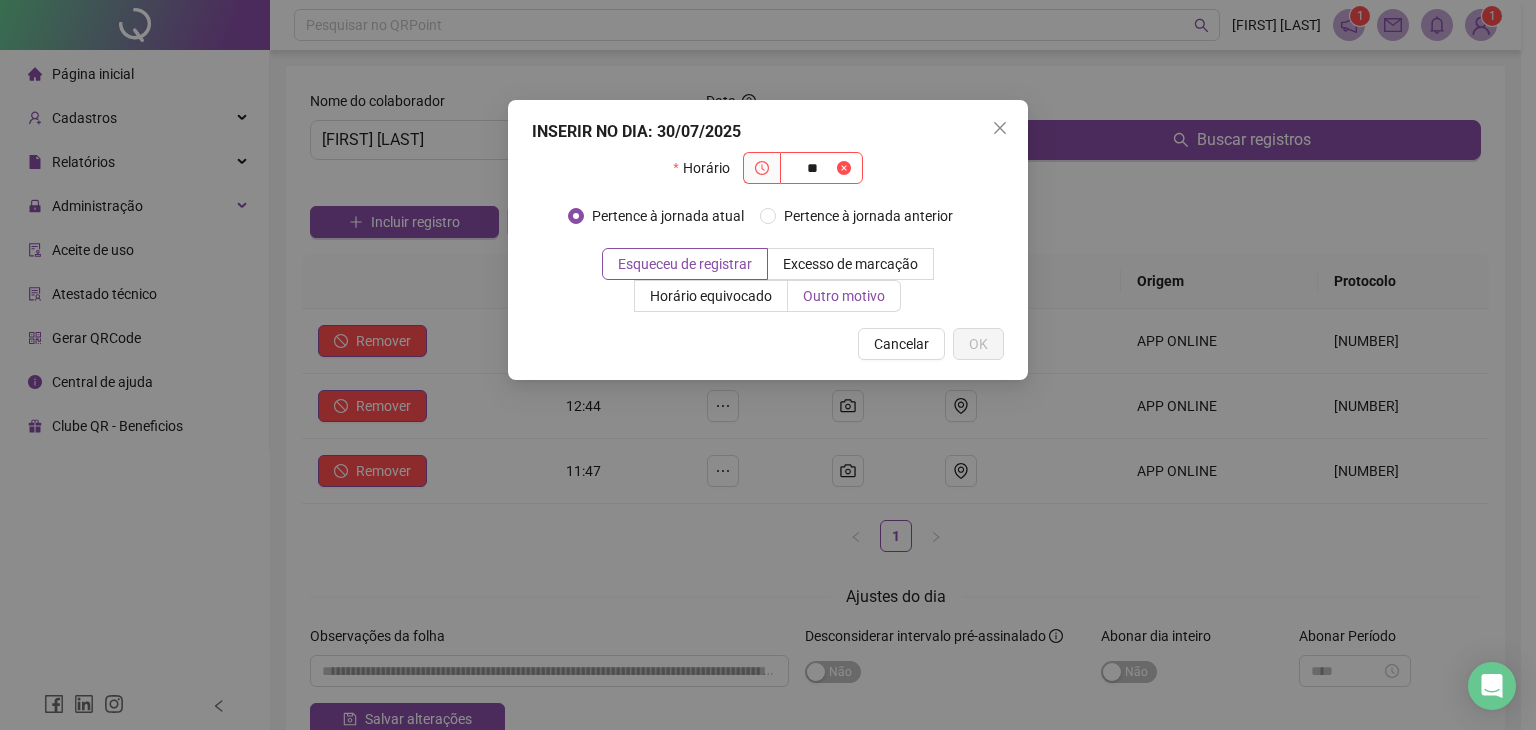 type on "*" 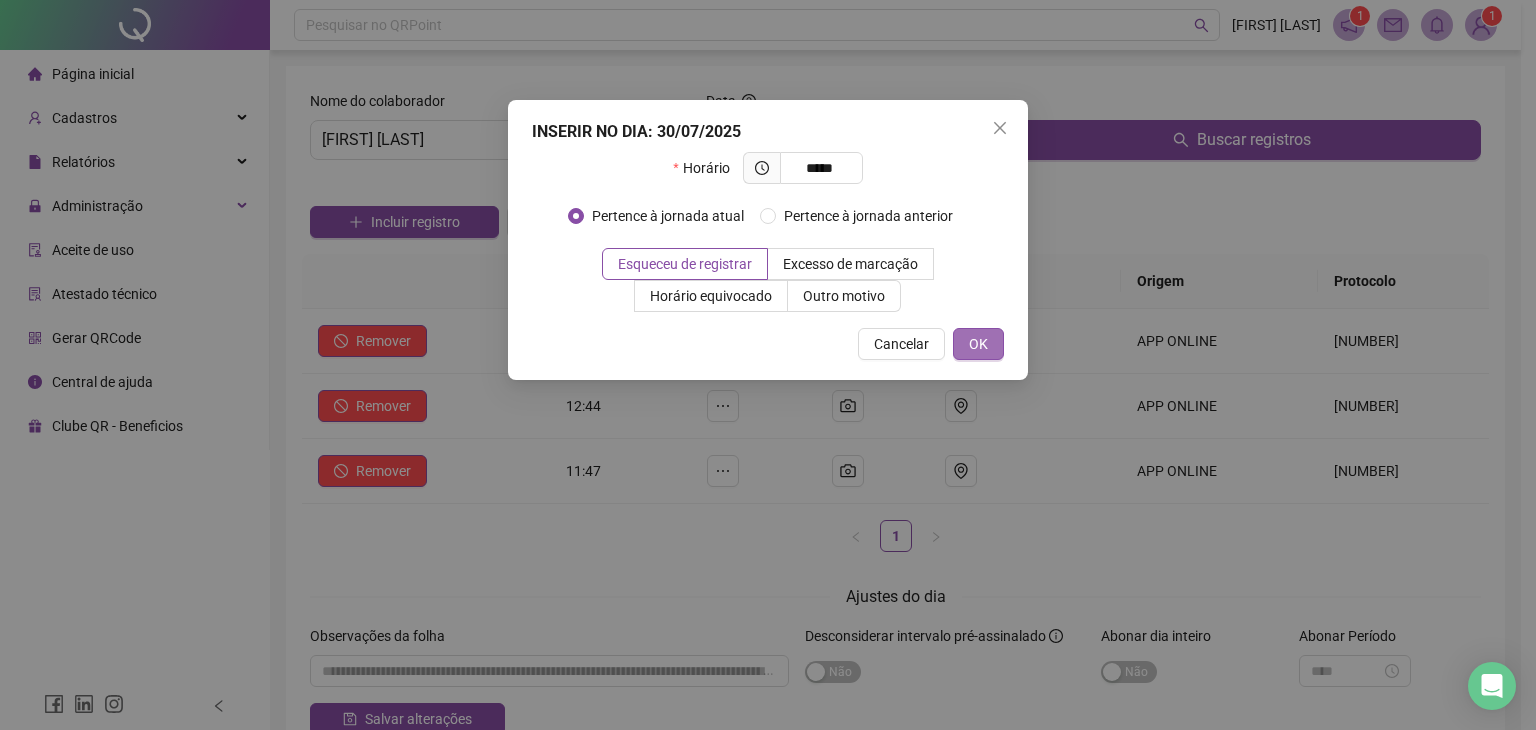 type on "*****" 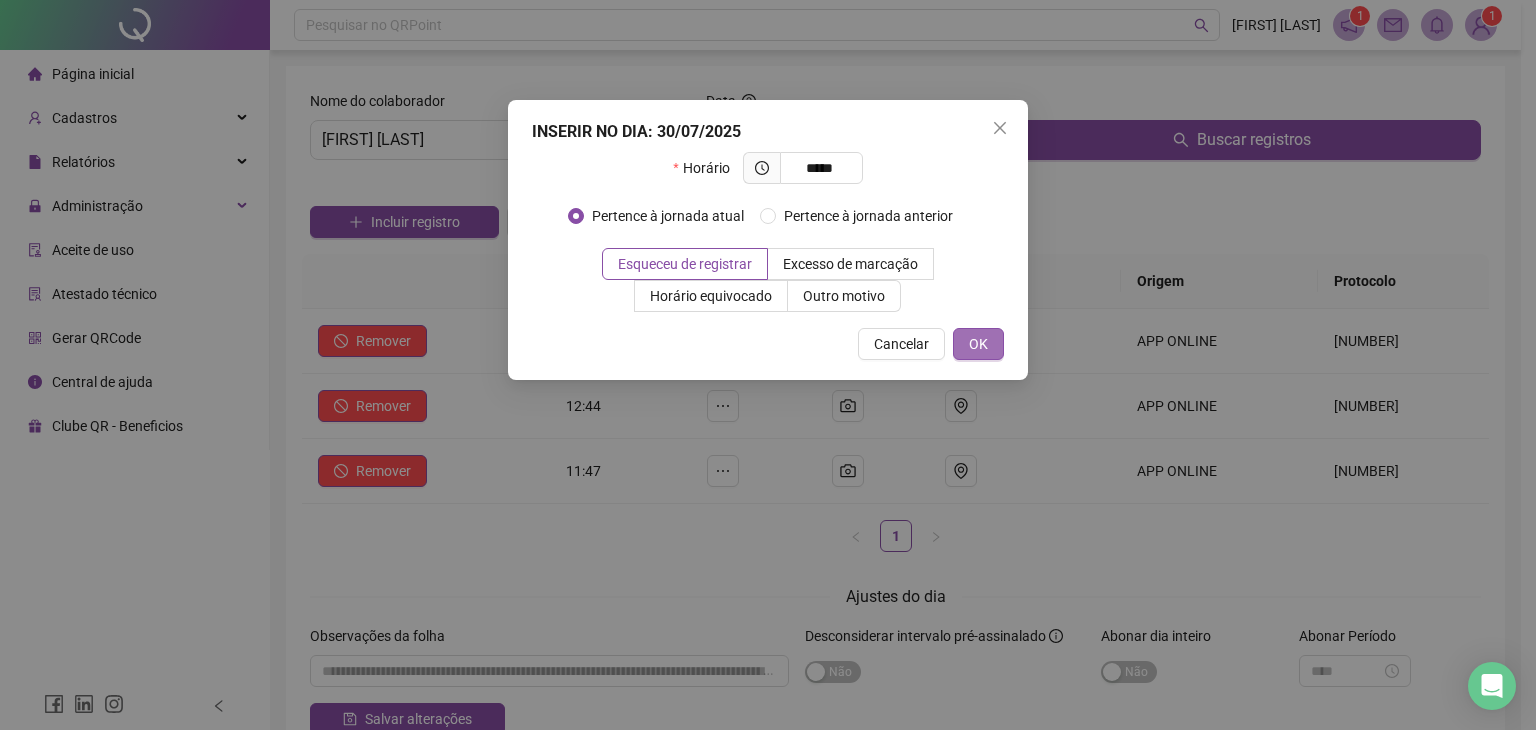 click on "OK" at bounding box center [978, 344] 